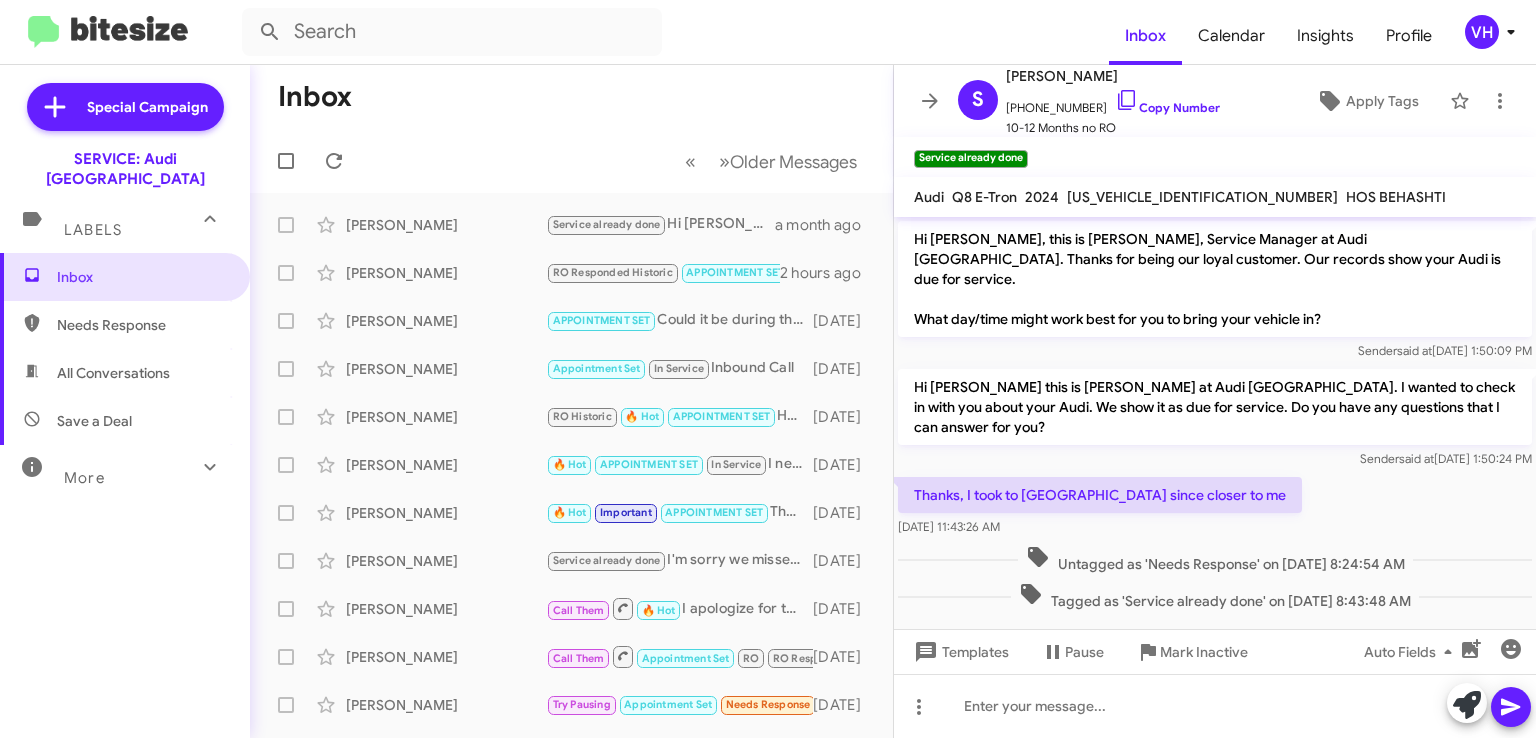 scroll, scrollTop: 0, scrollLeft: 0, axis: both 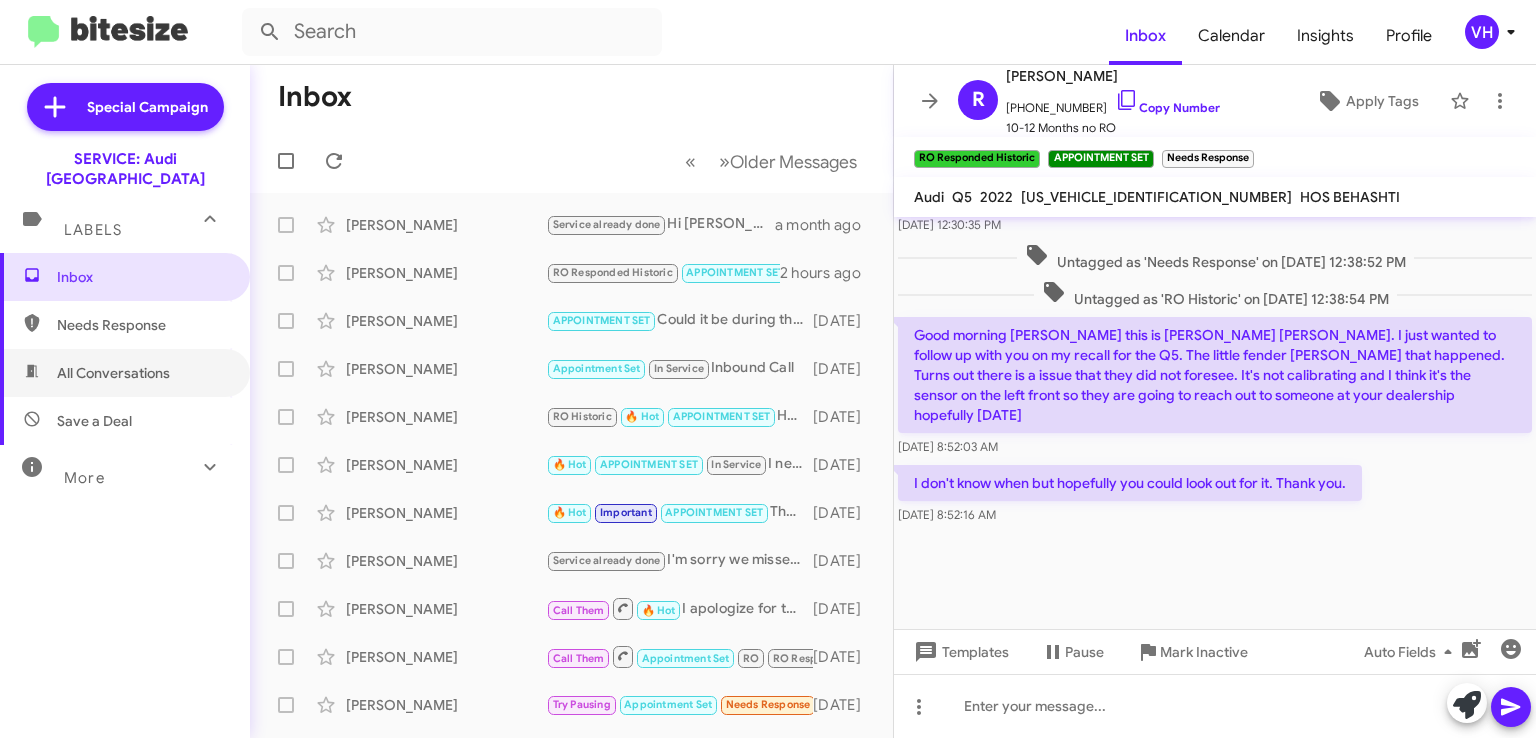 click on "All Conversations" at bounding box center (125, 373) 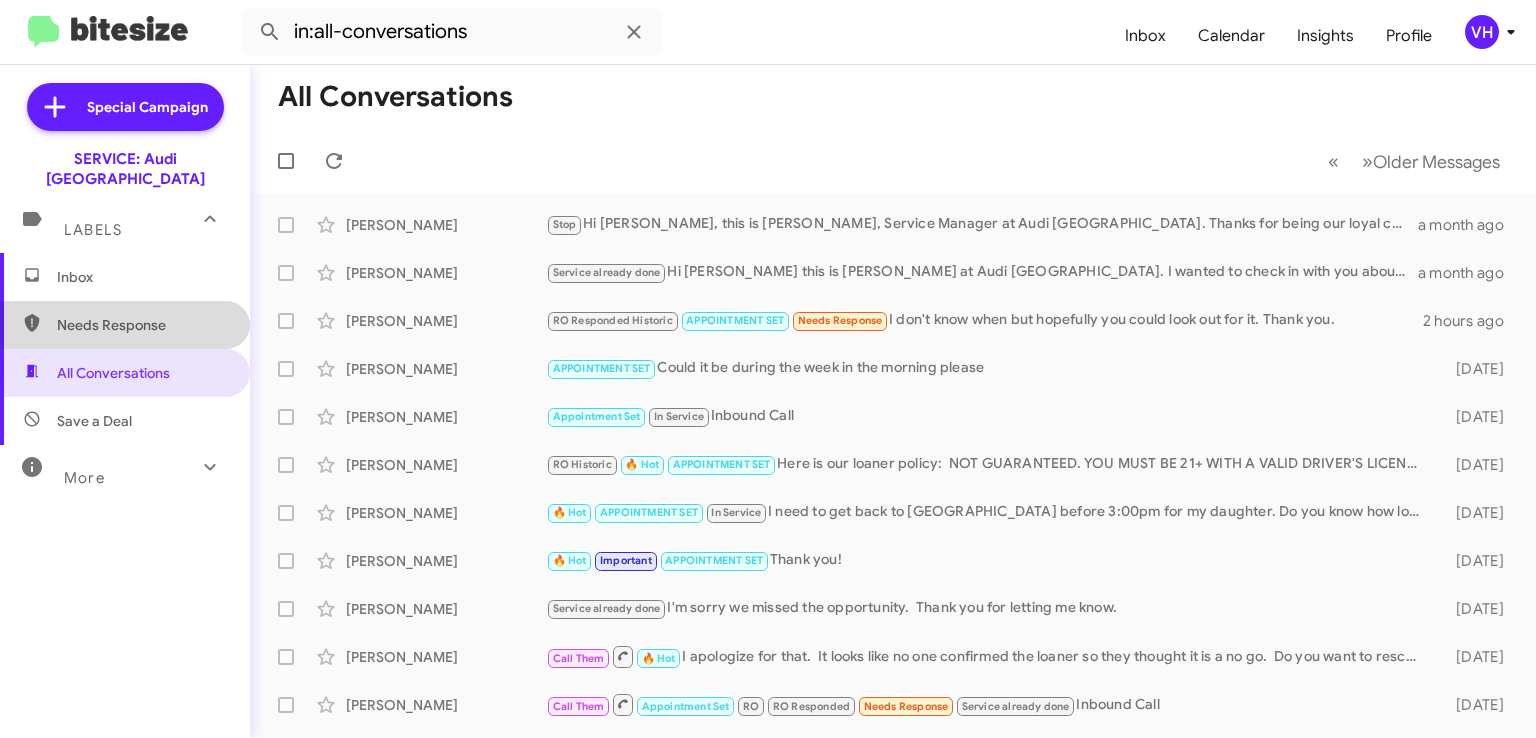 click on "Needs Response" at bounding box center [142, 325] 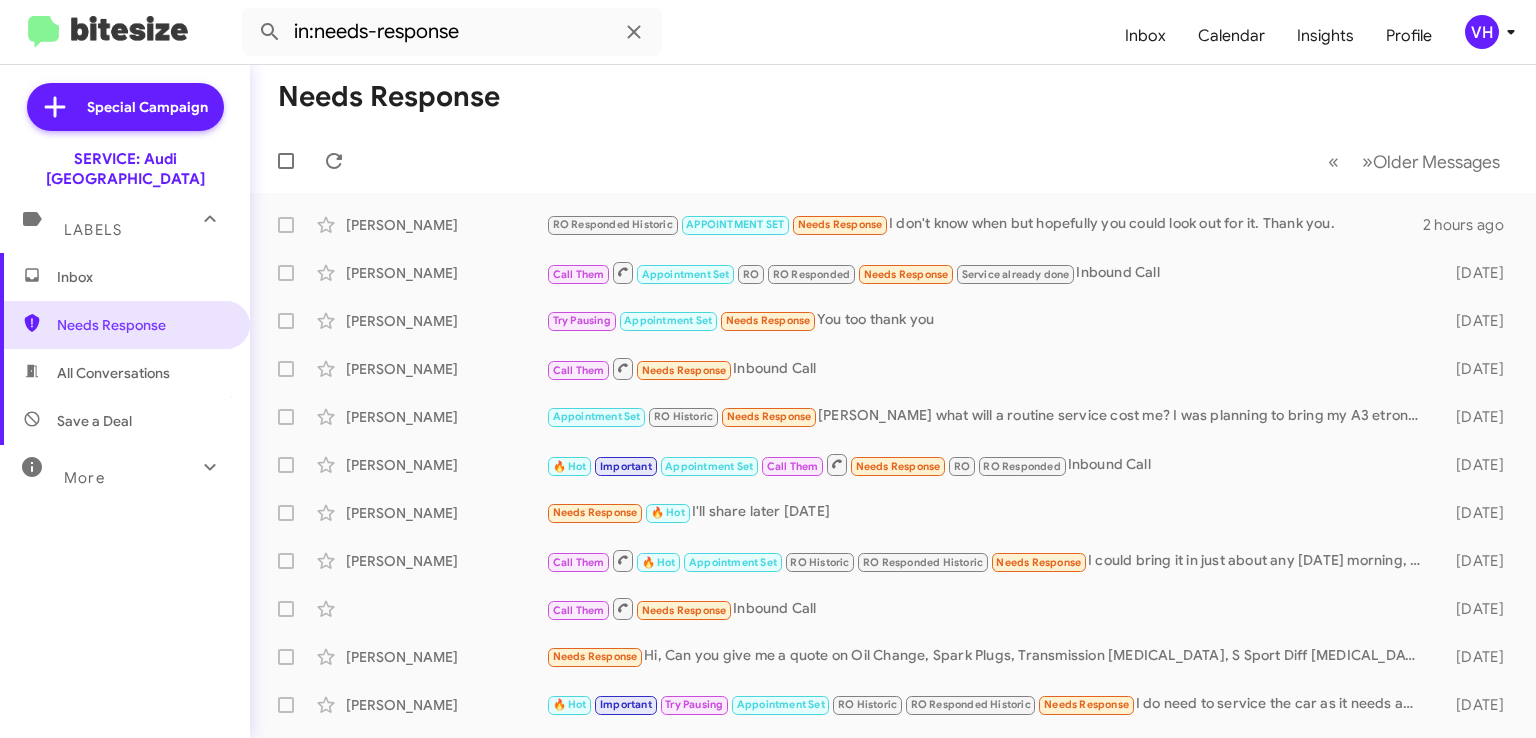 click on "[PERSON_NAME]" 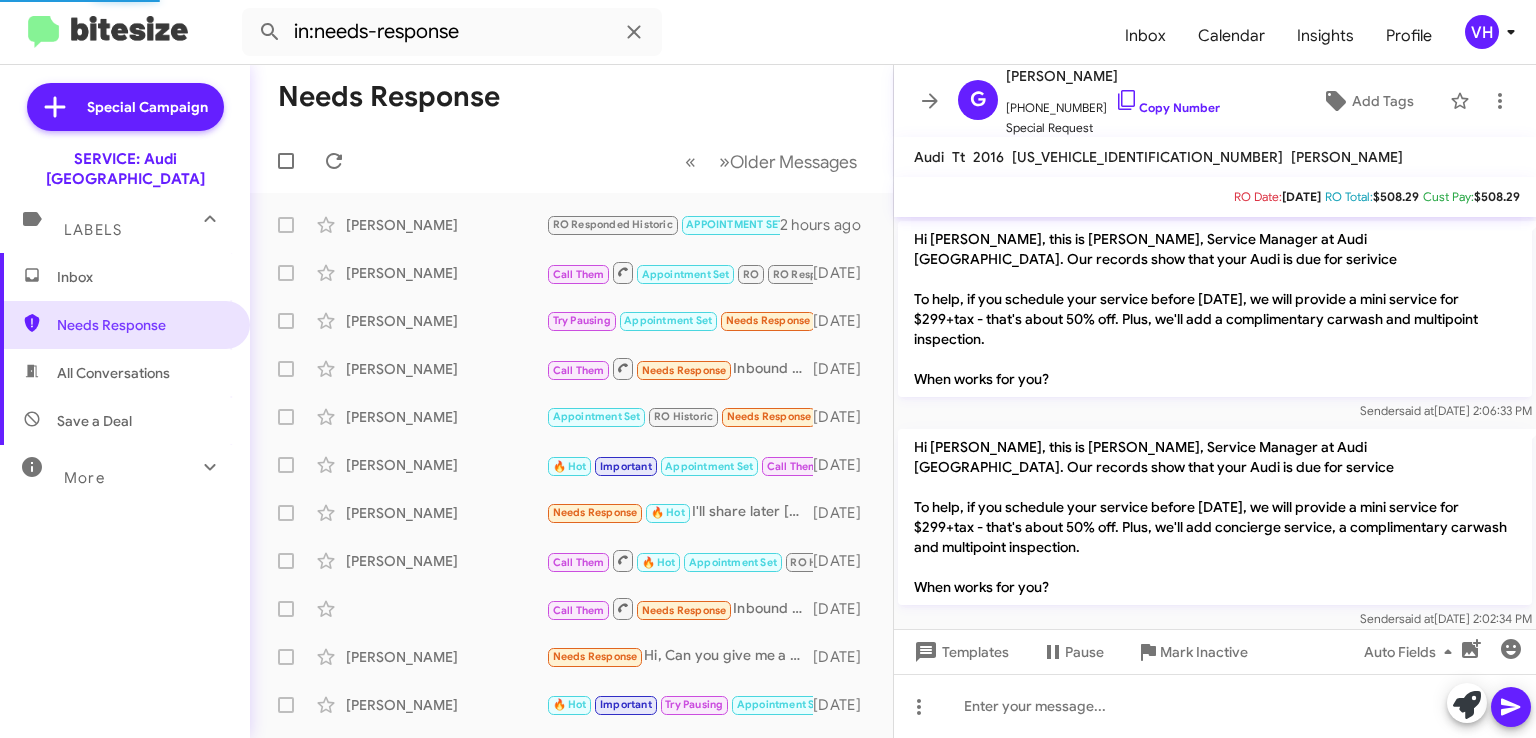 scroll, scrollTop: 402, scrollLeft: 0, axis: vertical 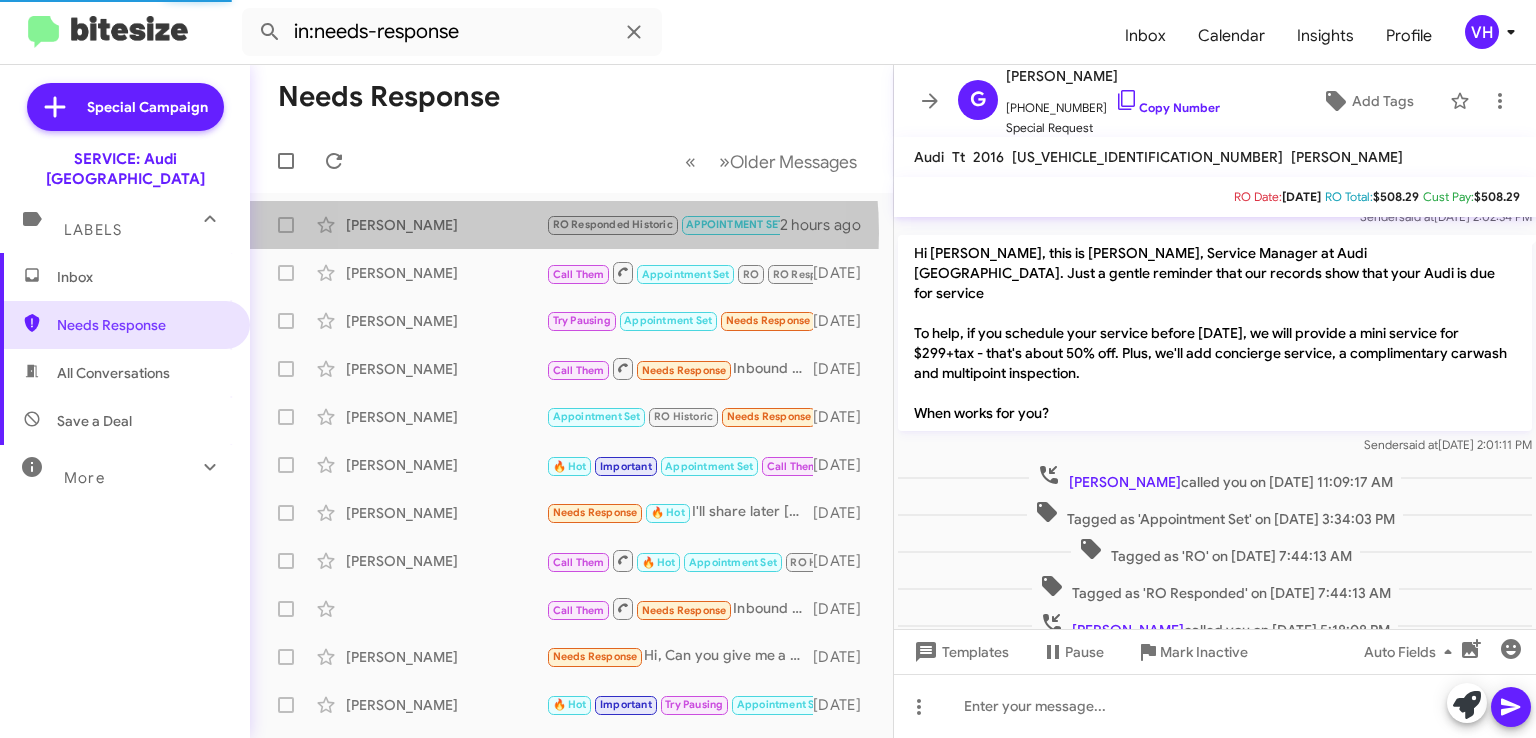 click on "[PERSON_NAME]" 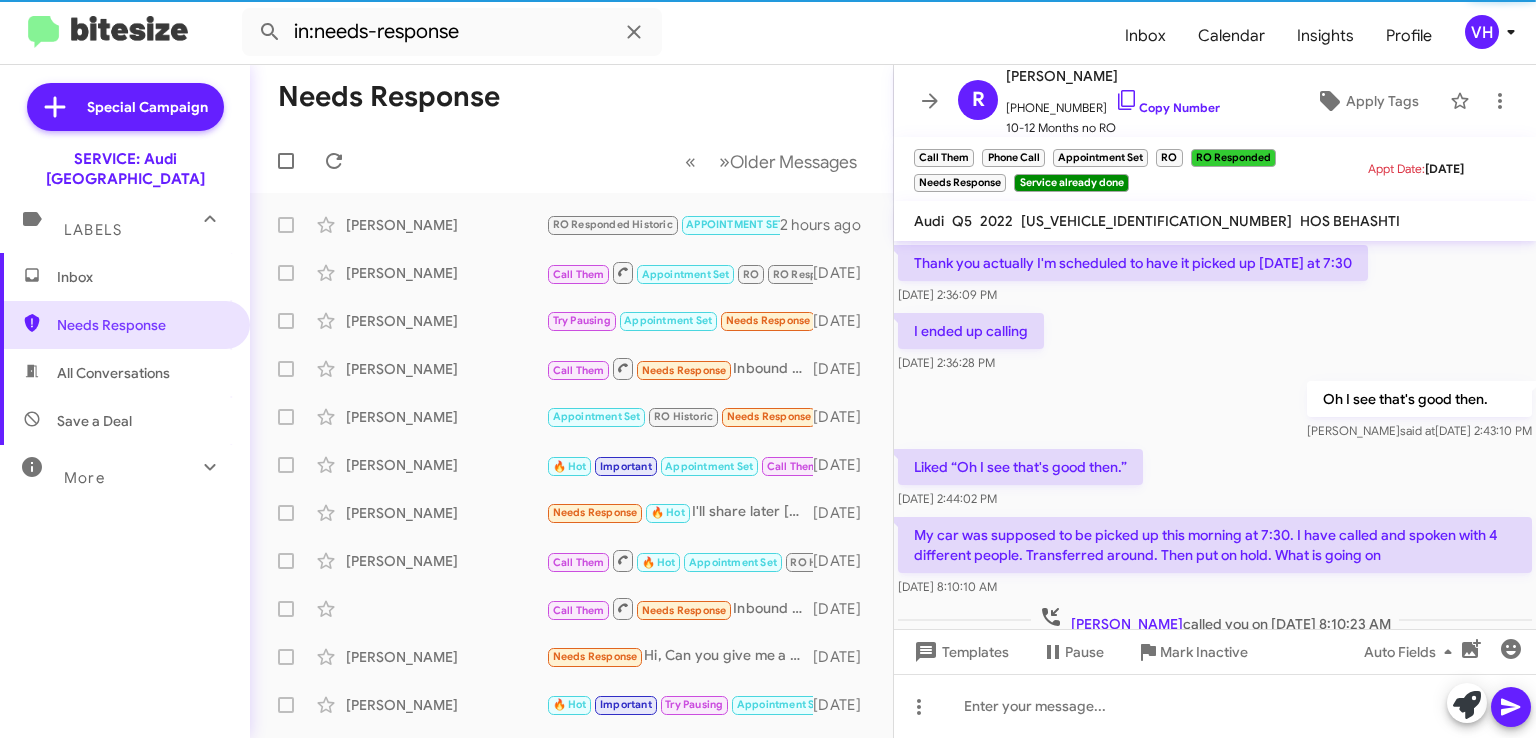 scroll, scrollTop: 100, scrollLeft: 0, axis: vertical 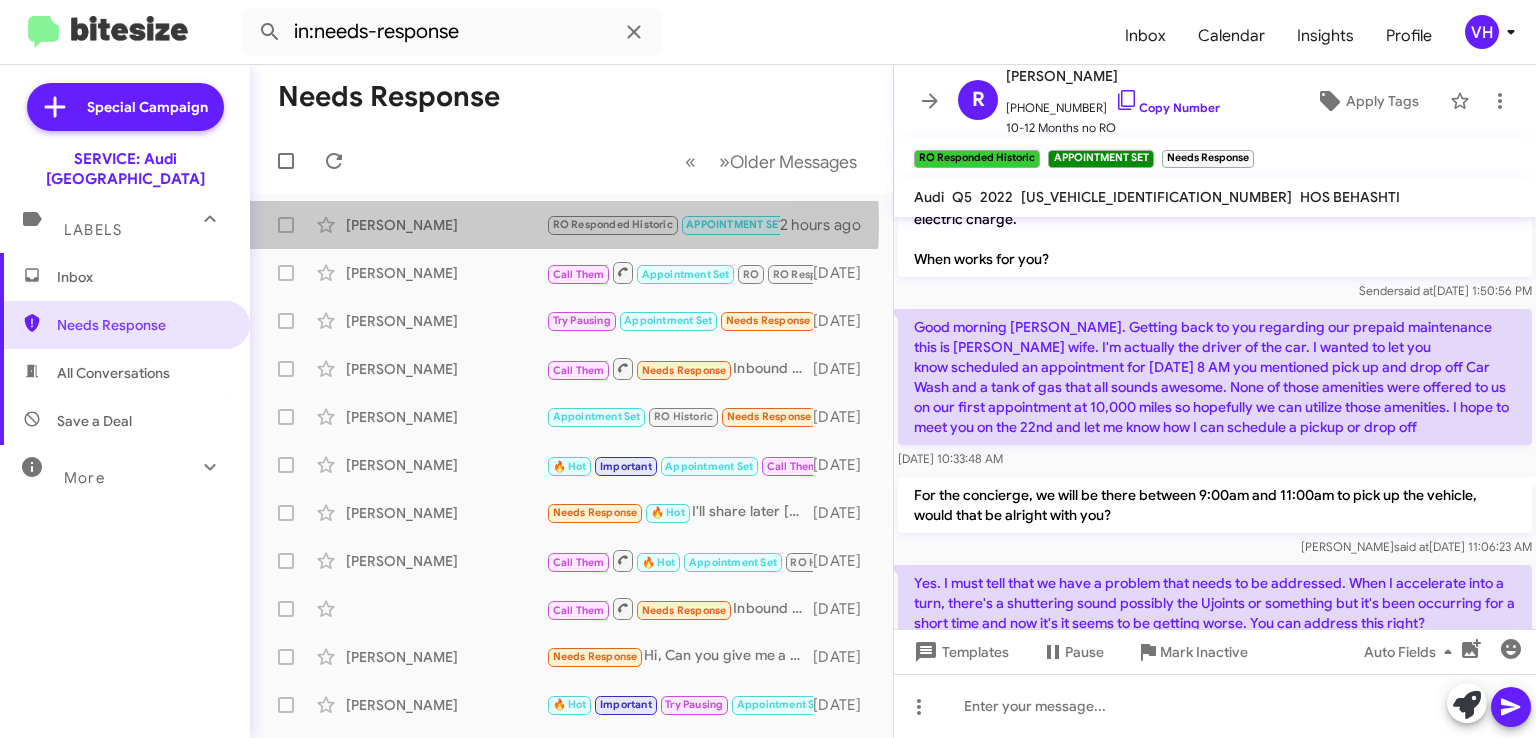 click on "[PERSON_NAME]" 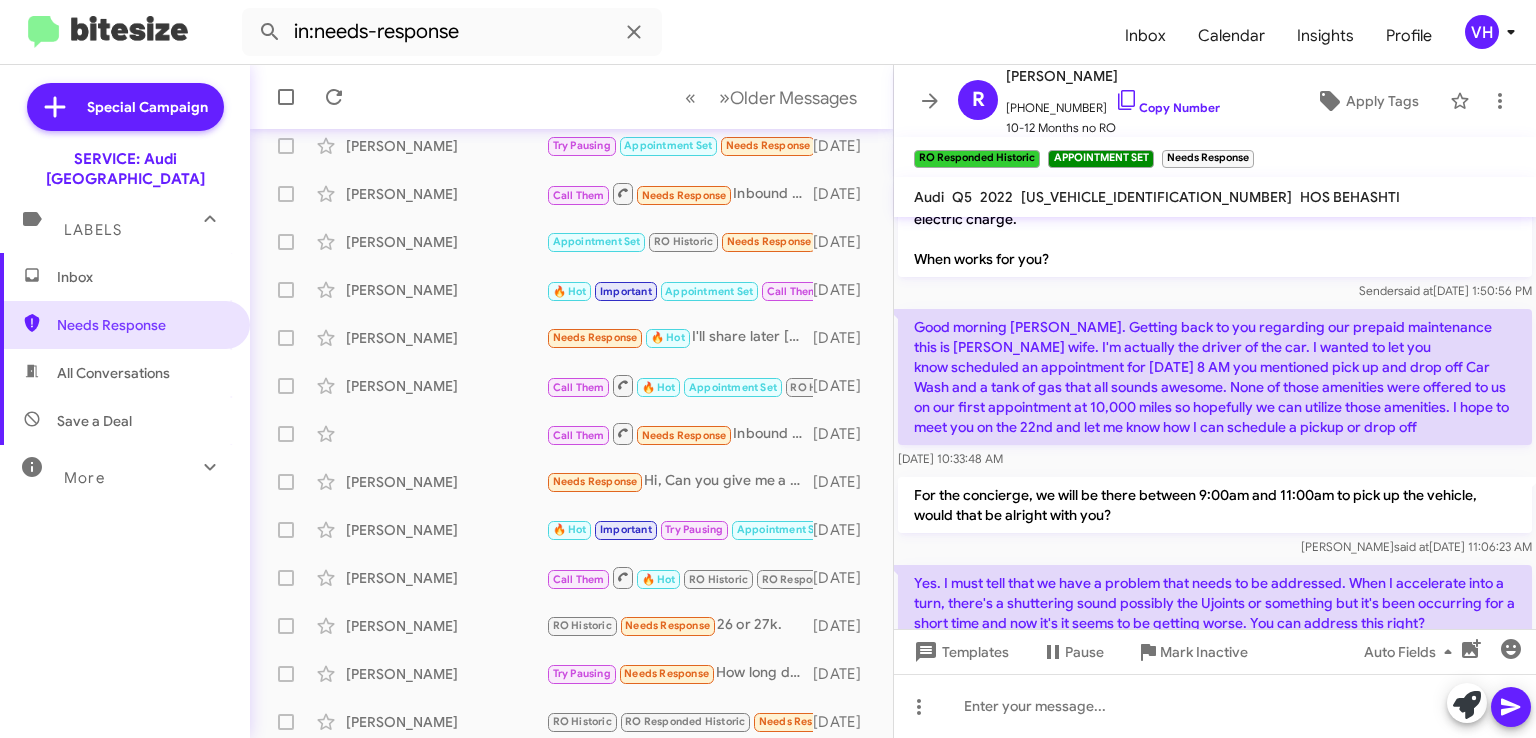 scroll, scrollTop: 300, scrollLeft: 0, axis: vertical 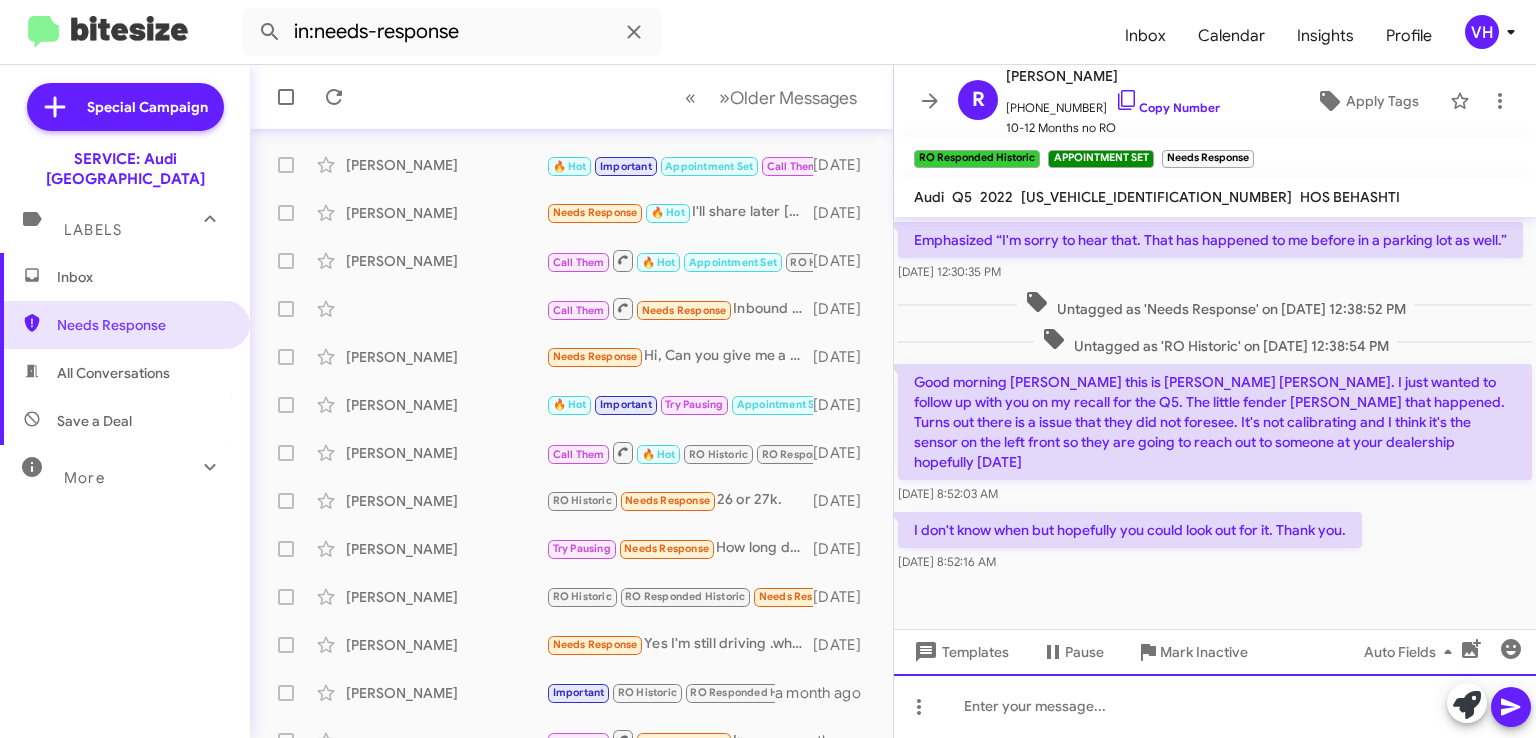 click 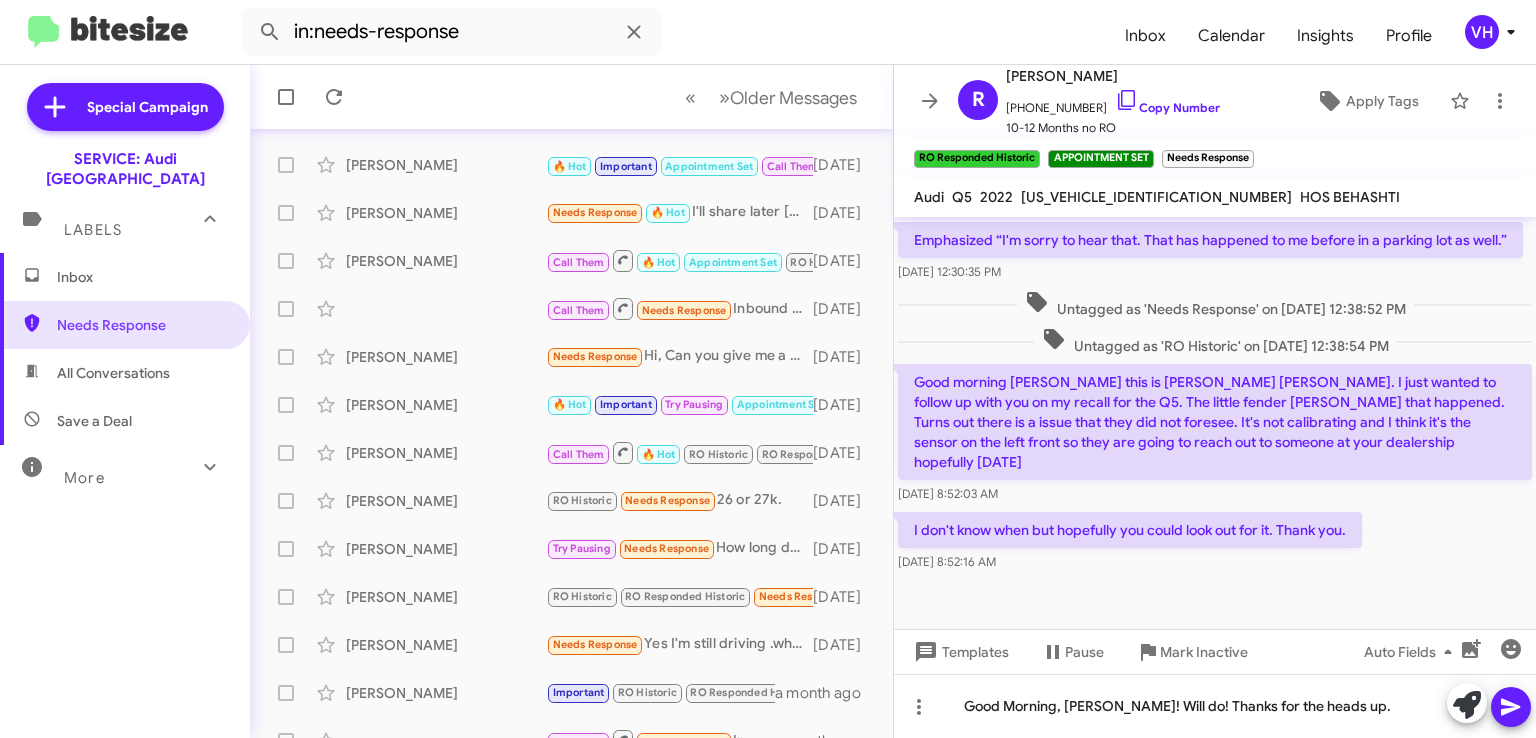 click 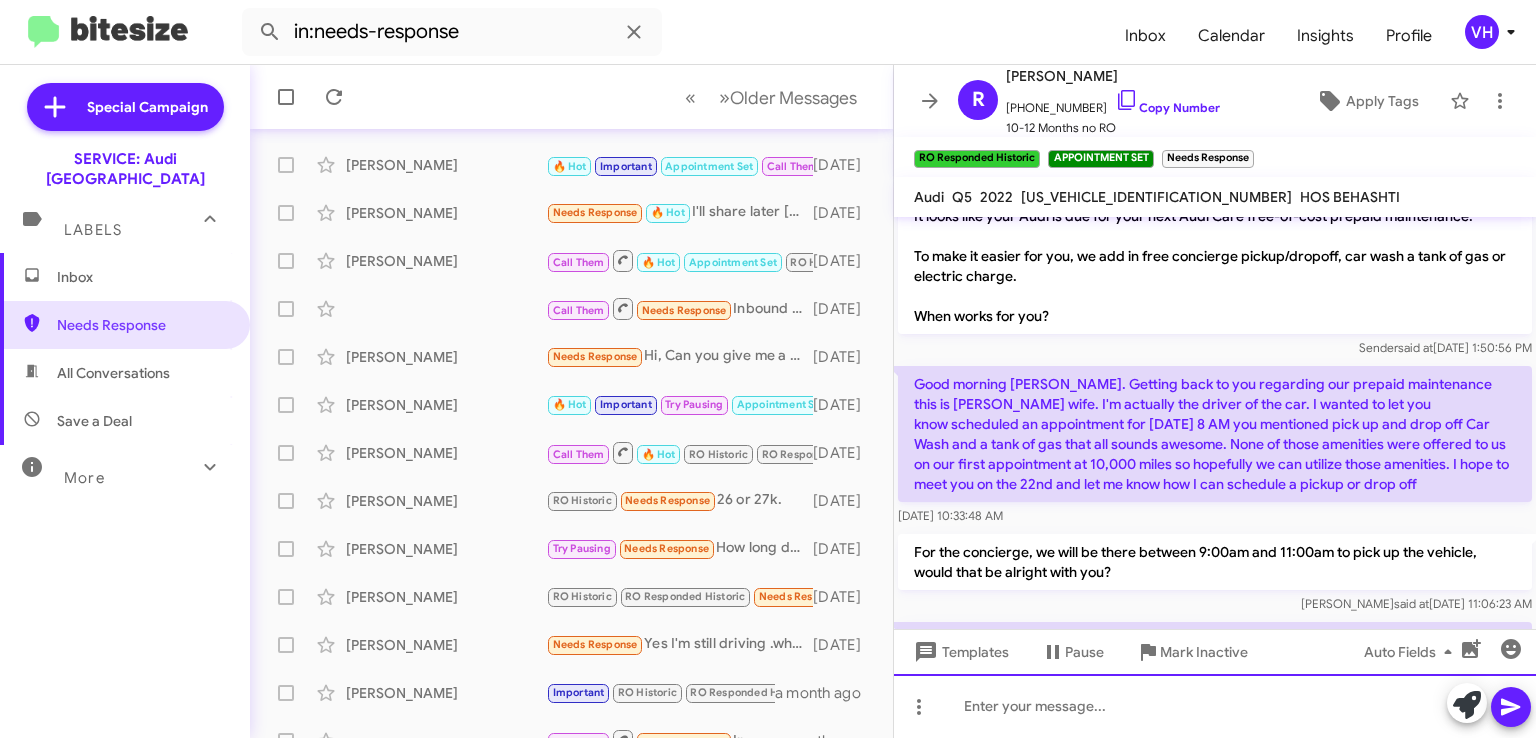scroll, scrollTop: 0, scrollLeft: 0, axis: both 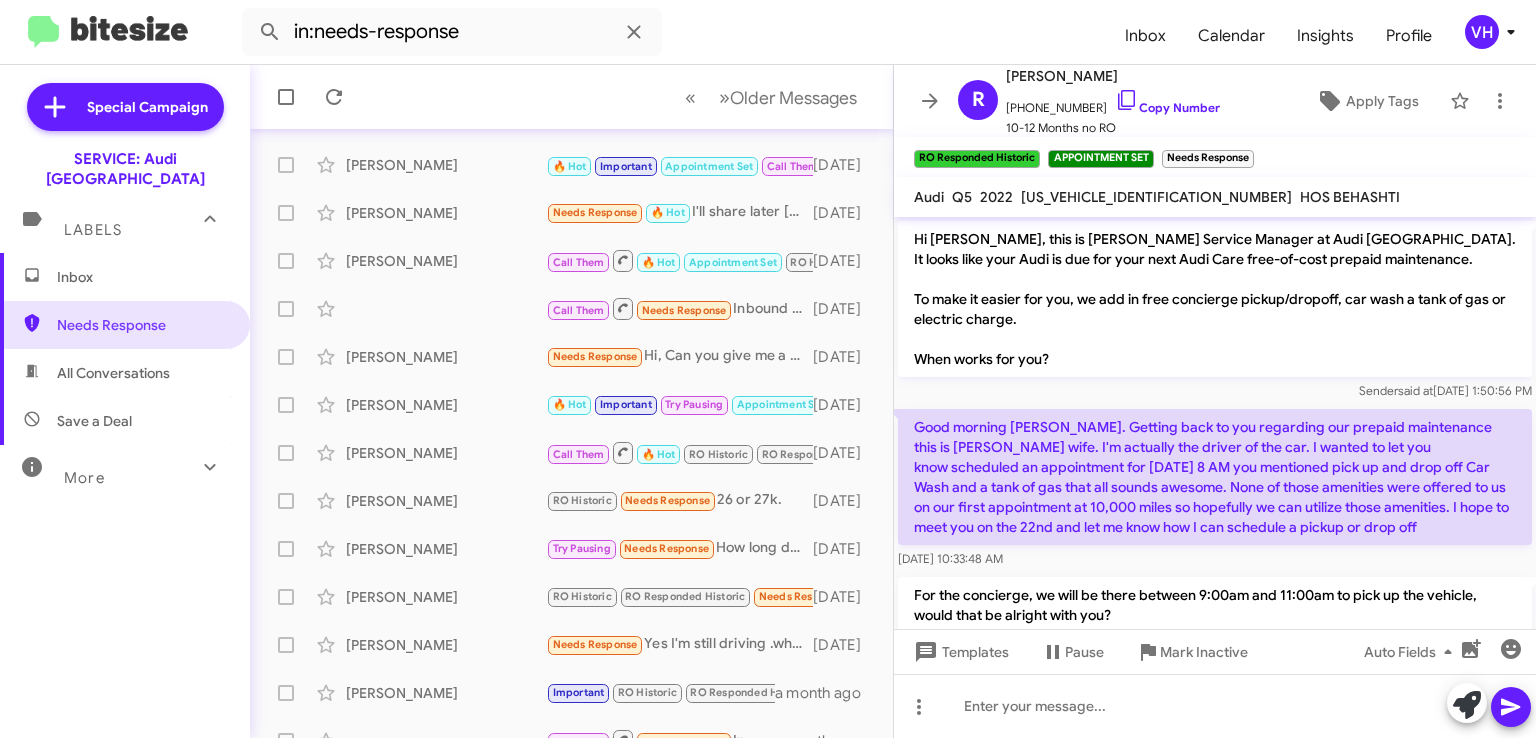 click on "×" 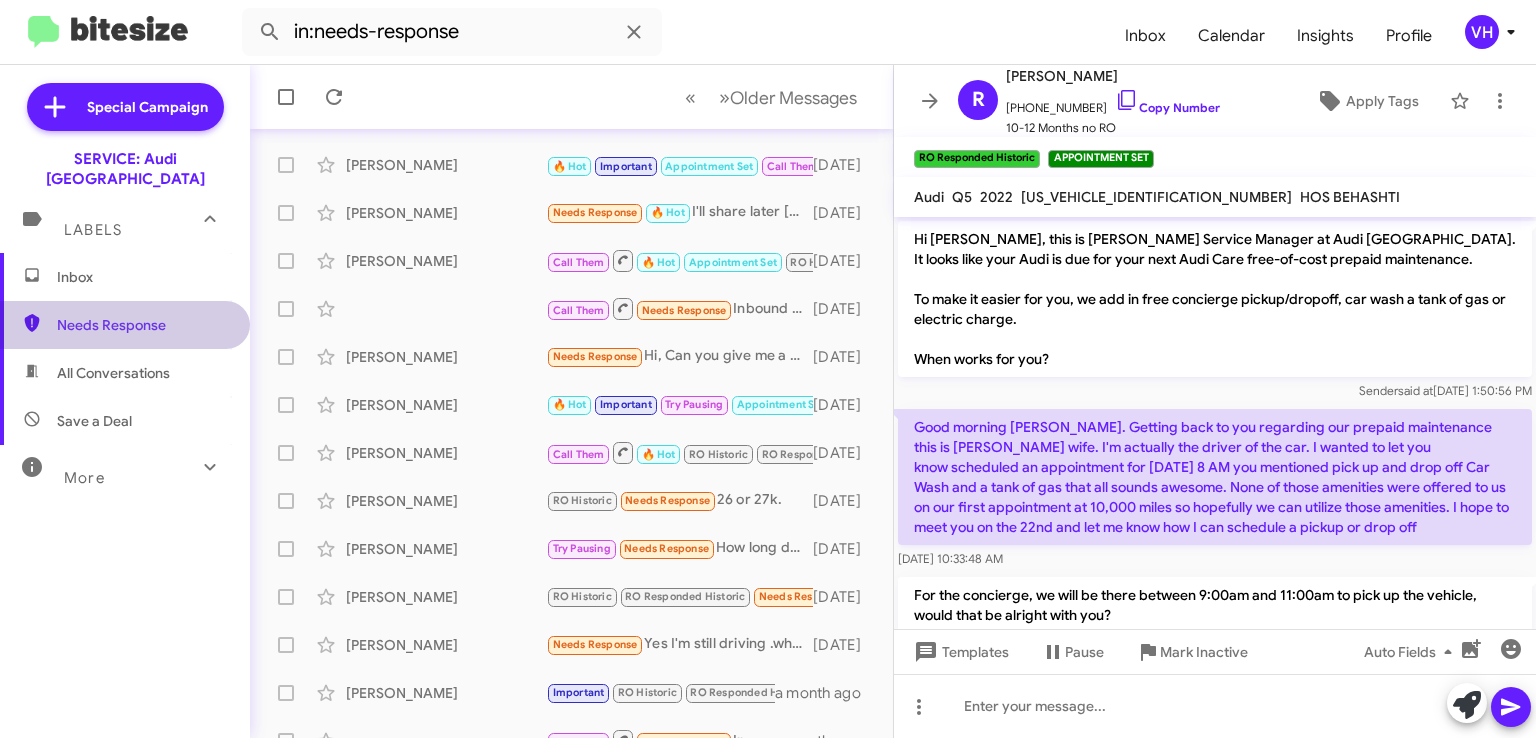 click on "Needs Response" at bounding box center (142, 325) 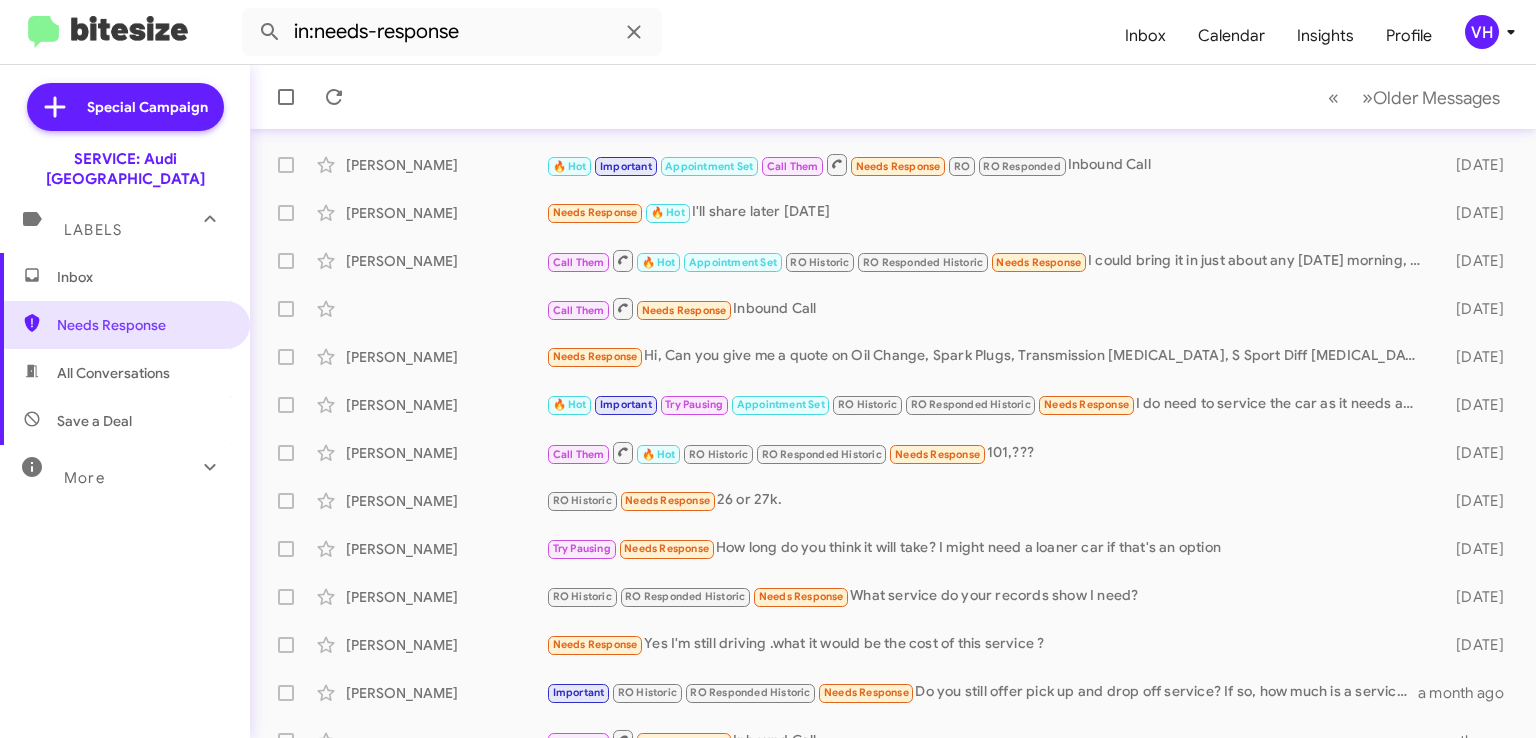 click on "🔥 Hot   Important   Appointment Set   Call Them   Needs Response   RO   RO Responded   Inbound Call" 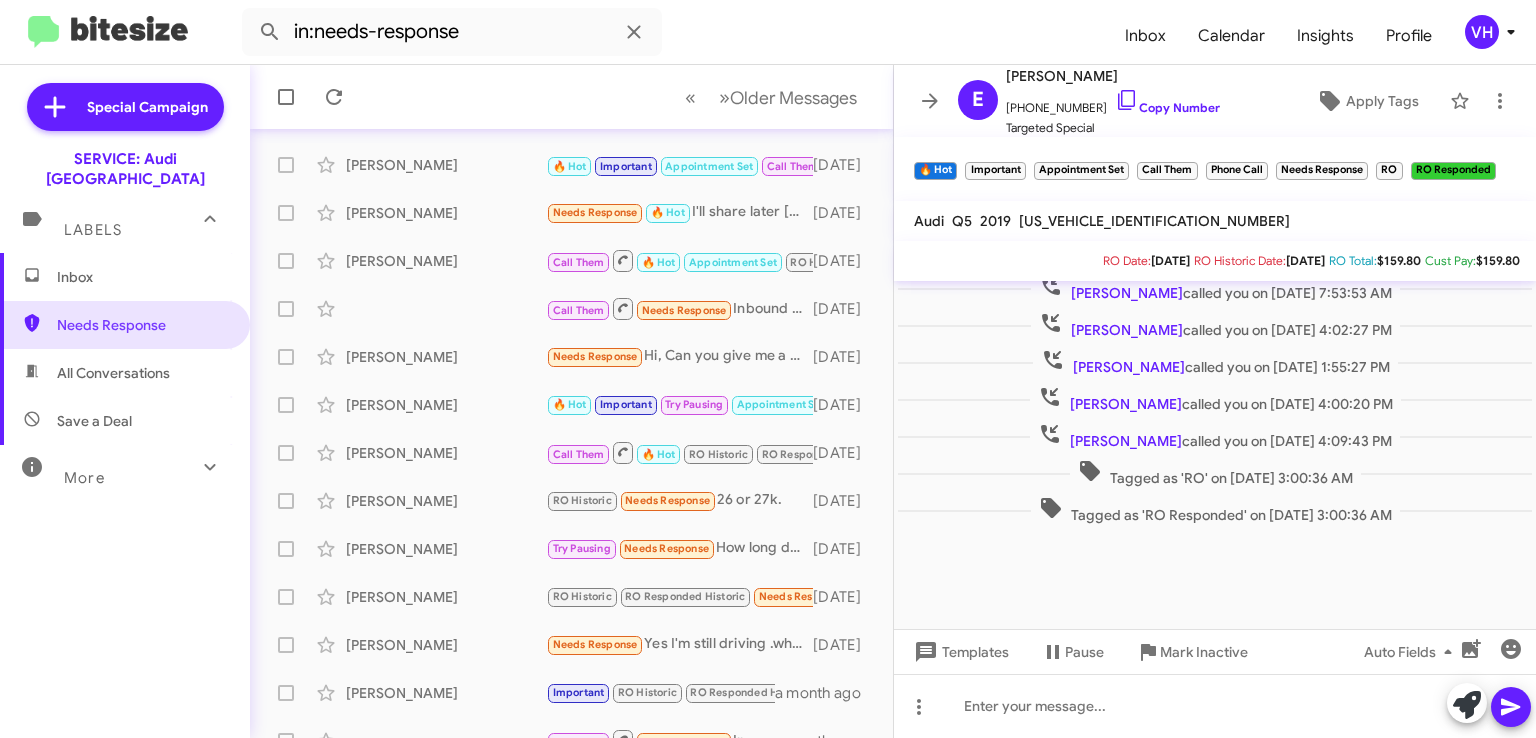 scroll, scrollTop: 676, scrollLeft: 0, axis: vertical 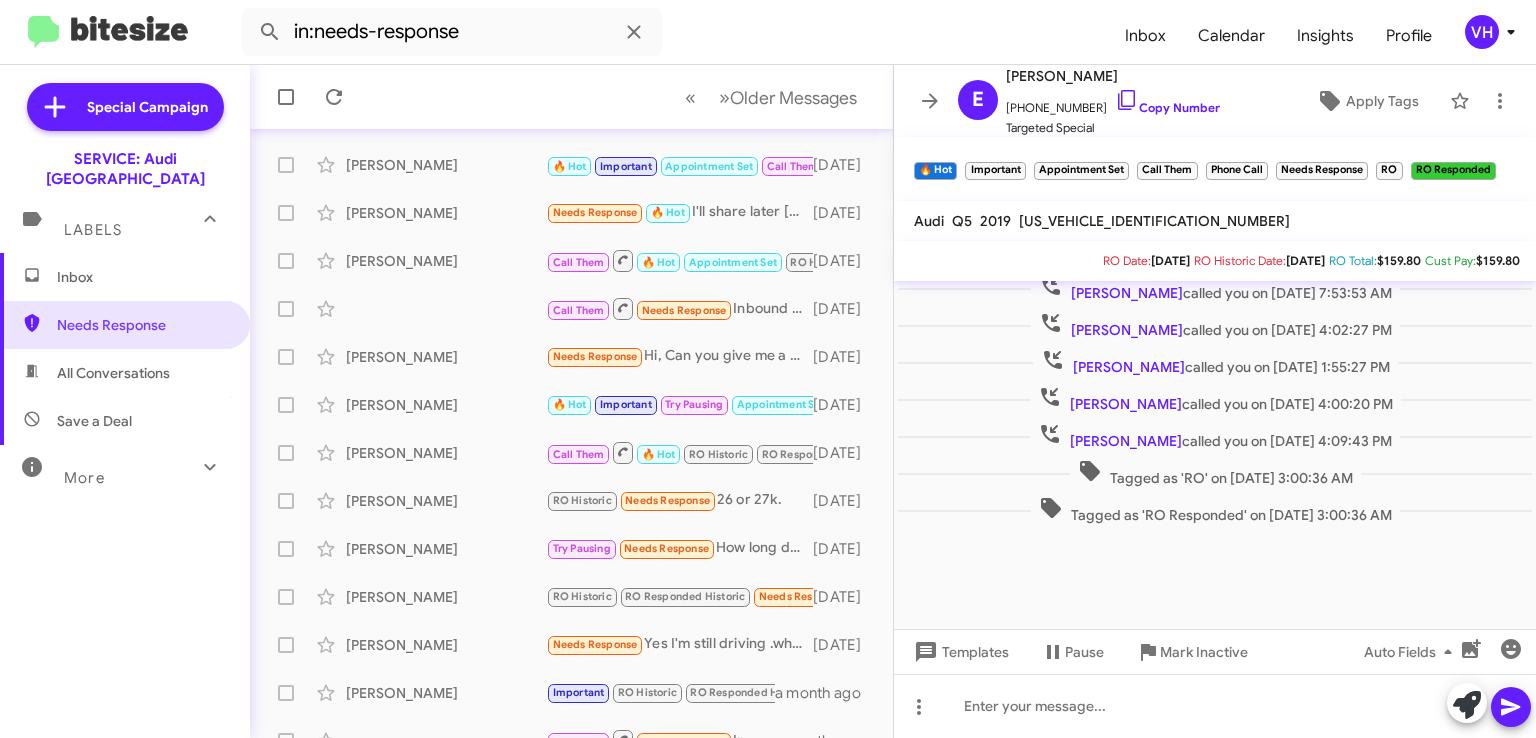 click on "×" 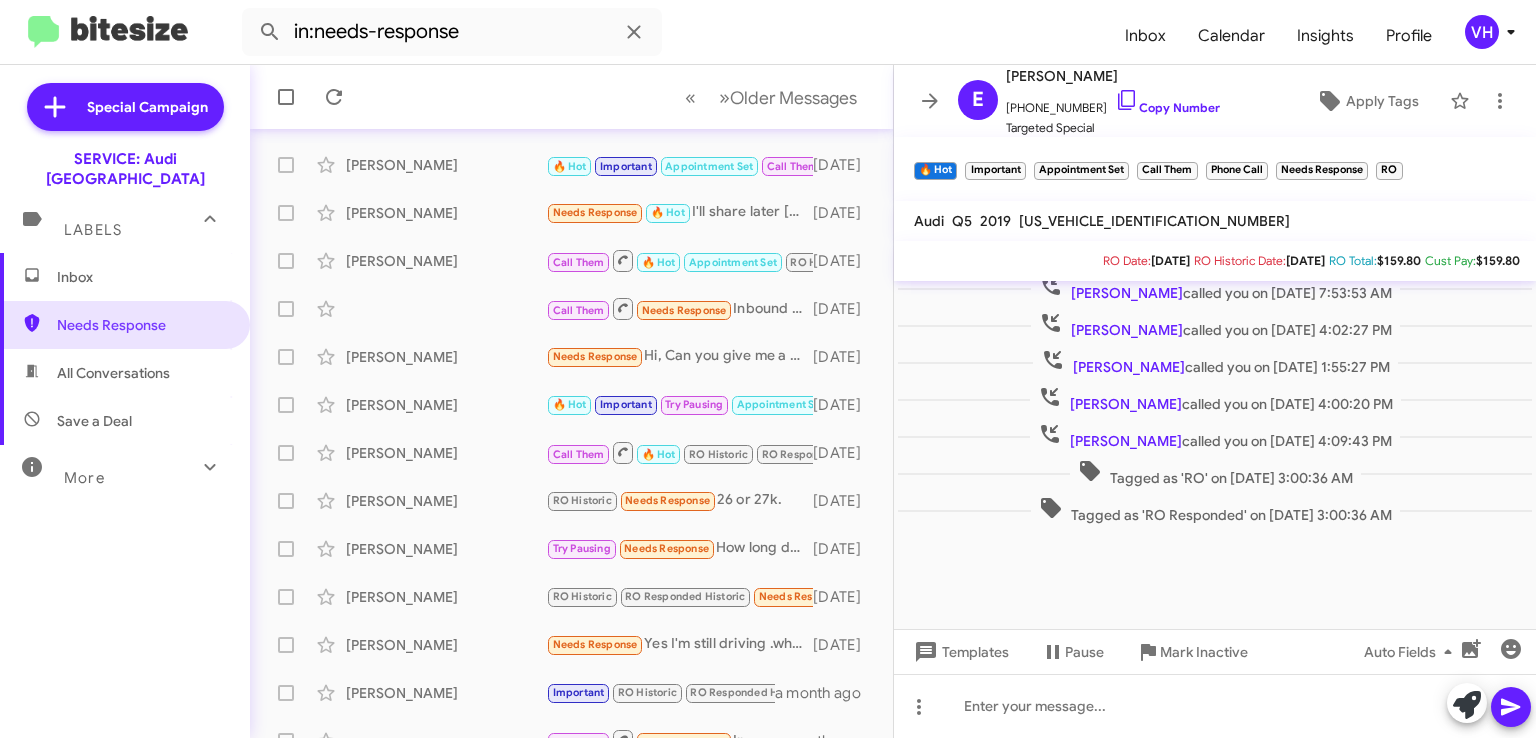 click on "×" 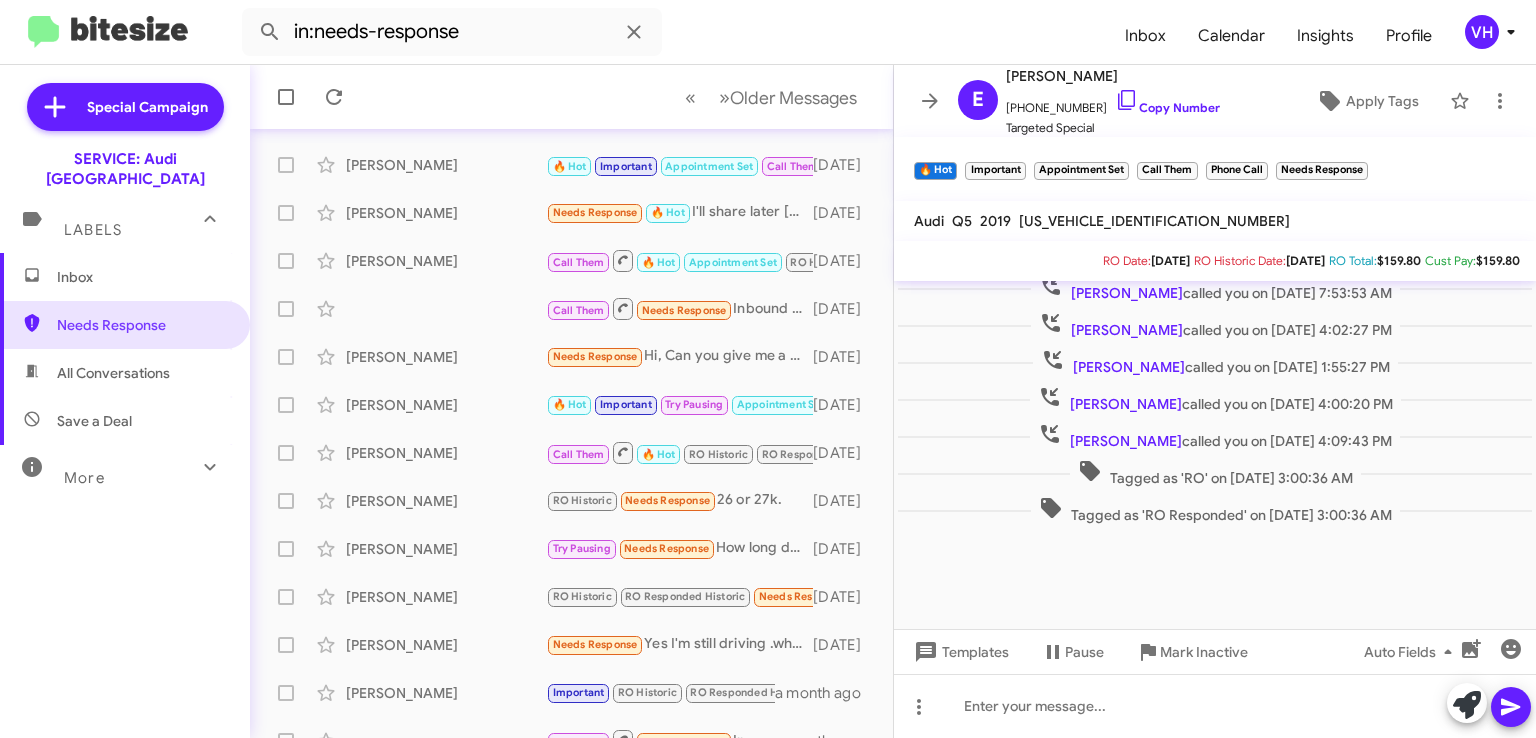 click on "×" 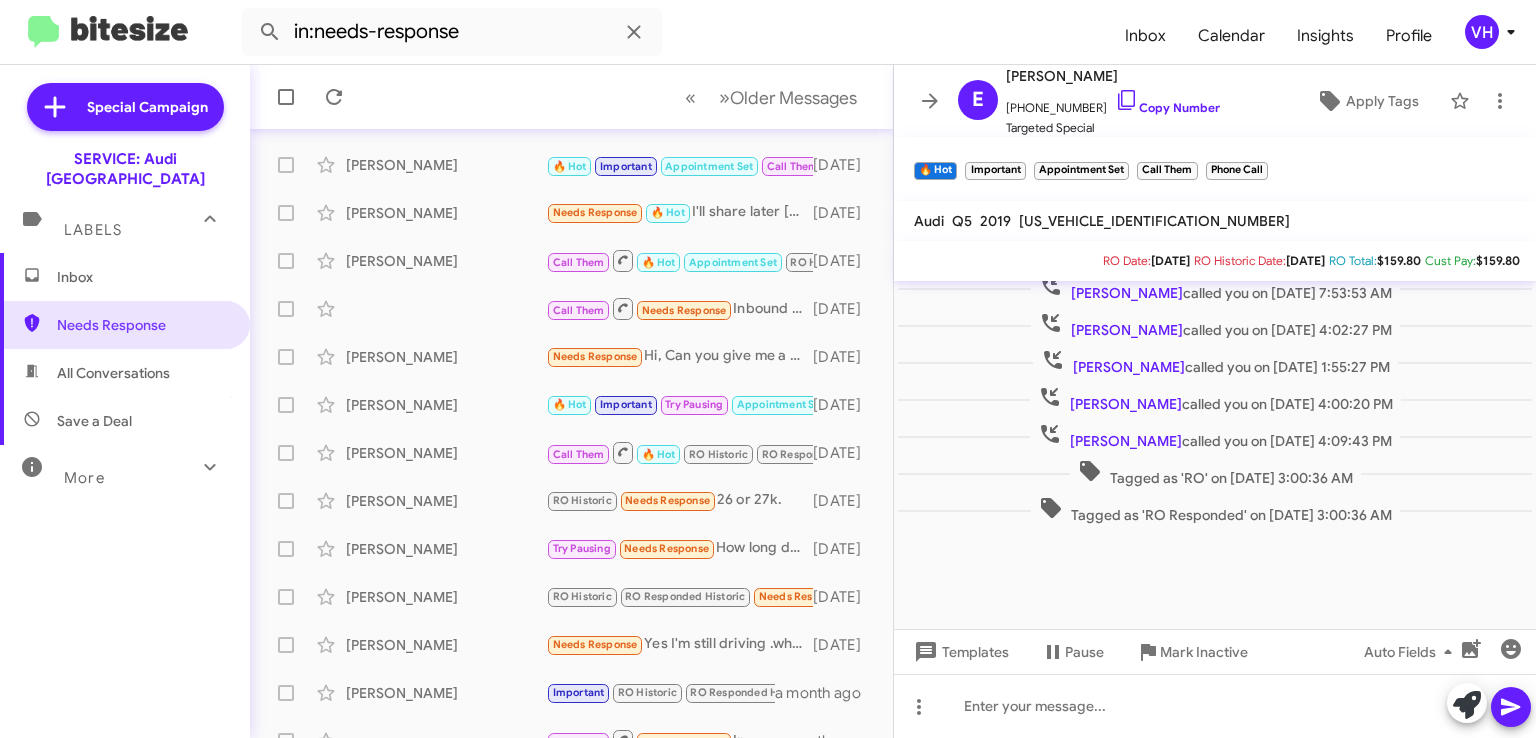 click on "×" 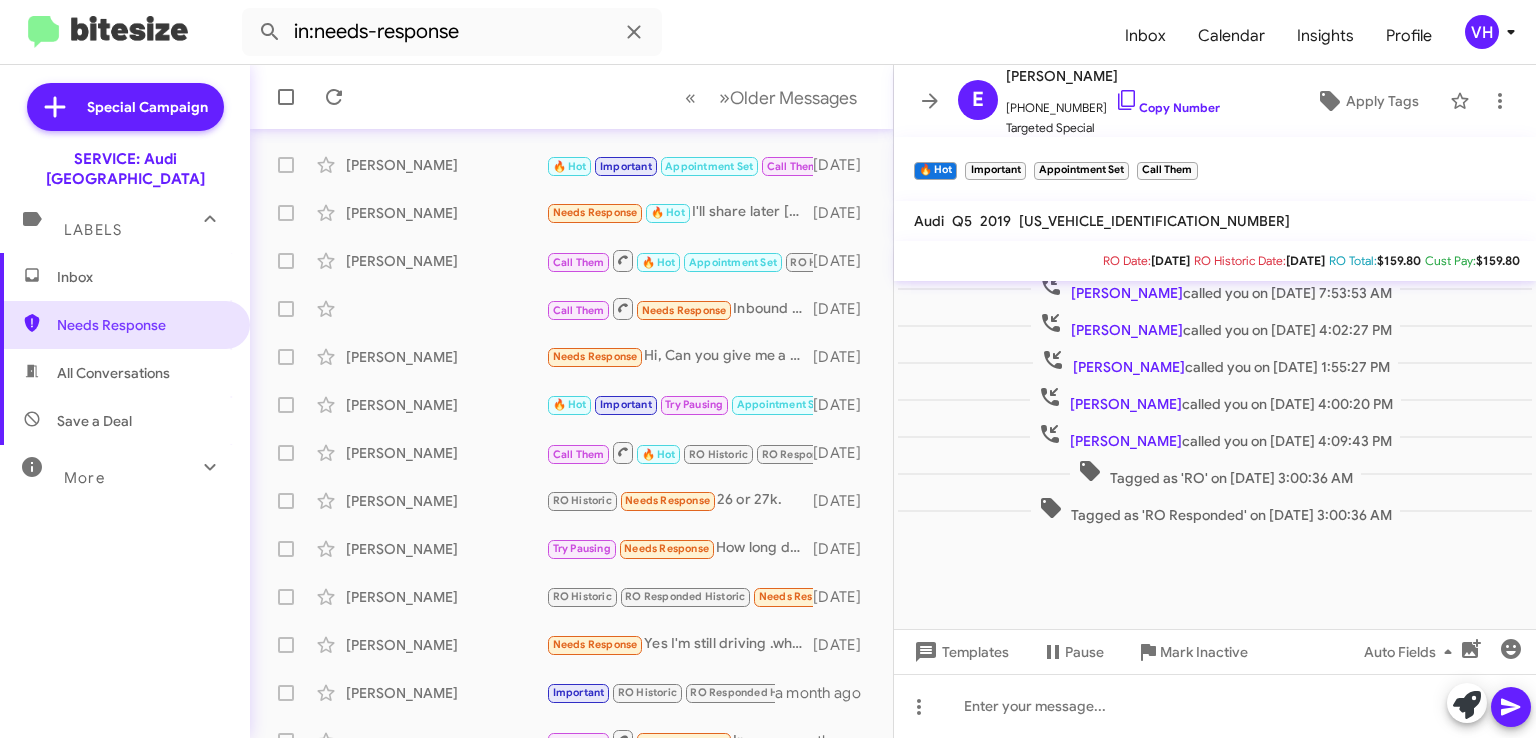 click on "[US_VEHICLE_IDENTIFICATION_NUMBER]" 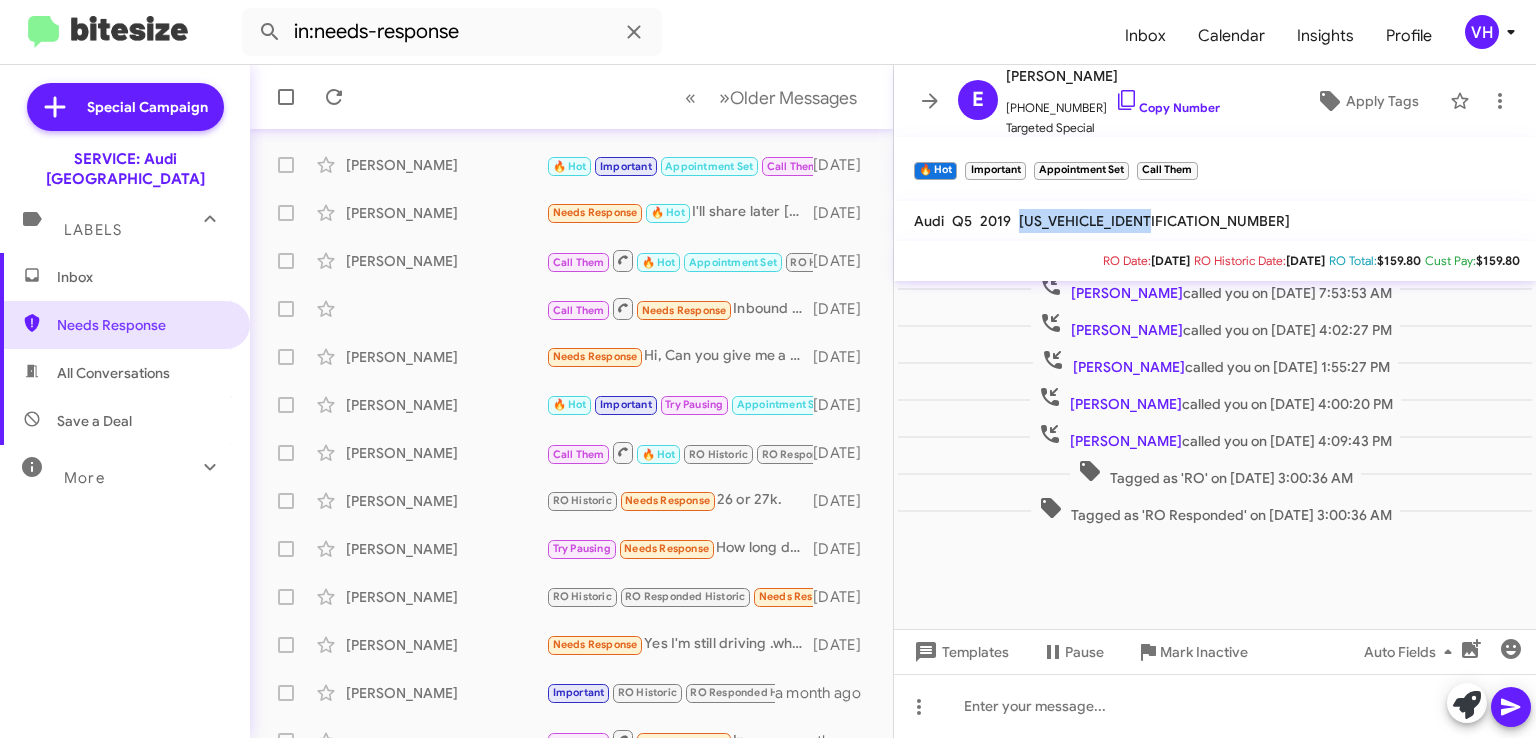 click on "[US_VEHICLE_IDENTIFICATION_NUMBER]" 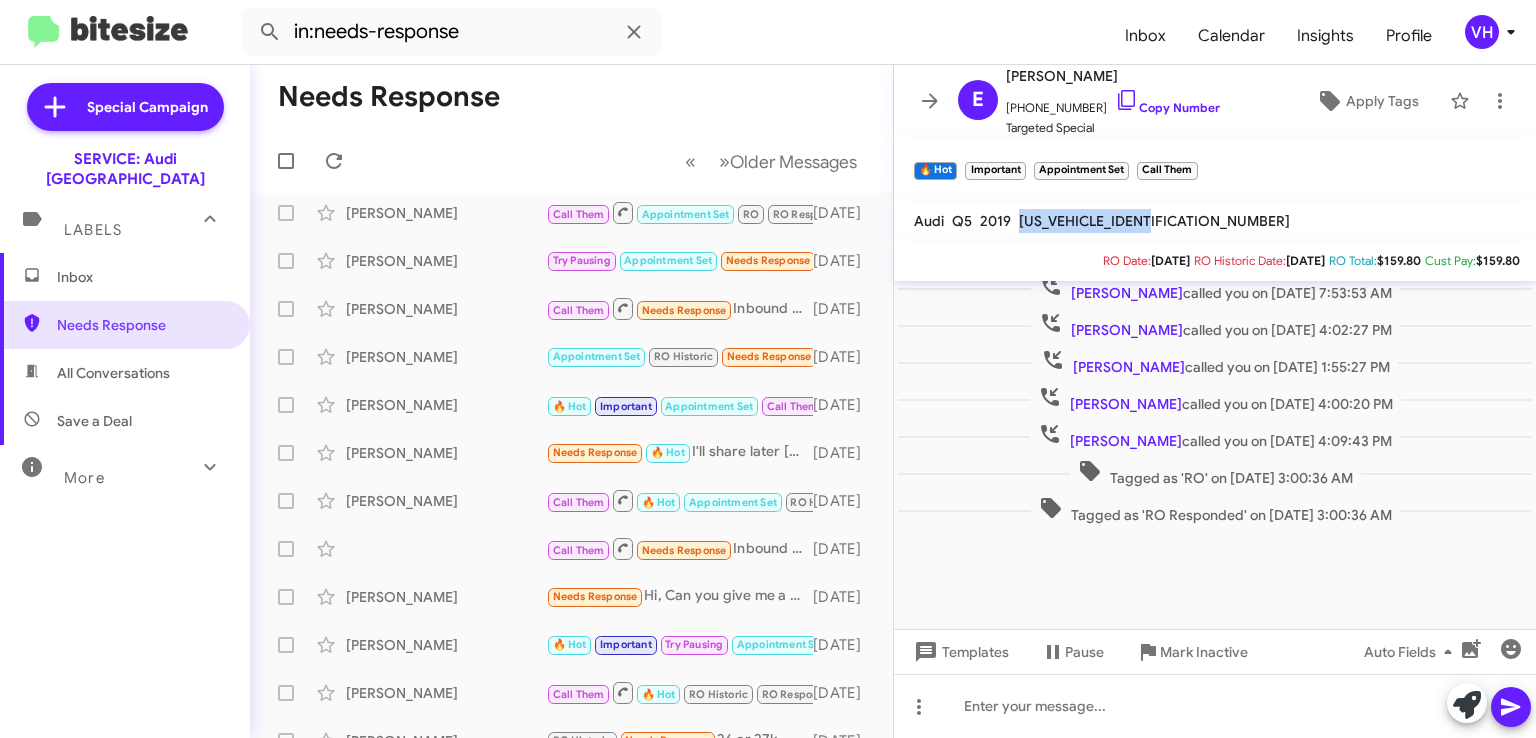 scroll, scrollTop: 0, scrollLeft: 0, axis: both 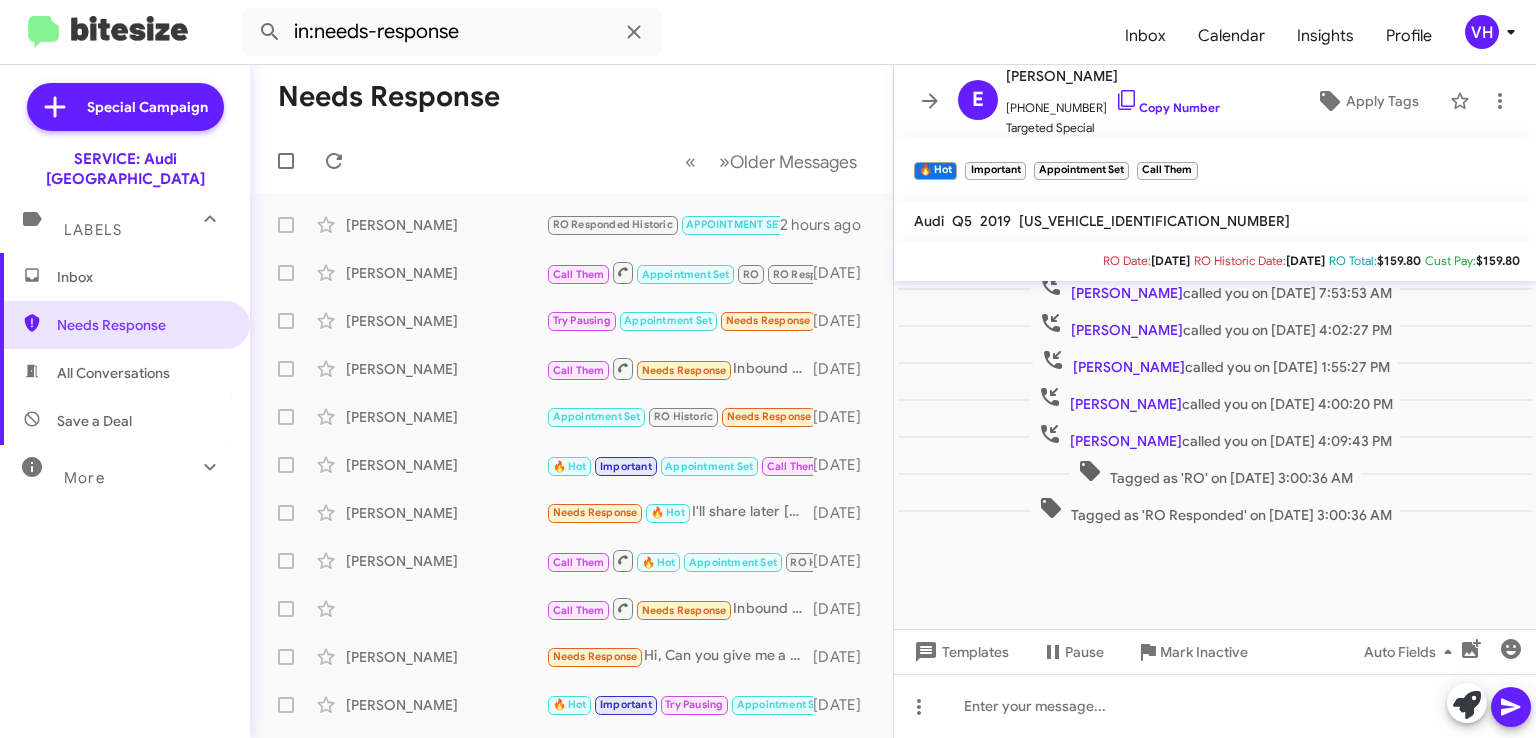 click on "×" 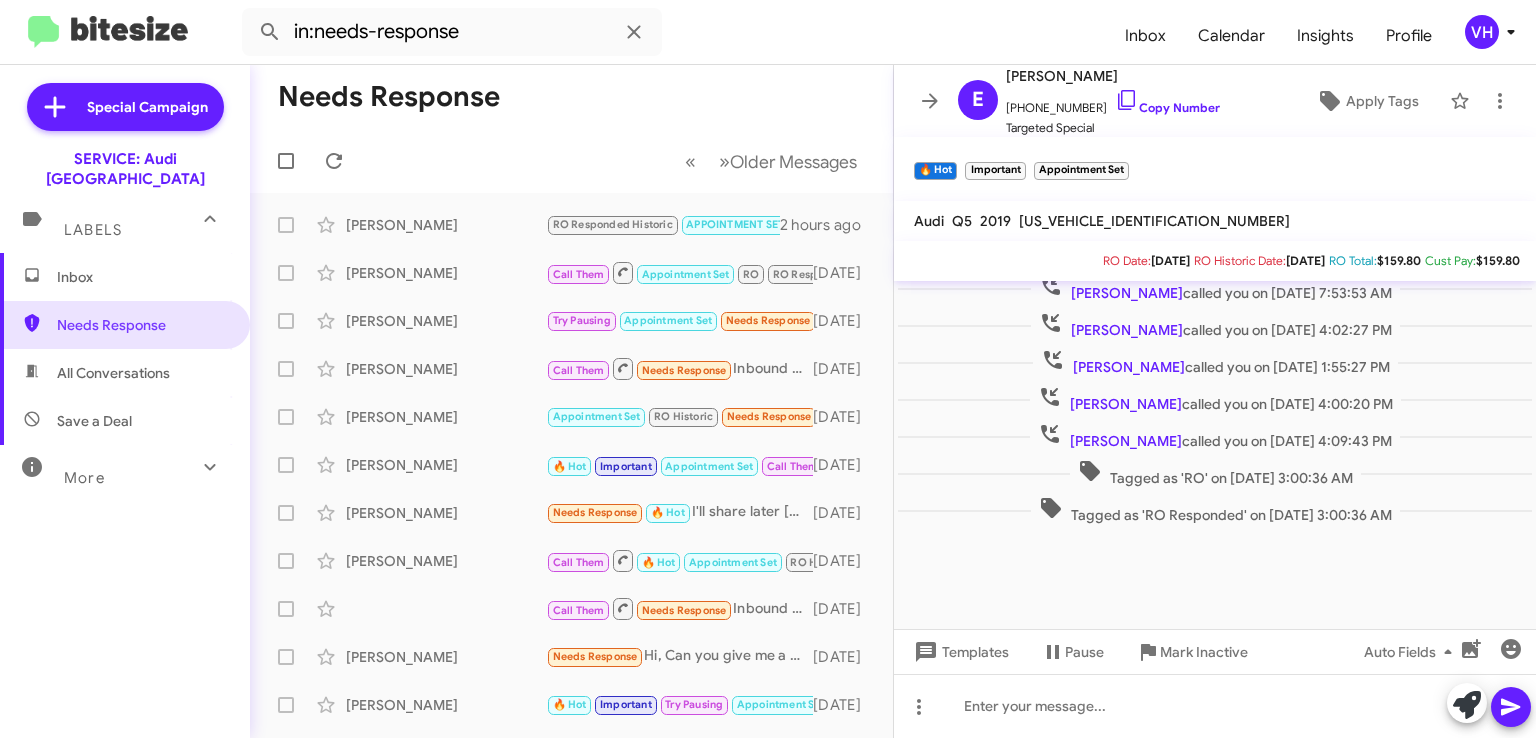 click on "×" 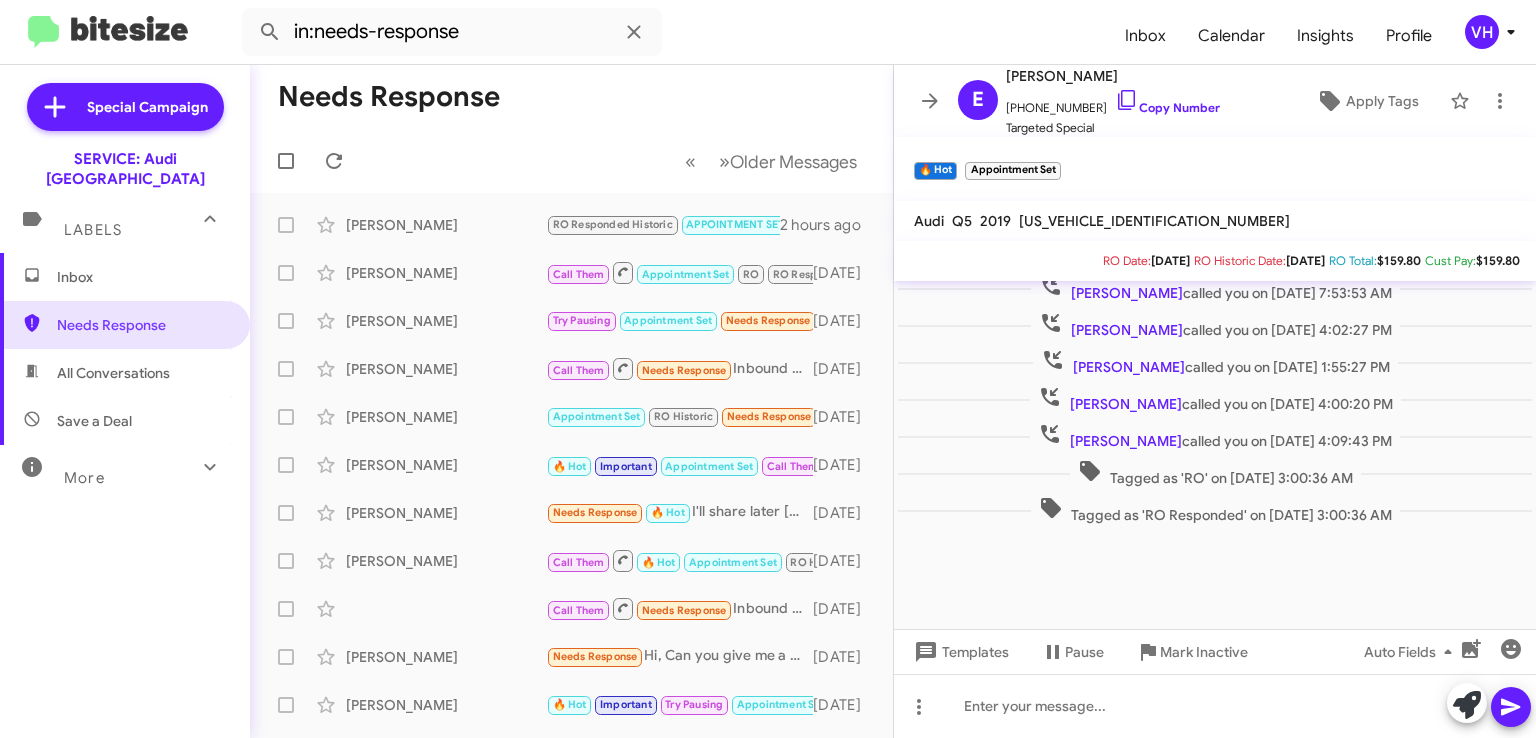 click on "×" 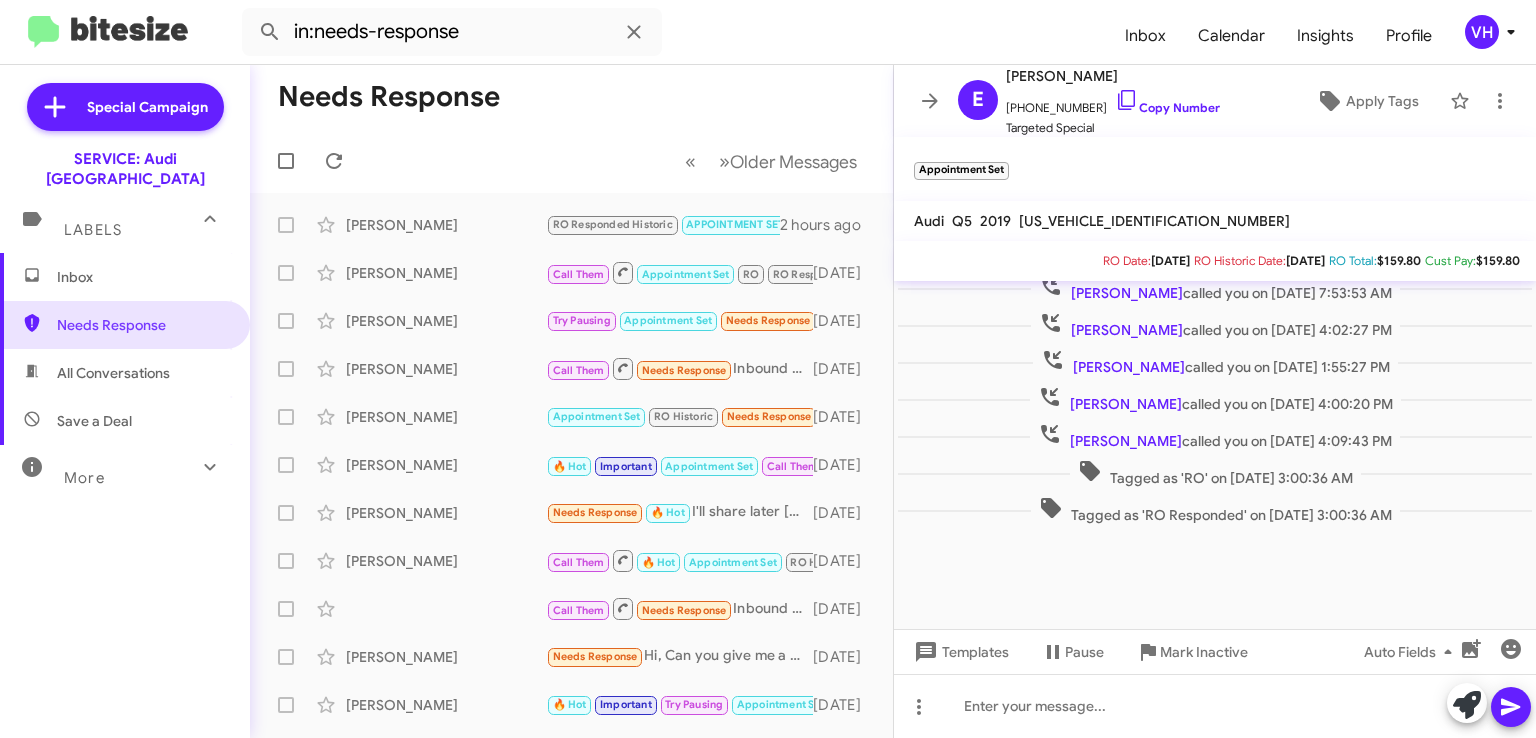 click on "Apply Tags" 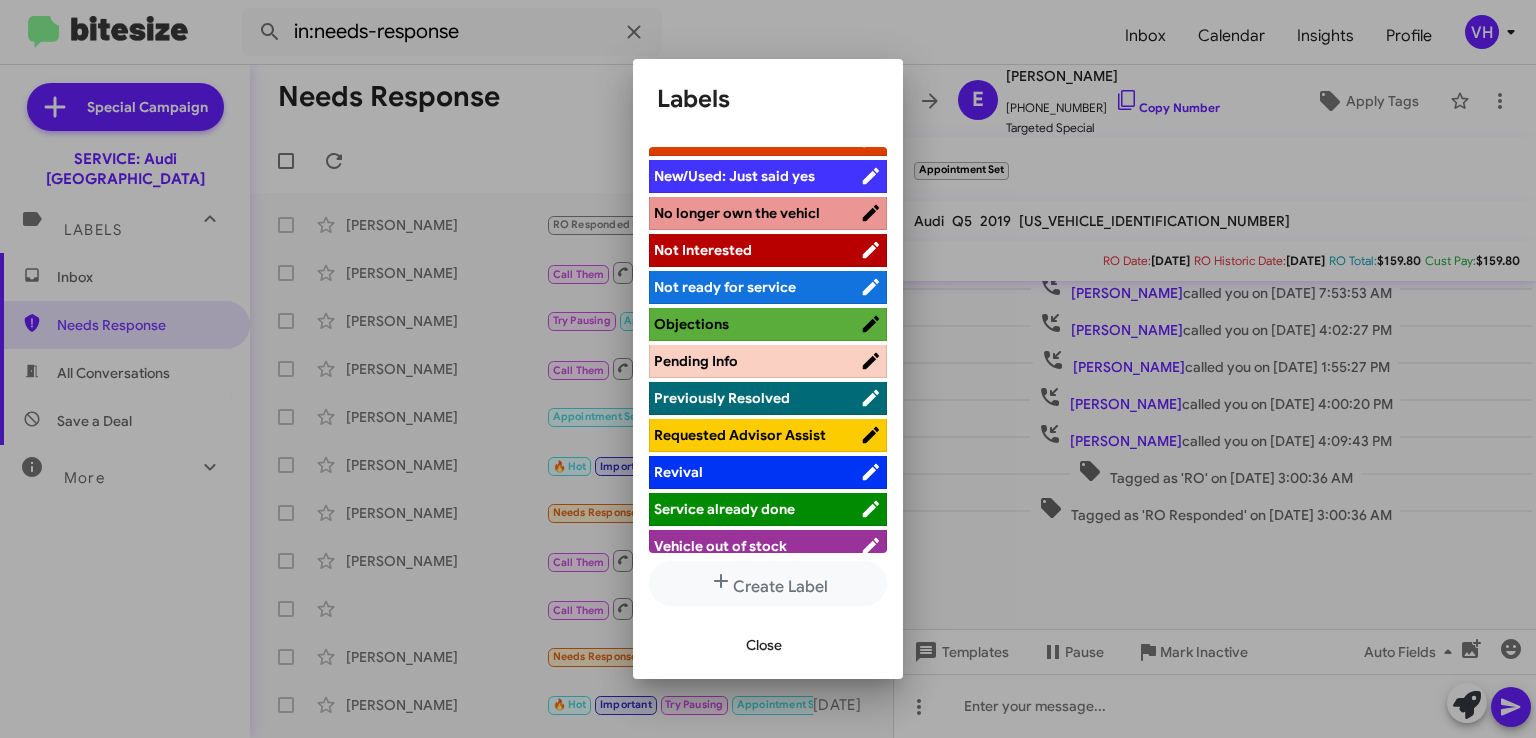 scroll, scrollTop: 588, scrollLeft: 0, axis: vertical 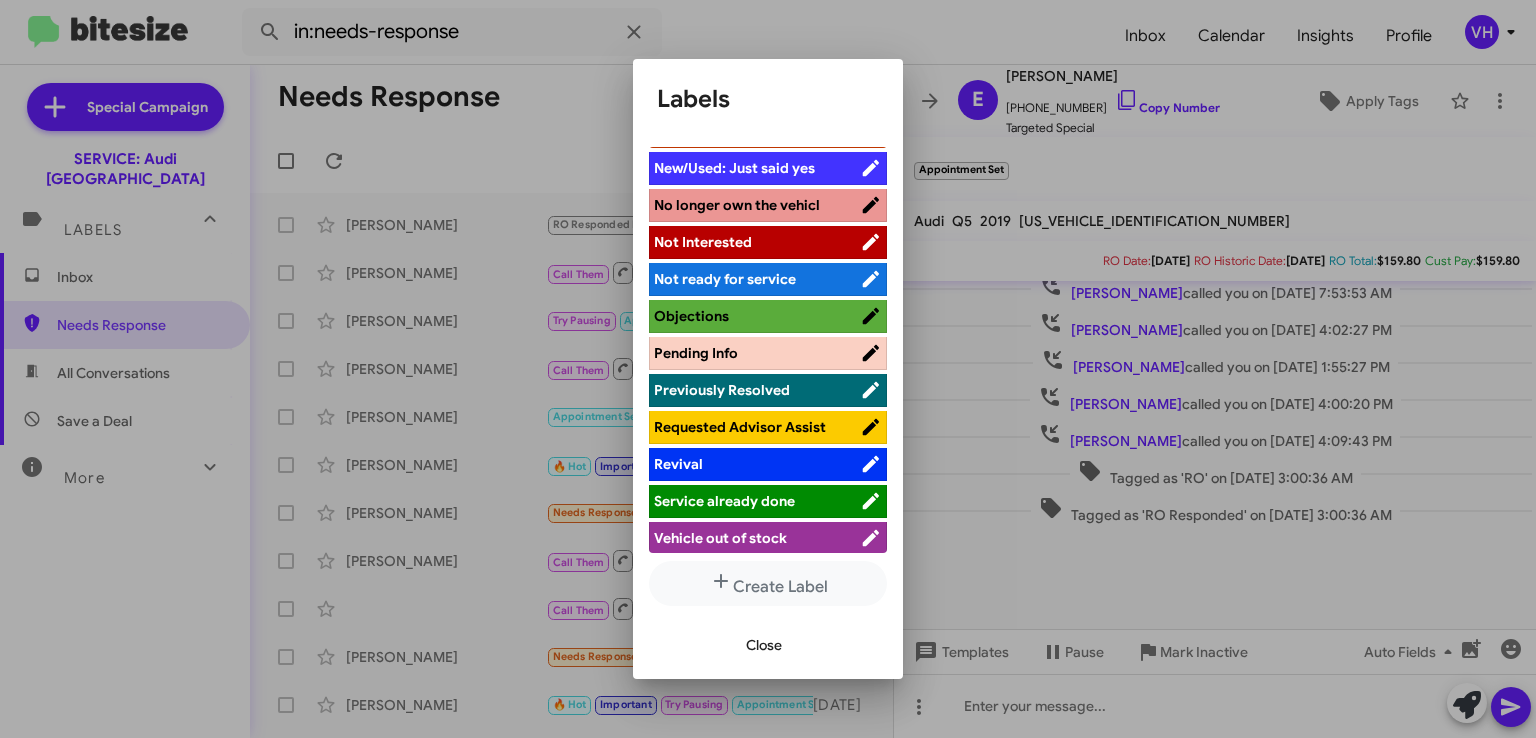 click on "Service already done" at bounding box center [757, 501] 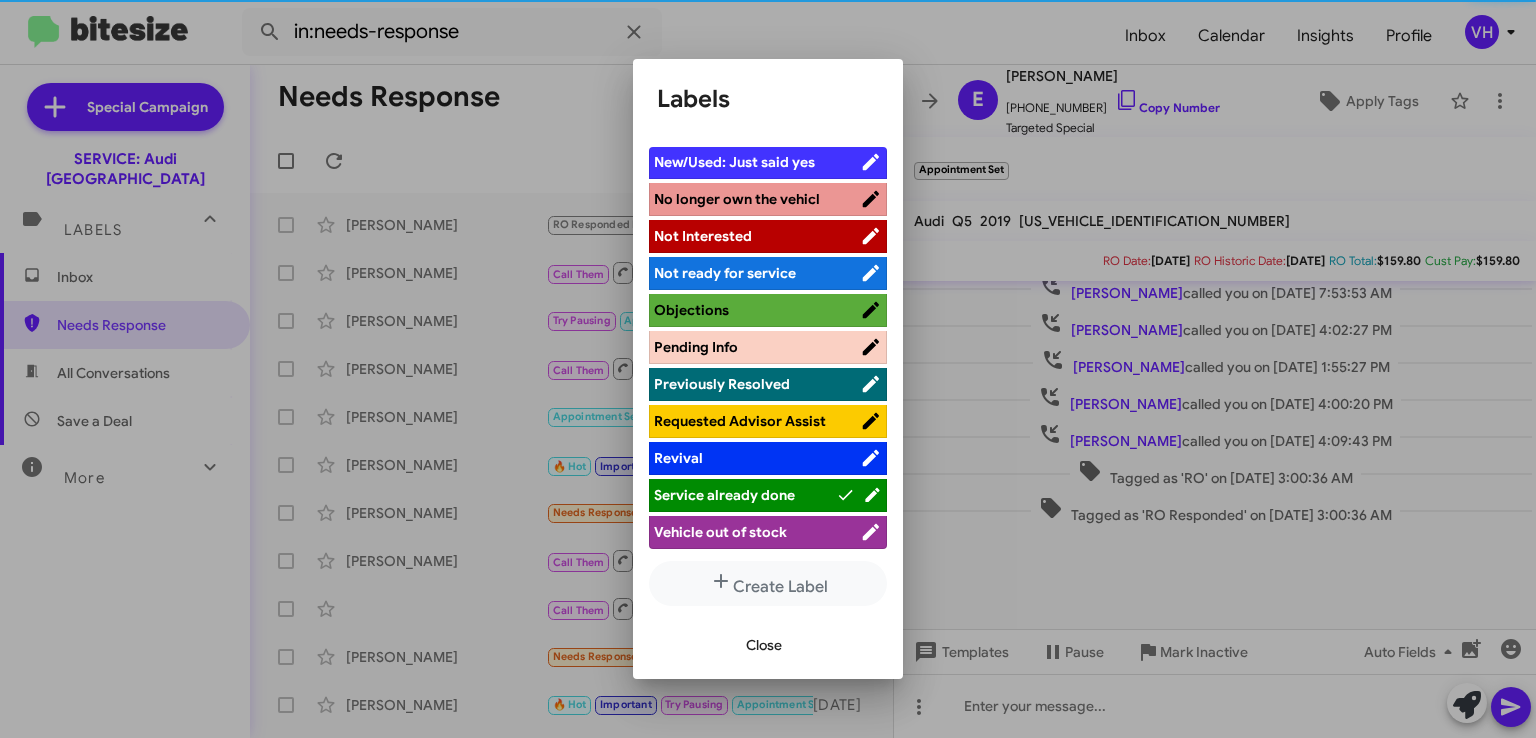 scroll, scrollTop: 588, scrollLeft: 0, axis: vertical 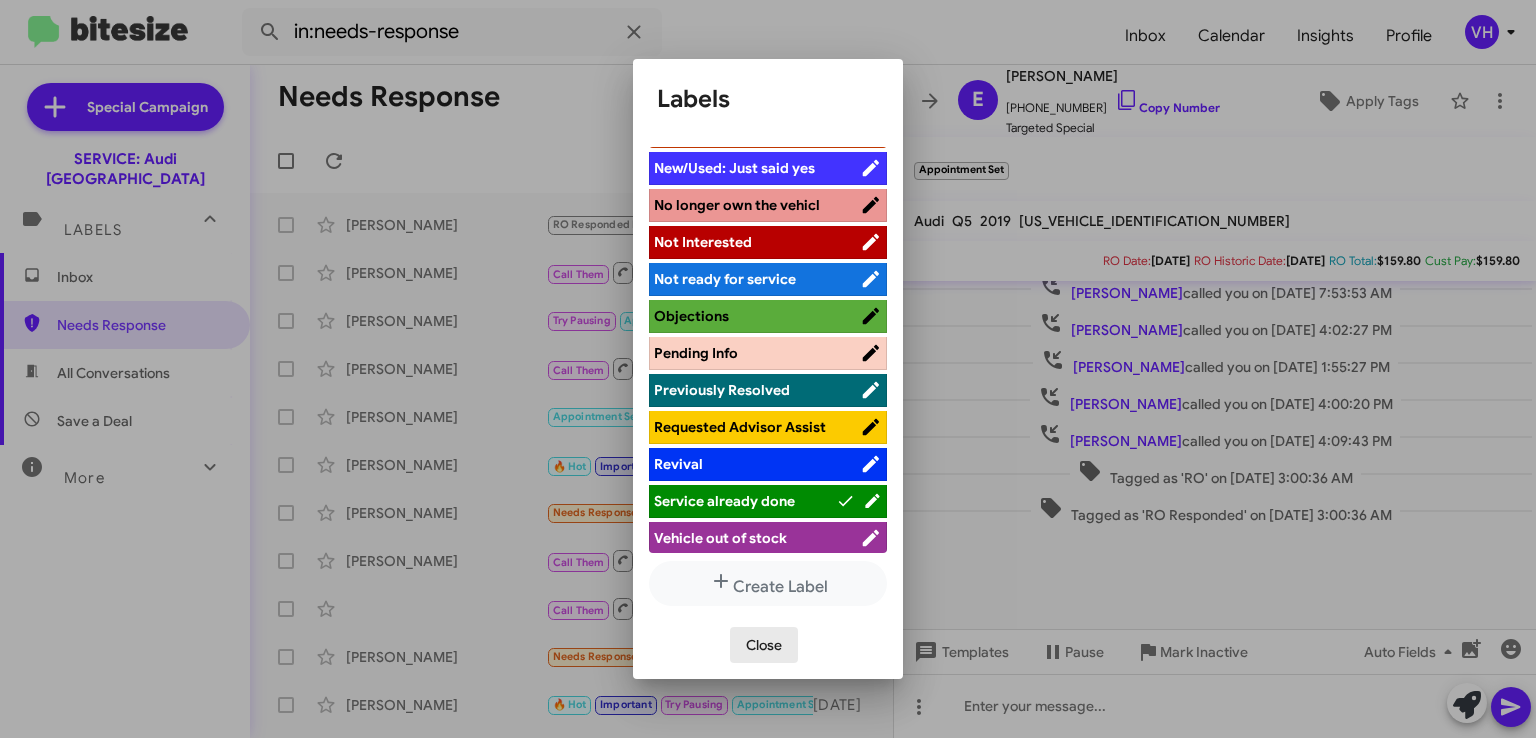 click on "Close" at bounding box center [764, 645] 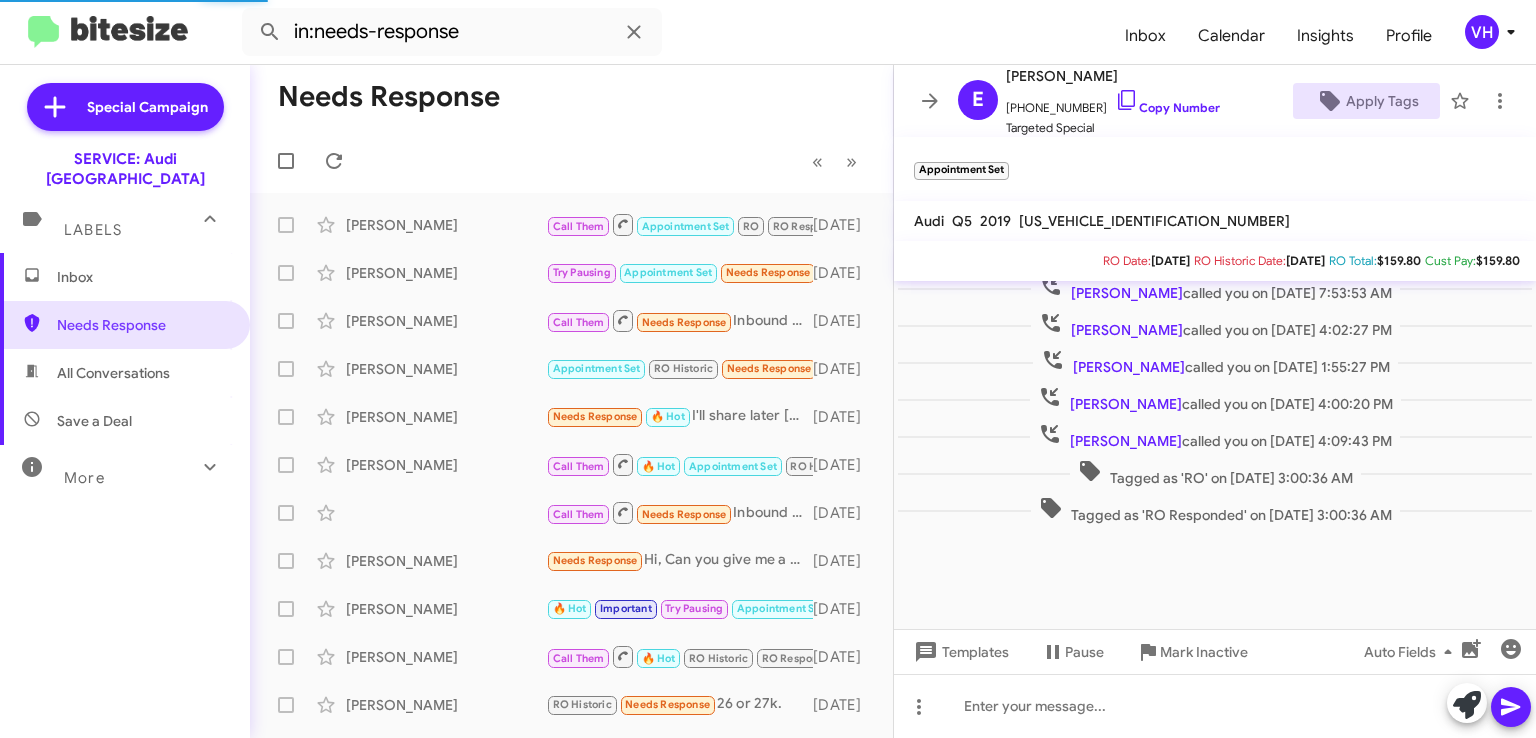 scroll, scrollTop: 652, scrollLeft: 0, axis: vertical 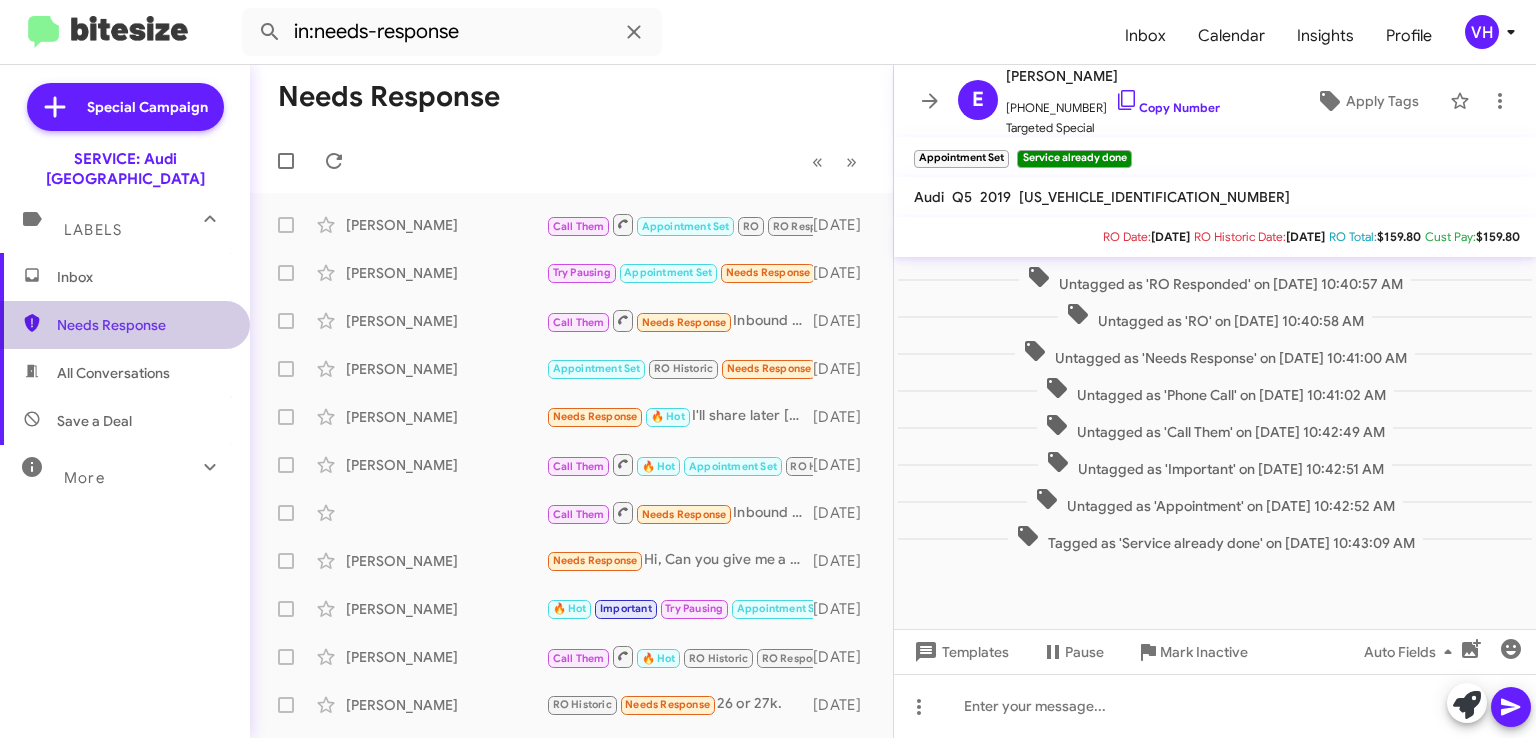 click on "Needs Response" at bounding box center [142, 325] 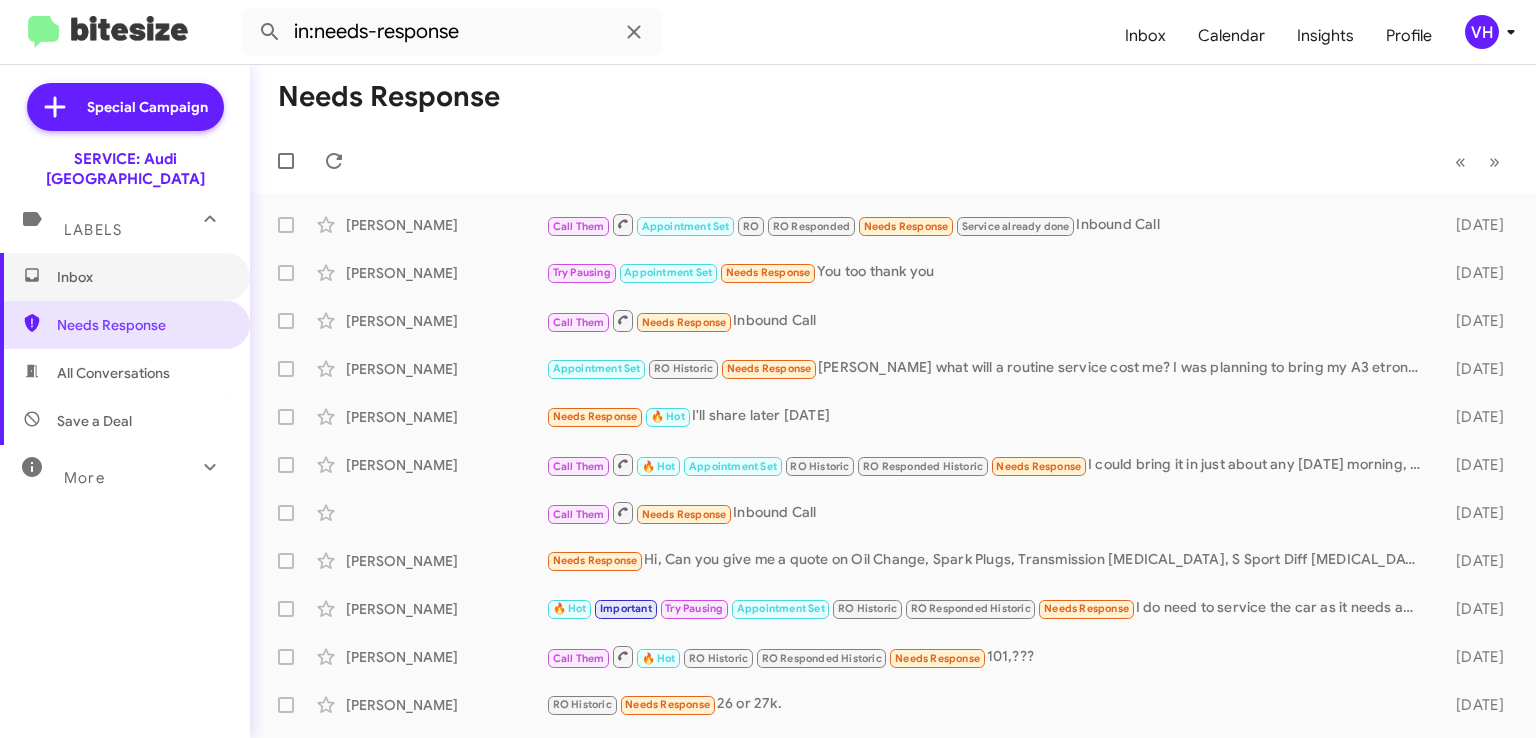 click on "Inbox" at bounding box center [125, 277] 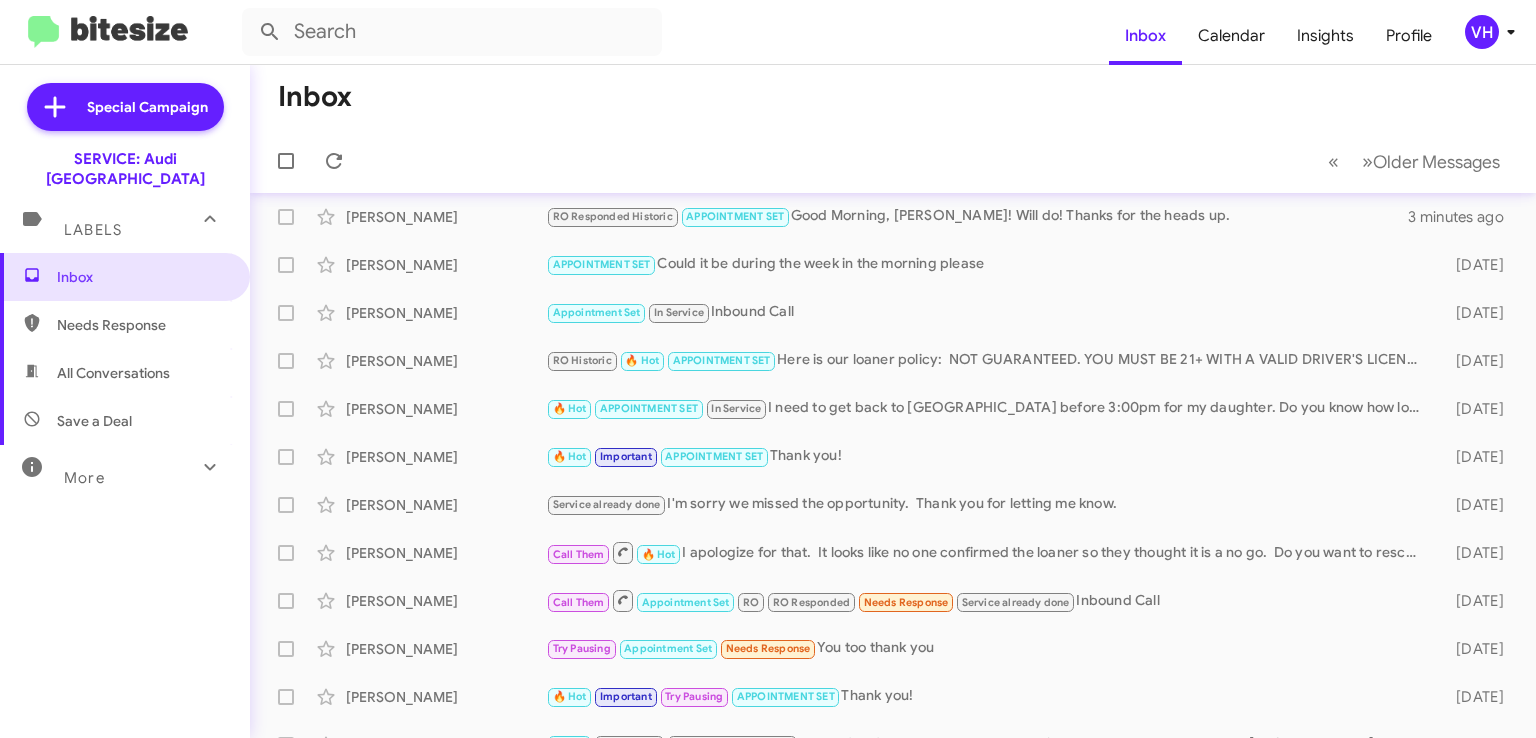 scroll, scrollTop: 0, scrollLeft: 0, axis: both 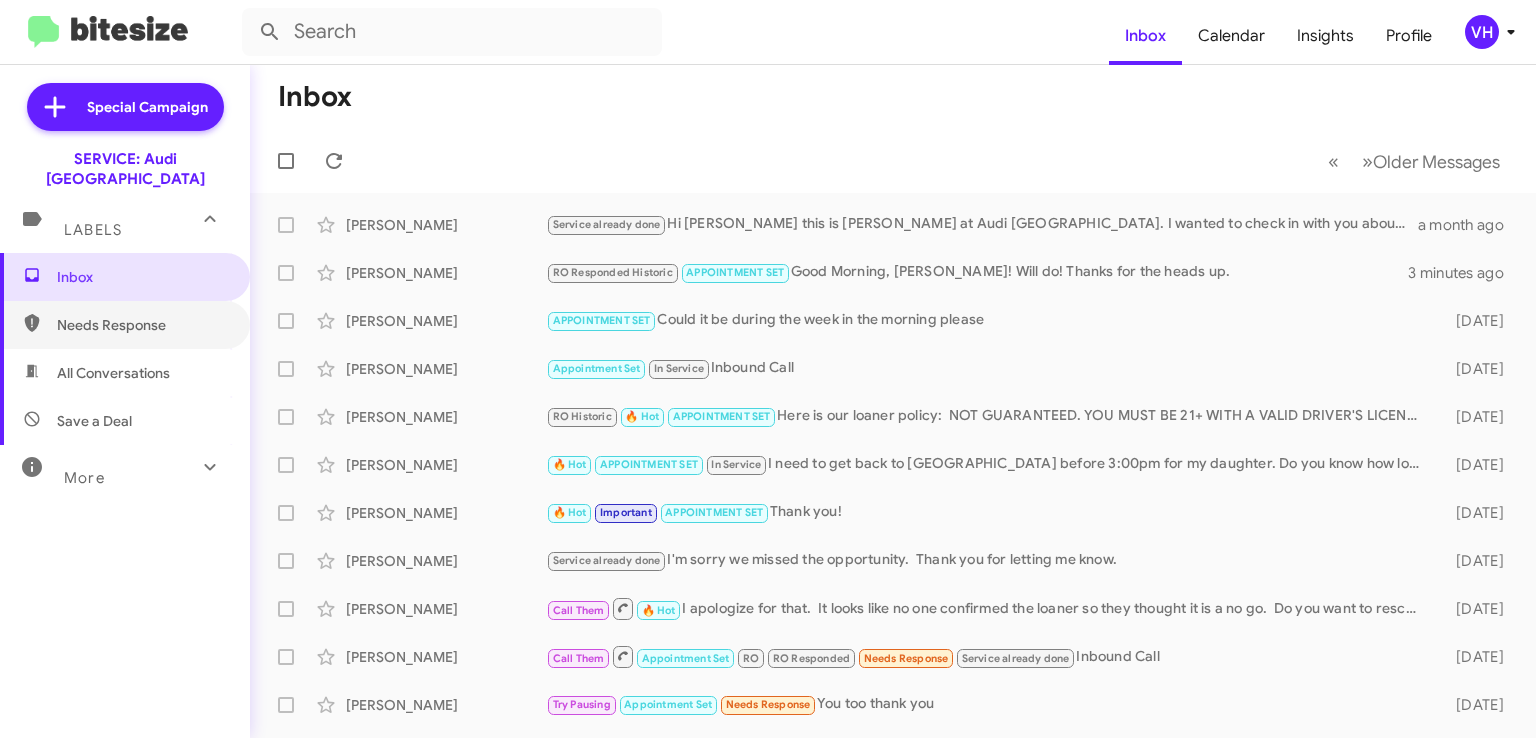 click on "Needs Response" at bounding box center [125, 325] 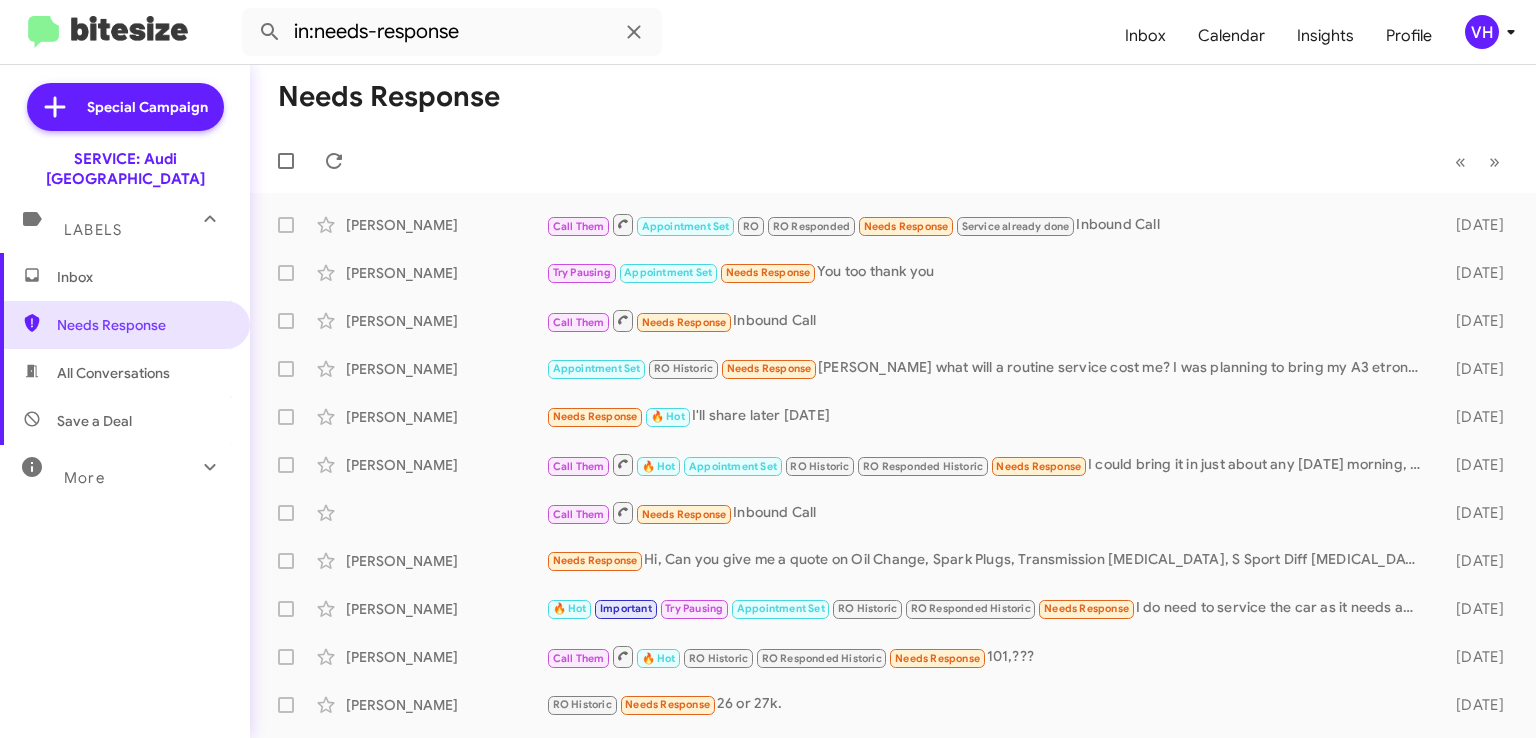 click on "Call Them   Appointment Set   RO   RO Responded   Needs Response   Service already done   Inbound Call" 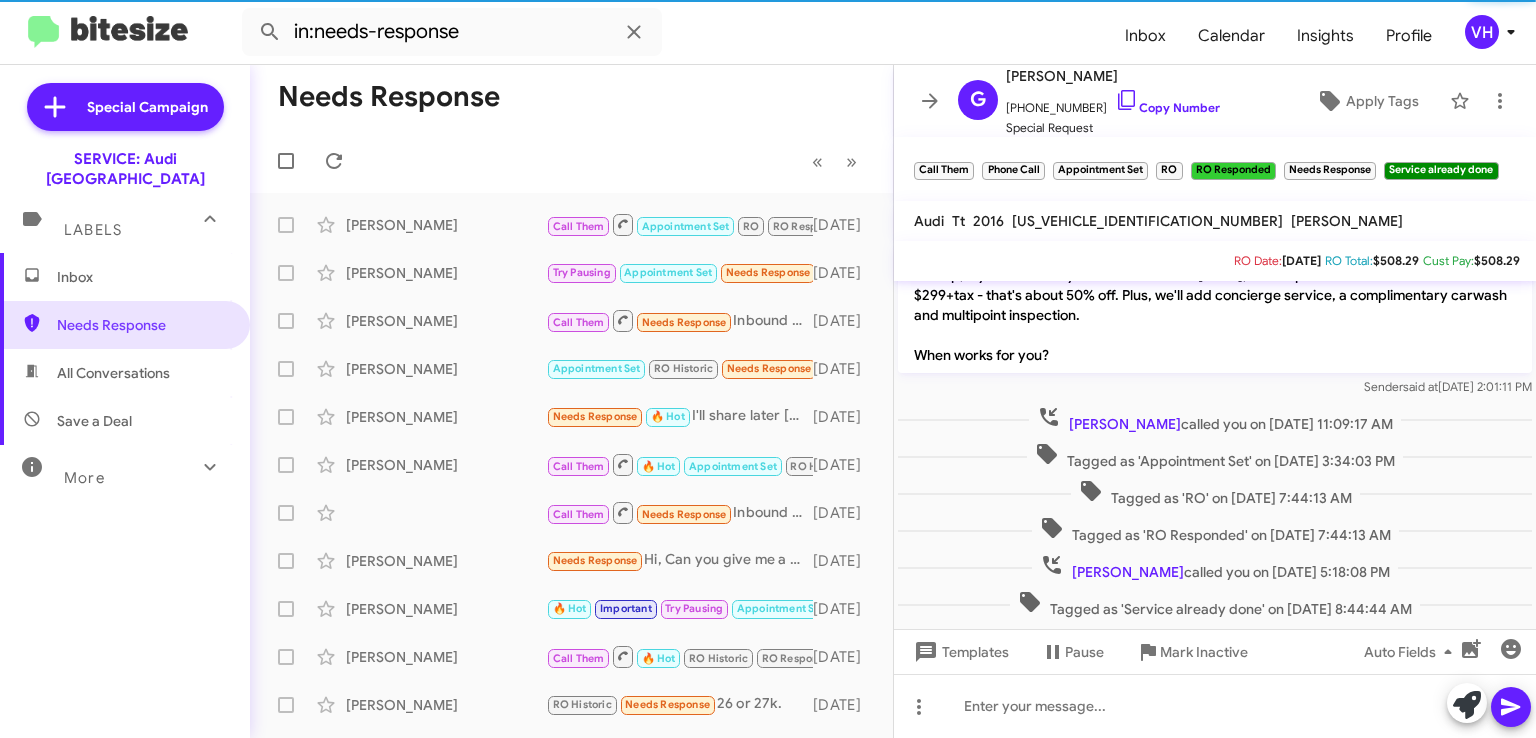 scroll, scrollTop: 546, scrollLeft: 0, axis: vertical 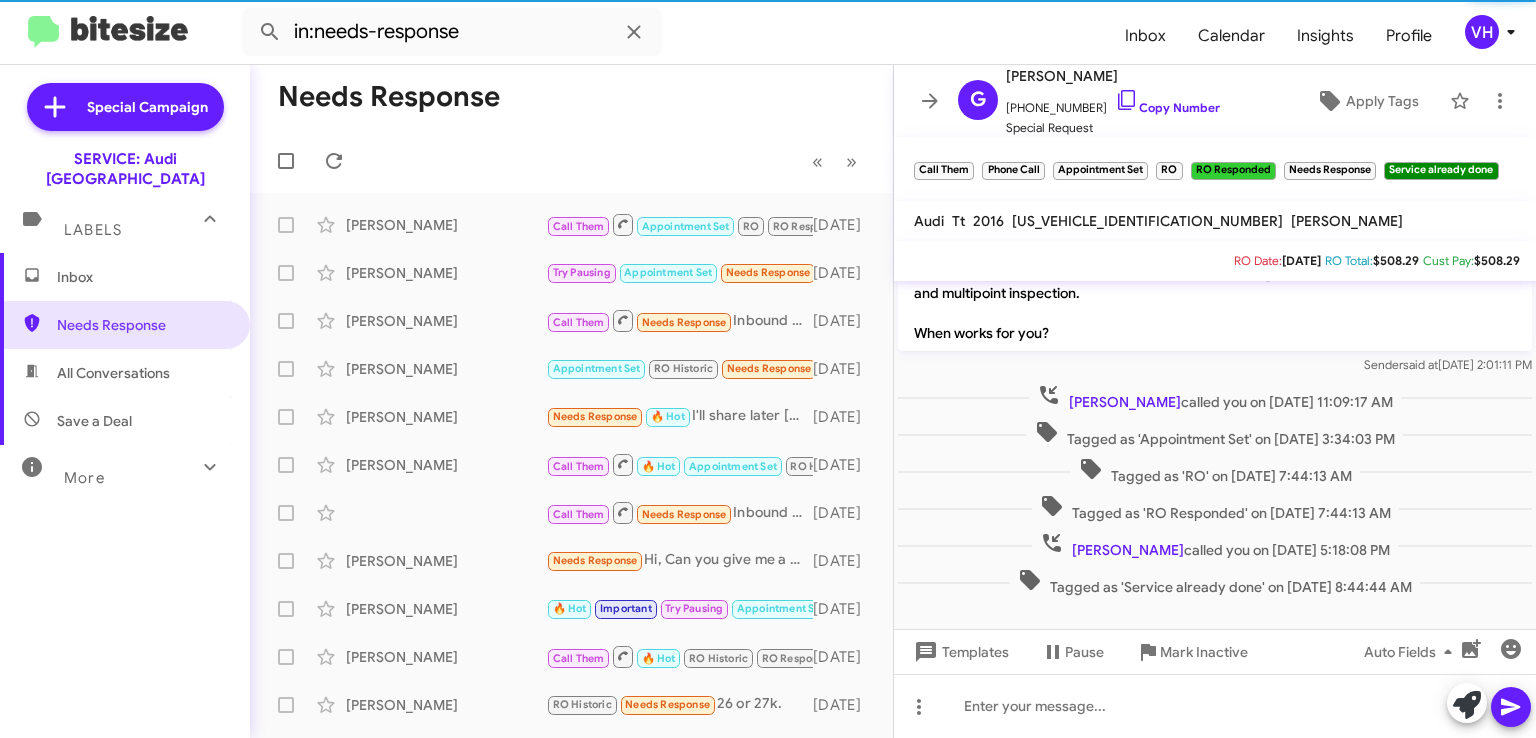 click on "[US_VEHICLE_IDENTIFICATION_NUMBER]" 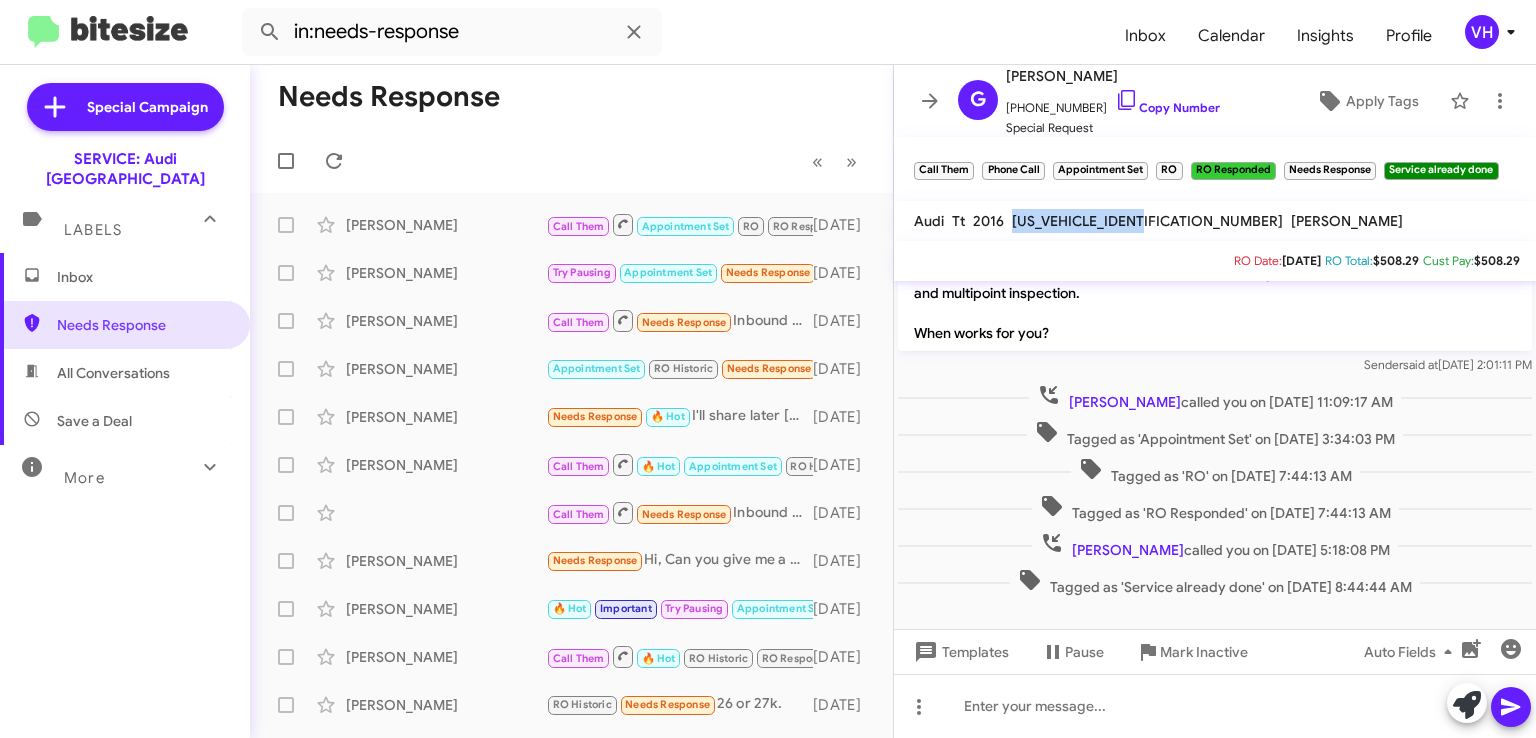 click on "[US_VEHICLE_IDENTIFICATION_NUMBER]" 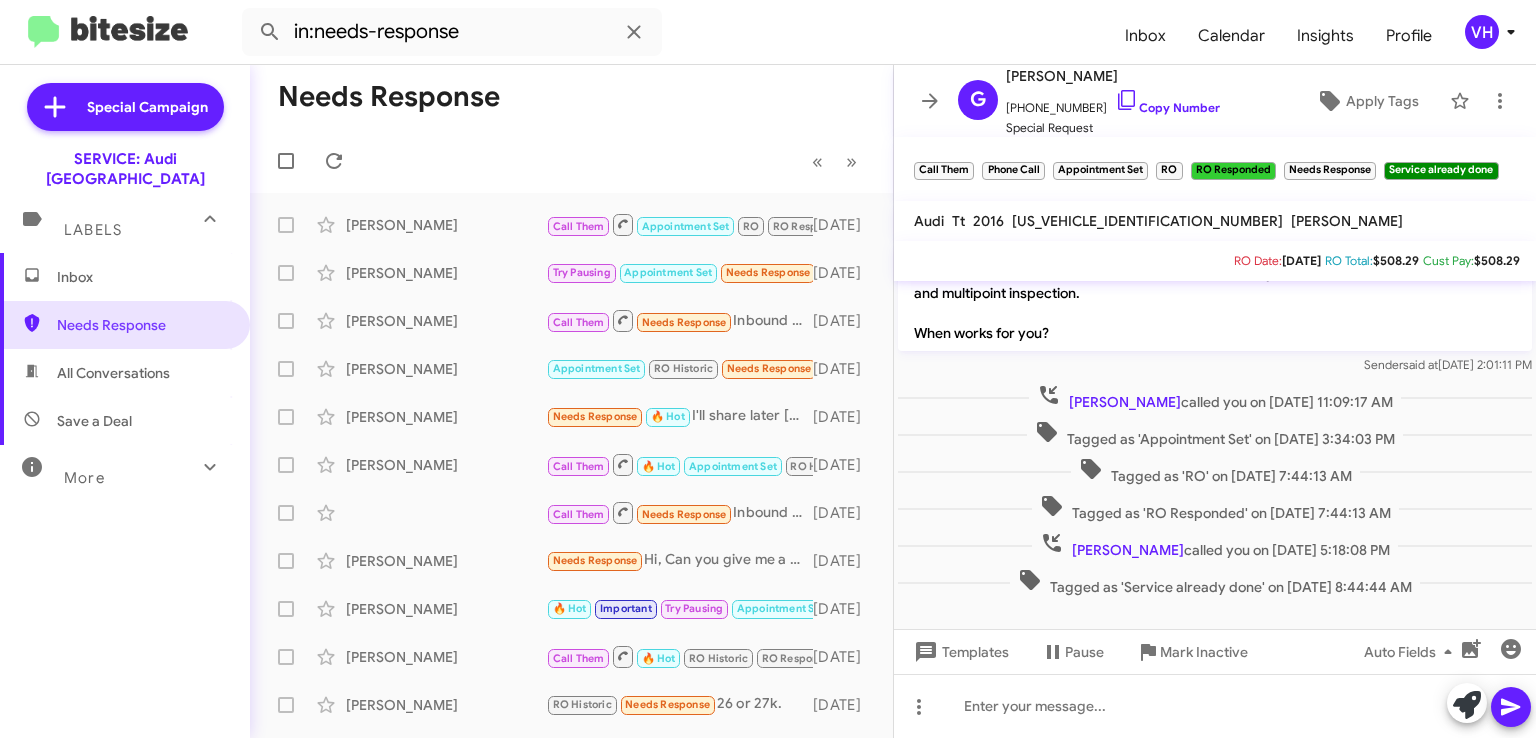 click on "×" 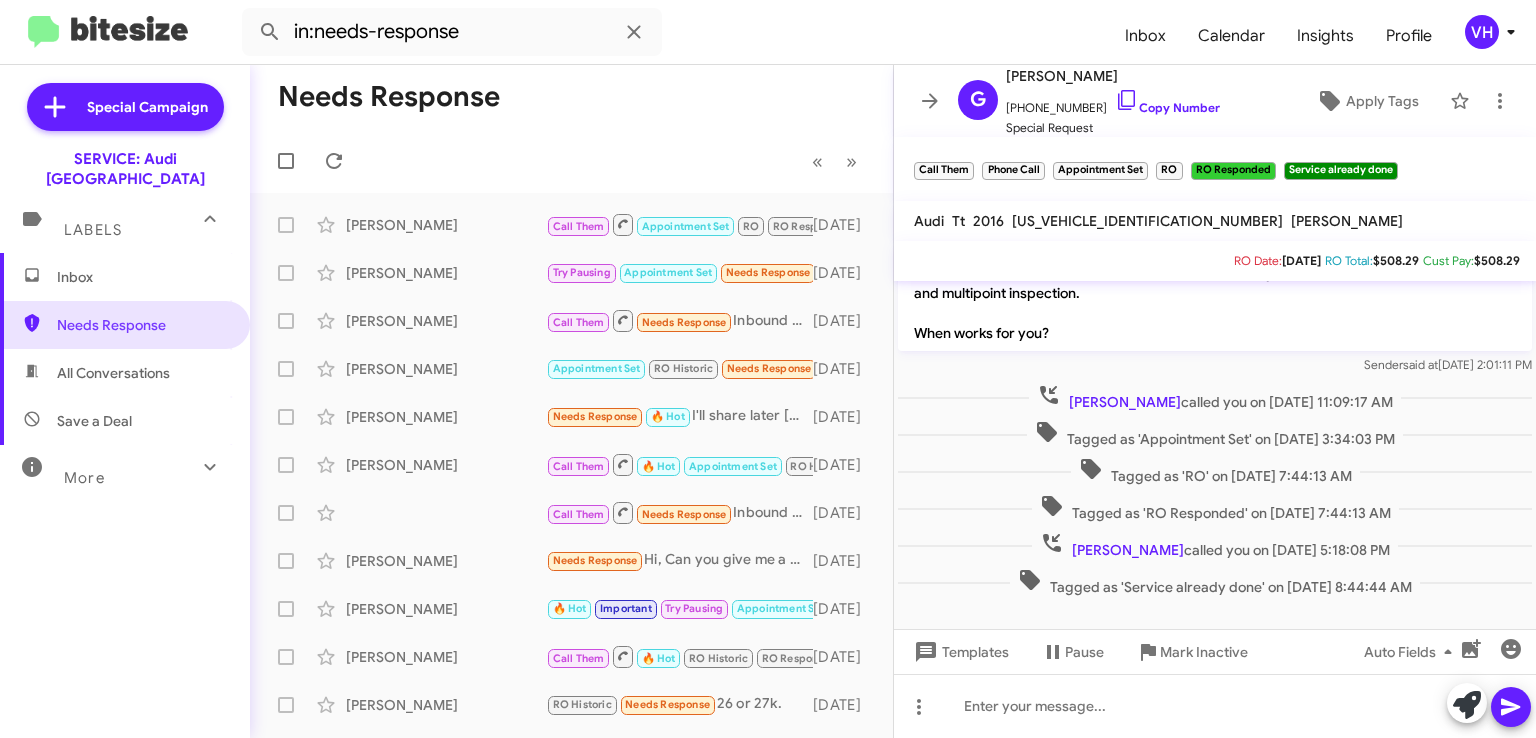click on "×" 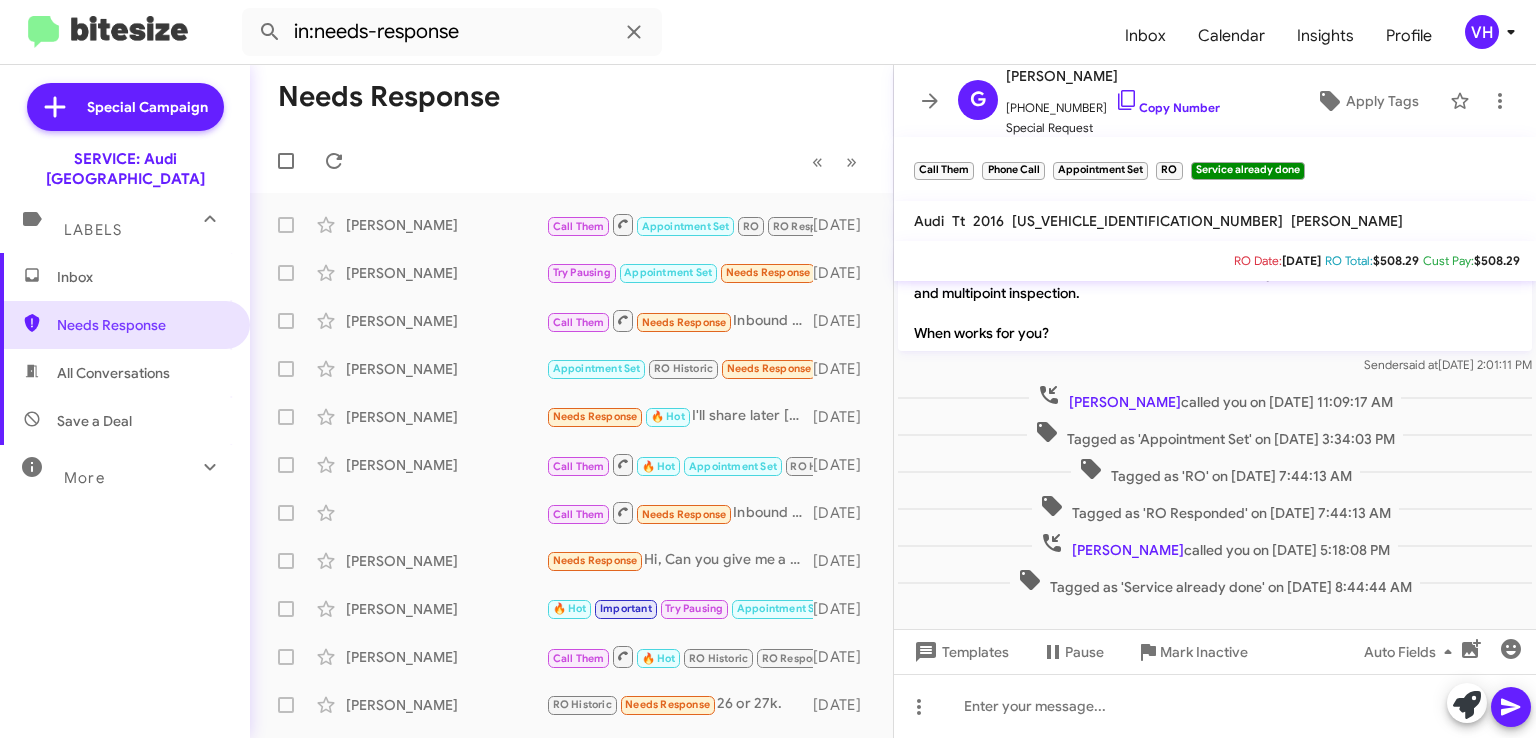 click on "×" 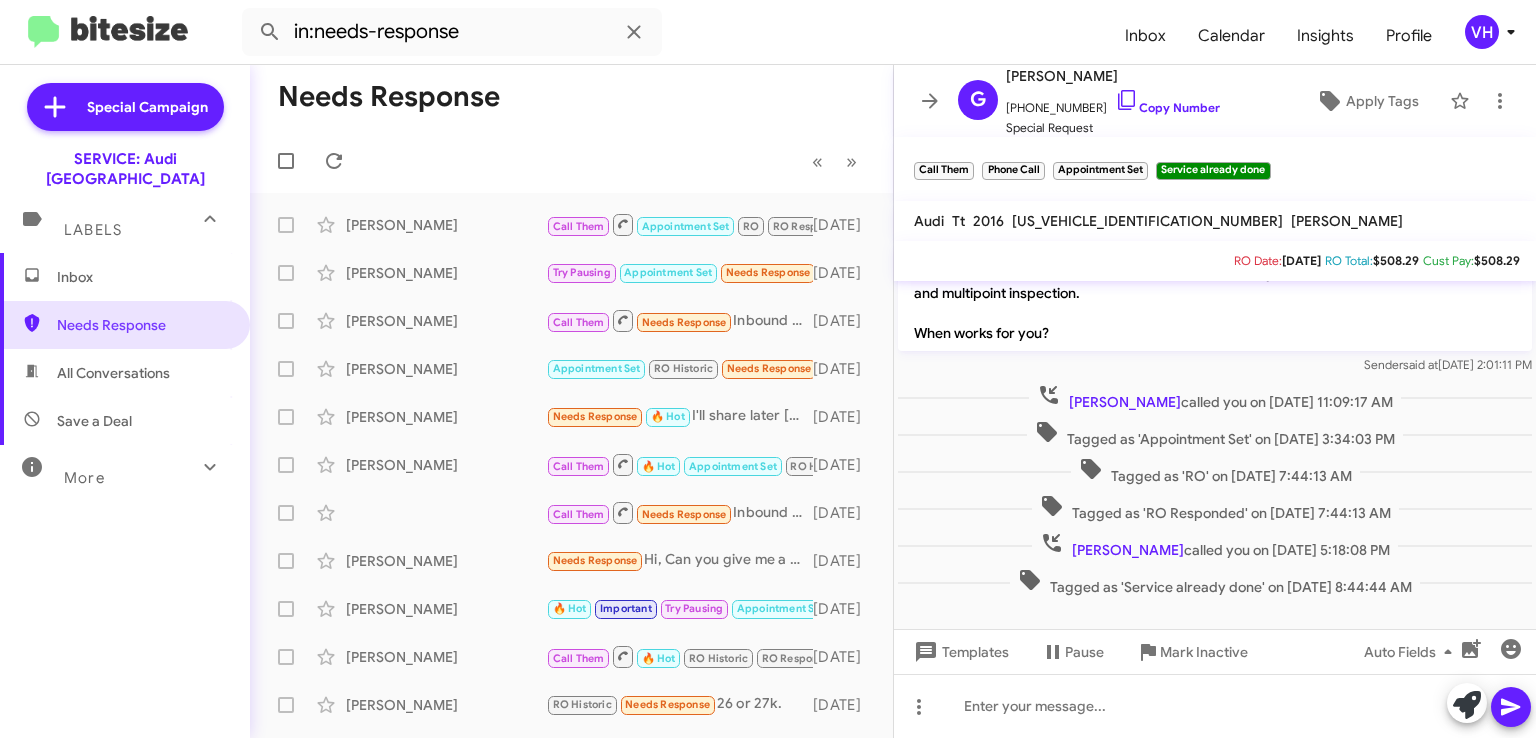 click on "×" 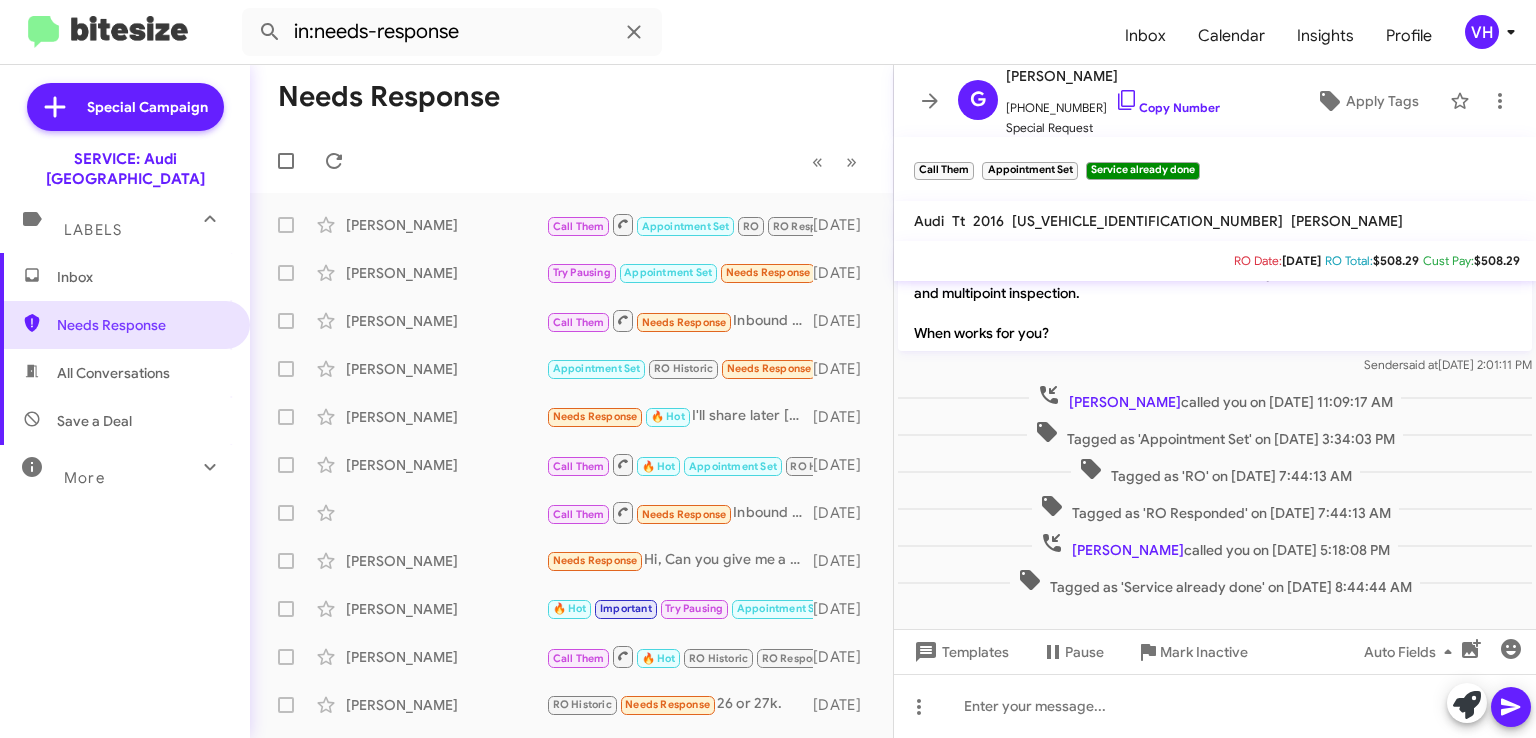 click on "×" 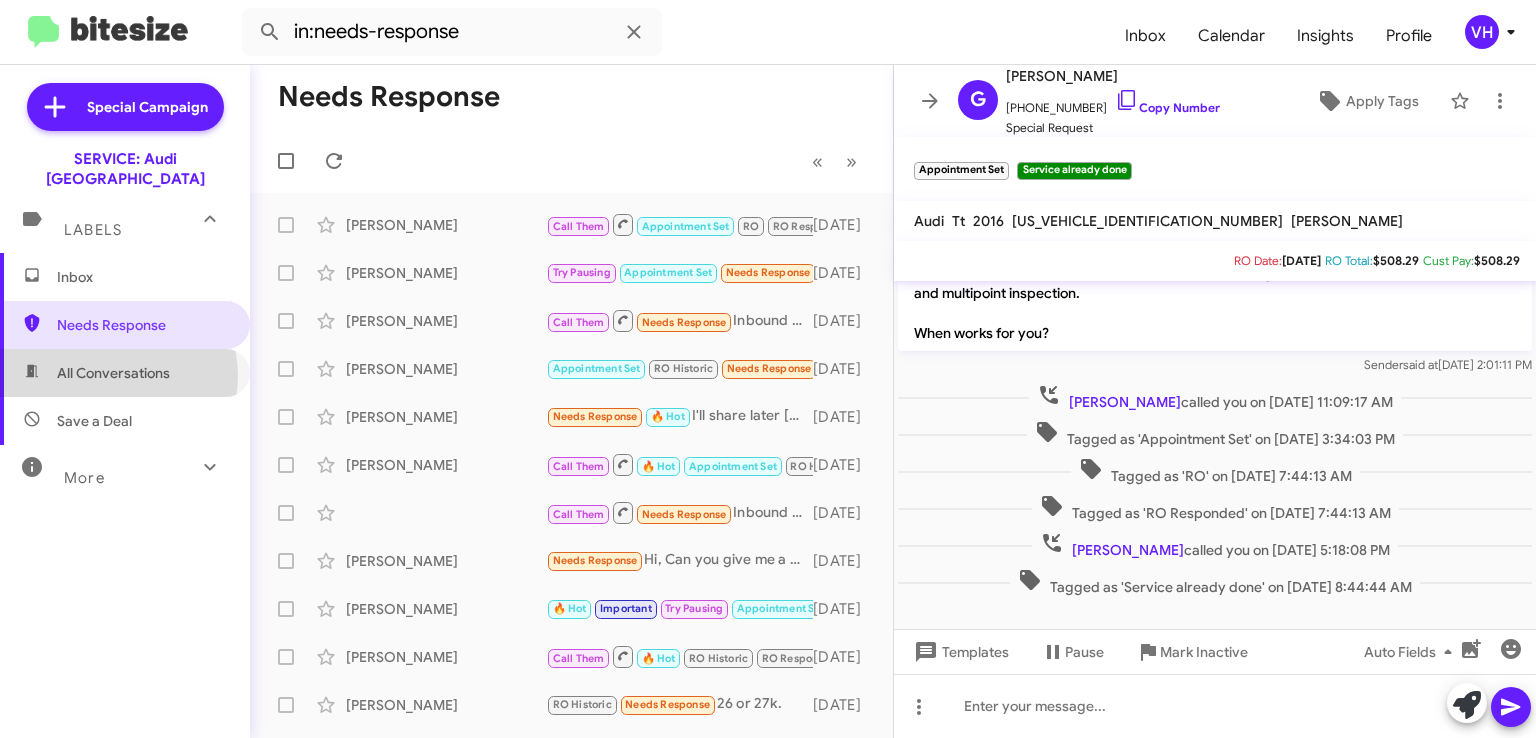 click on "All Conversations" at bounding box center (113, 373) 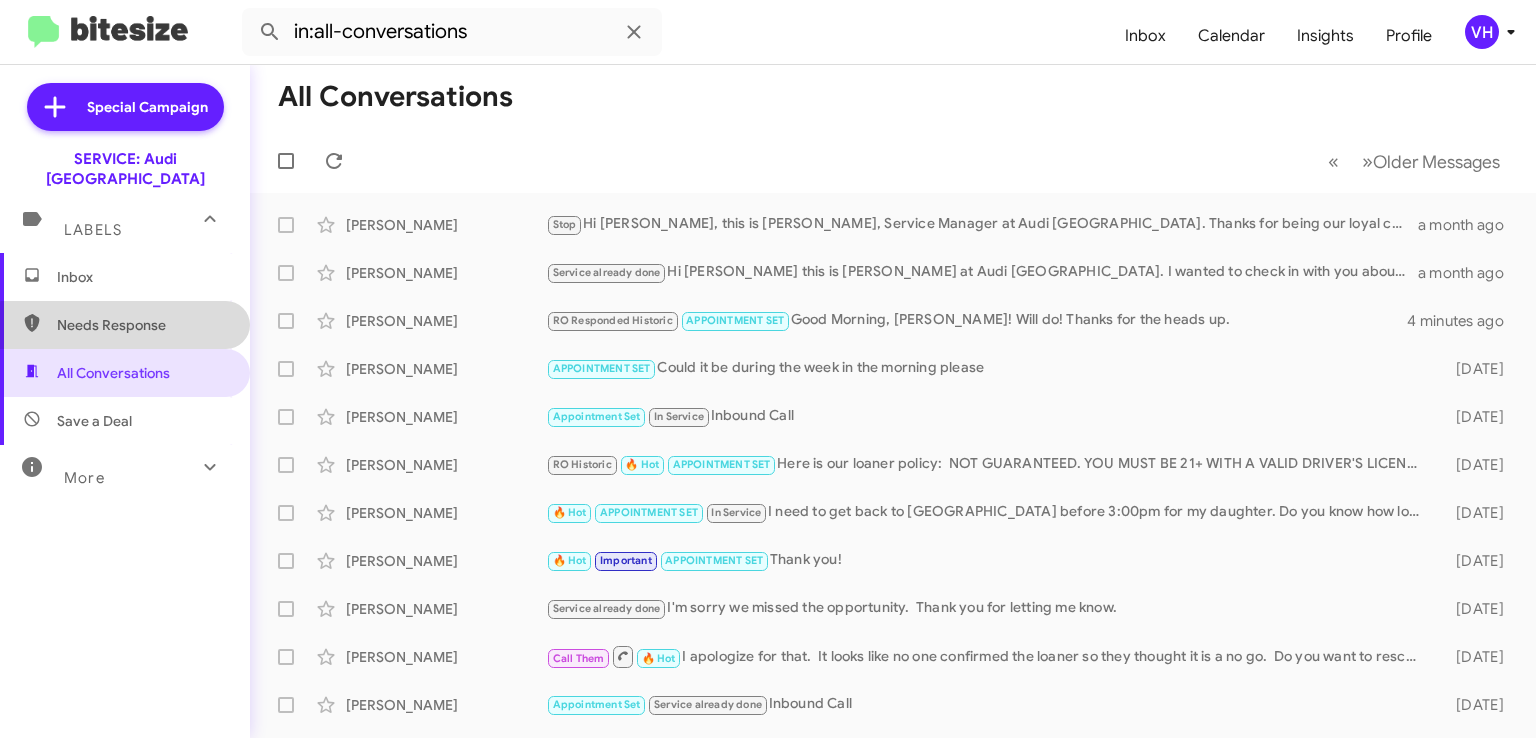 click on "Needs Response" at bounding box center [142, 325] 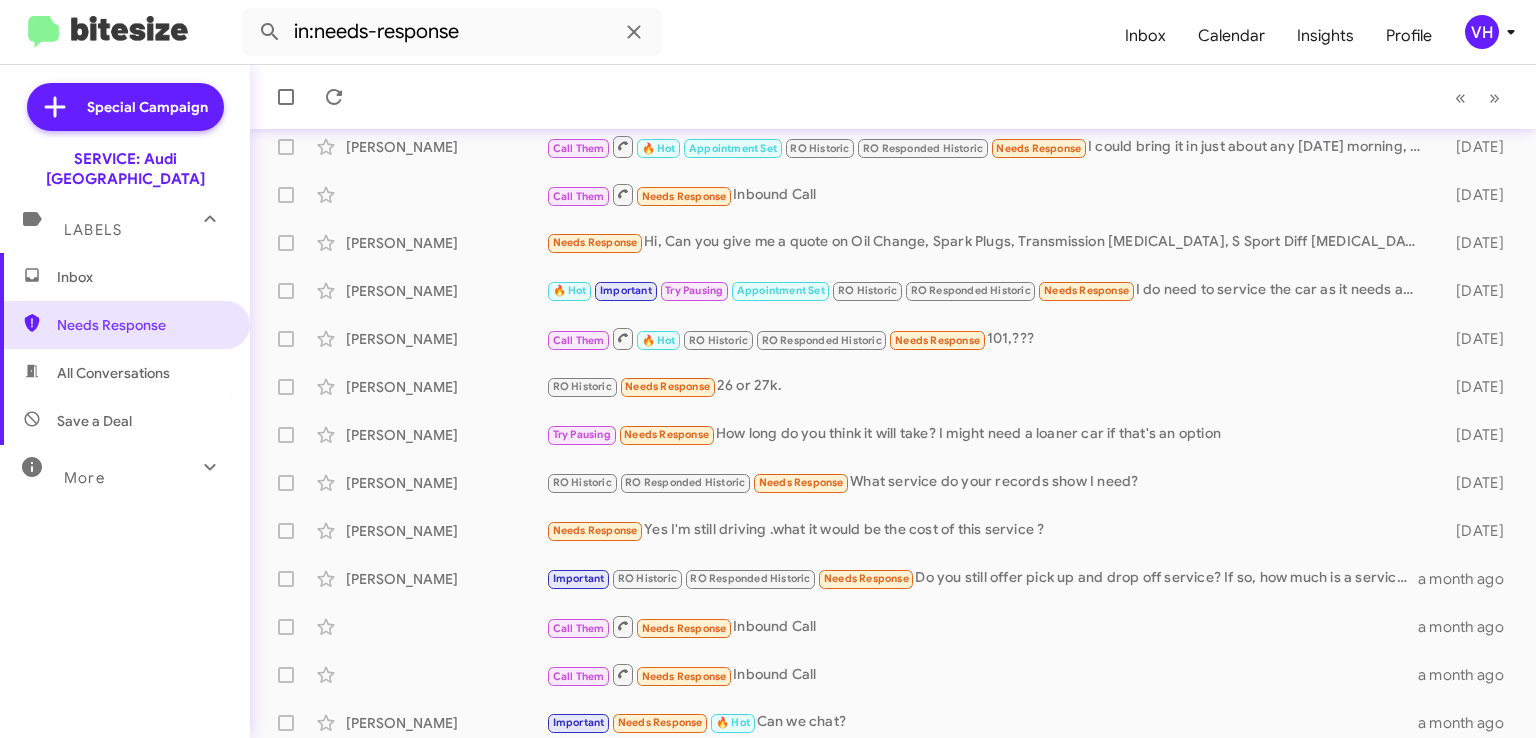 scroll, scrollTop: 279, scrollLeft: 0, axis: vertical 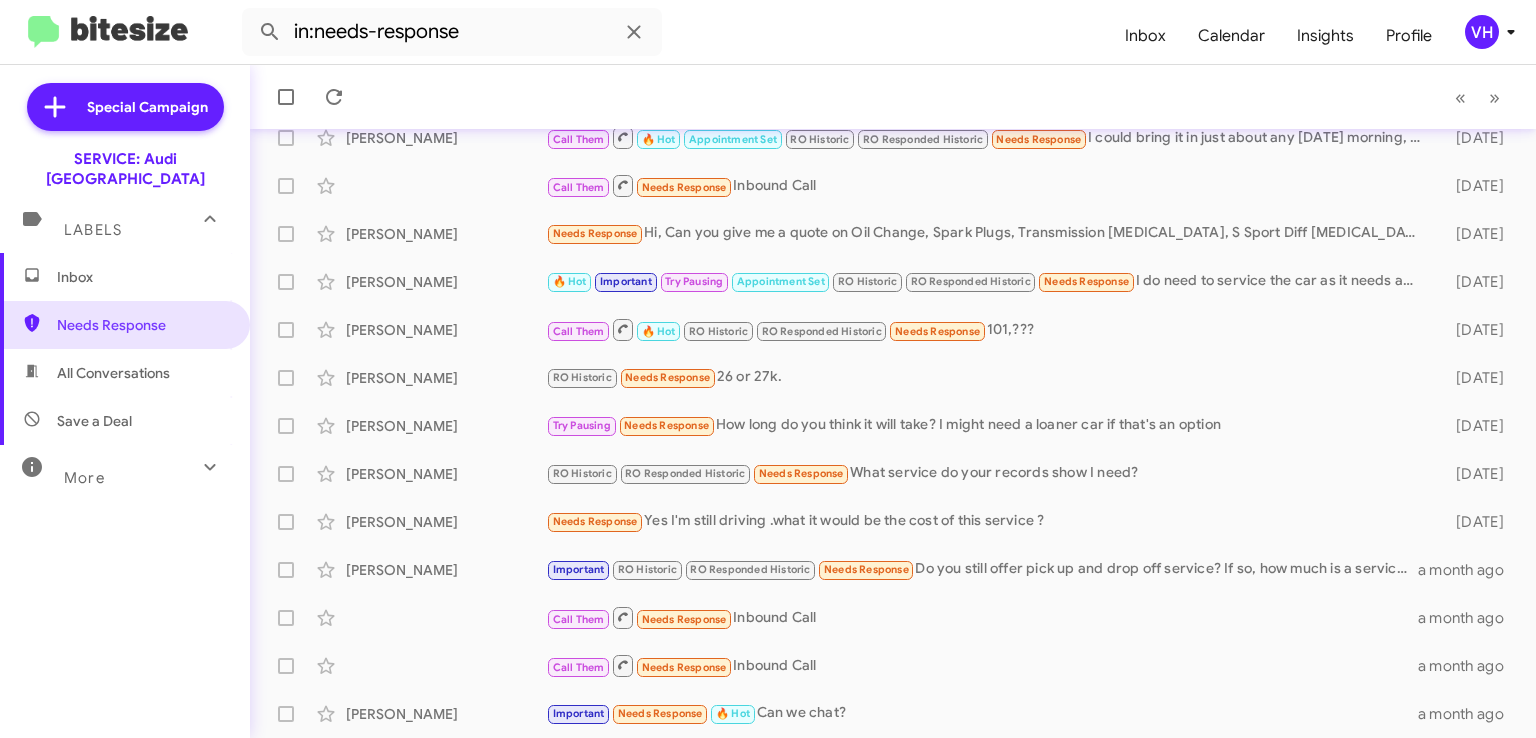click on "Call Them   Needs Response   Inbound Call" 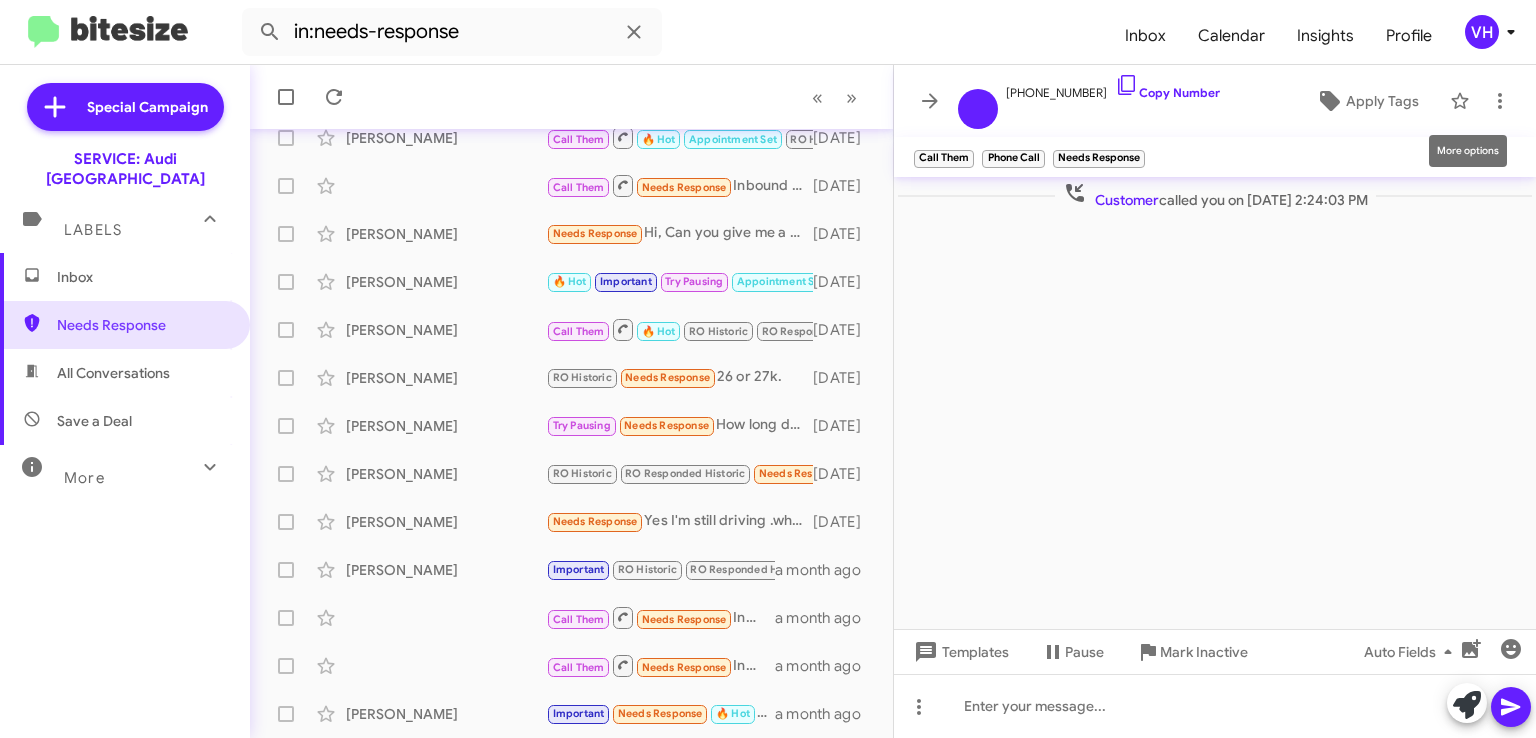 click 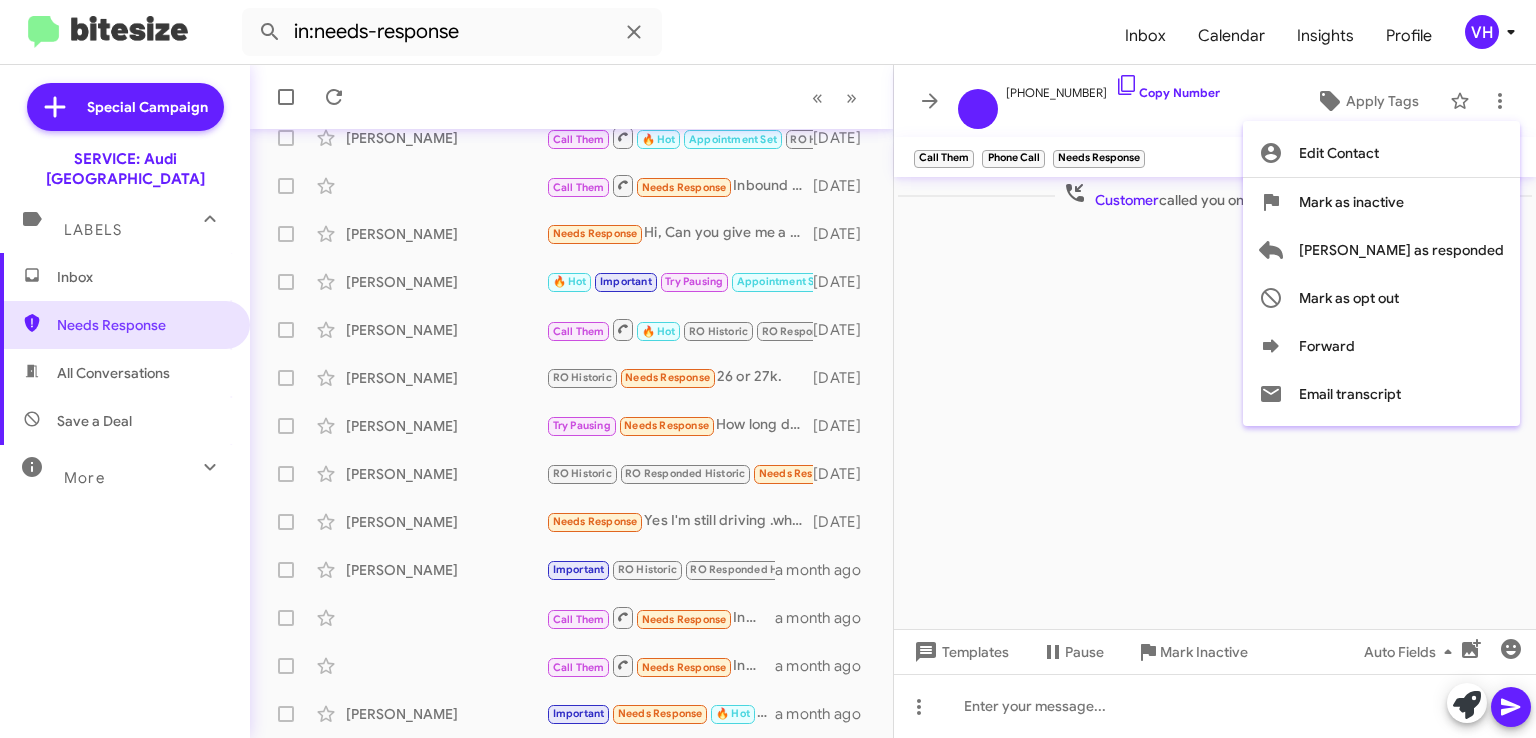 click at bounding box center [768, 369] 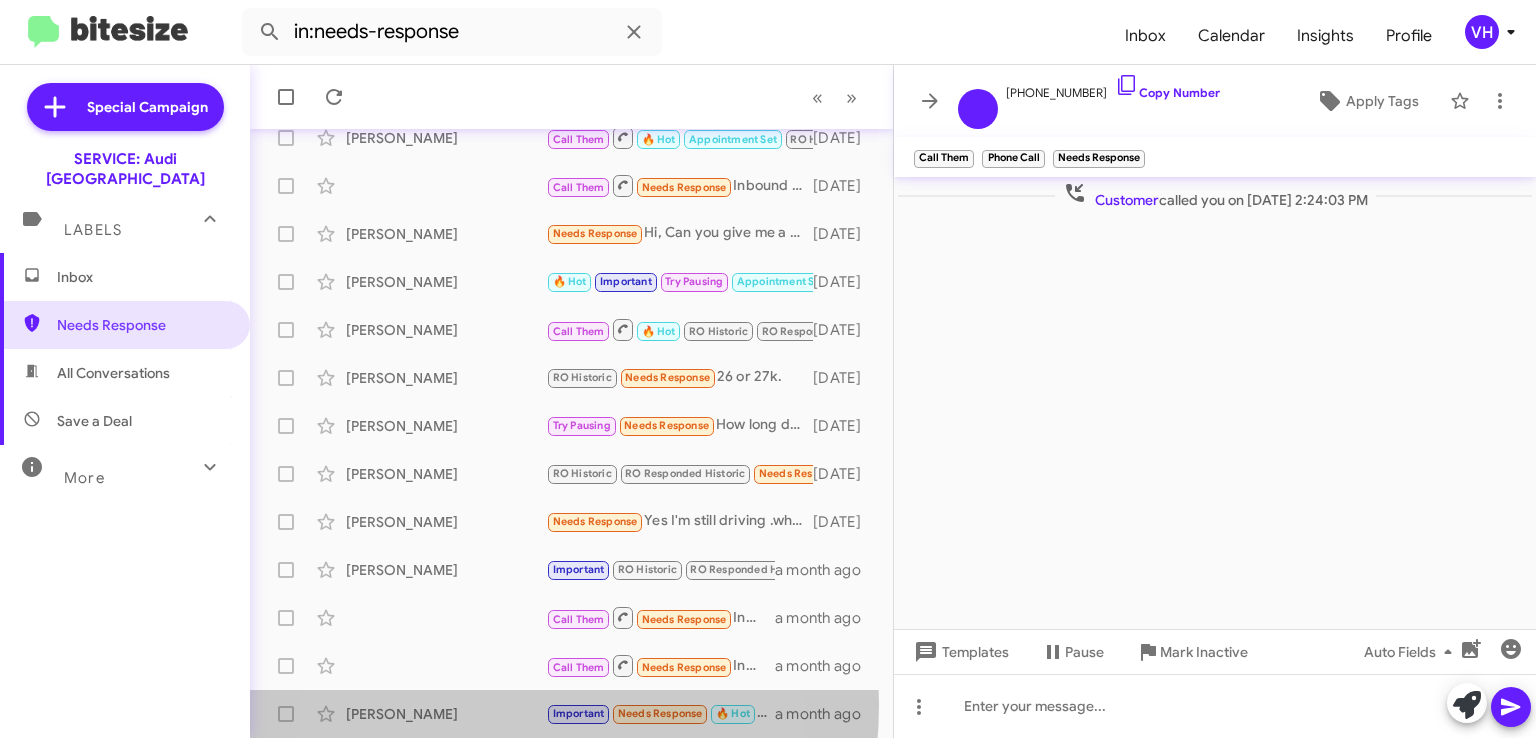 click on "[PERSON_NAME]" 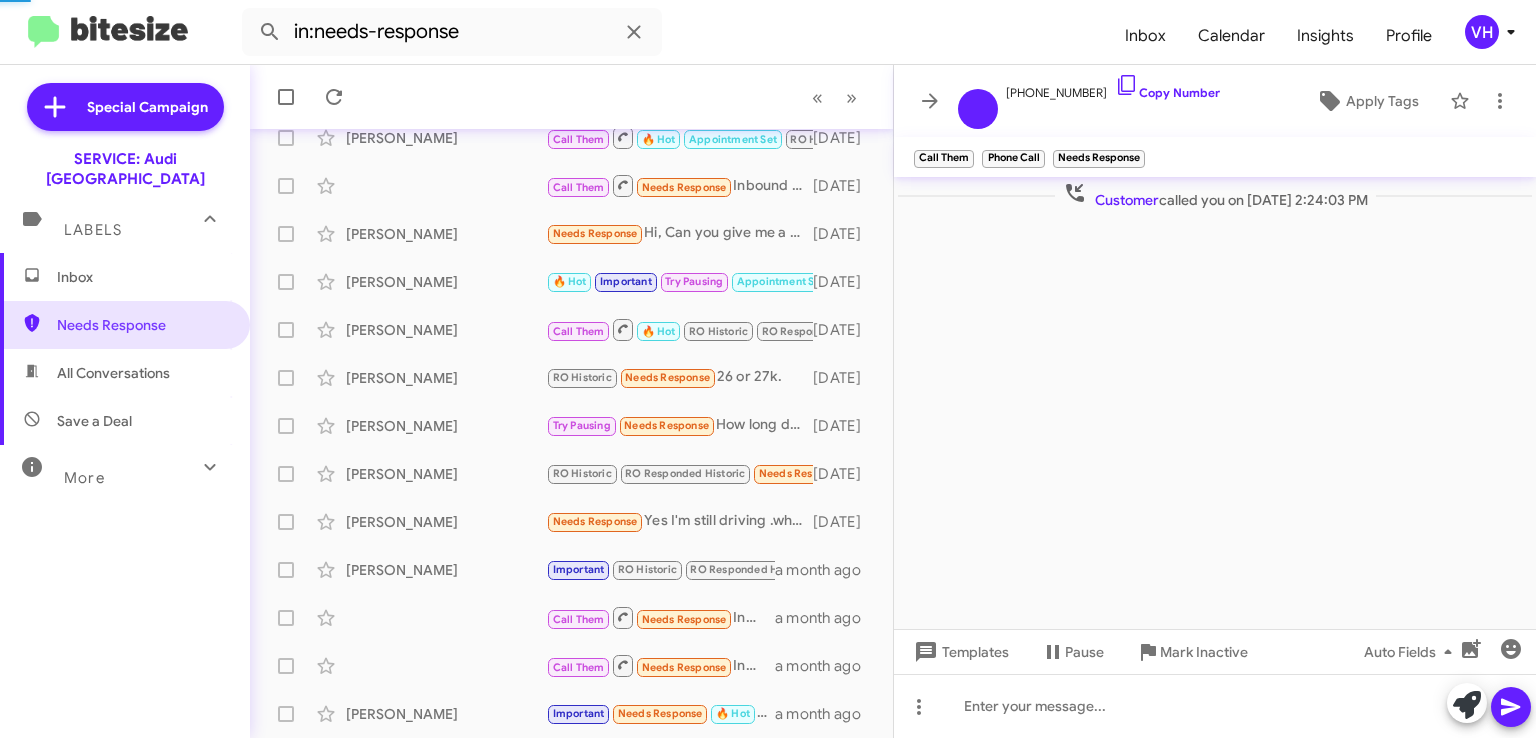 scroll, scrollTop: 784, scrollLeft: 0, axis: vertical 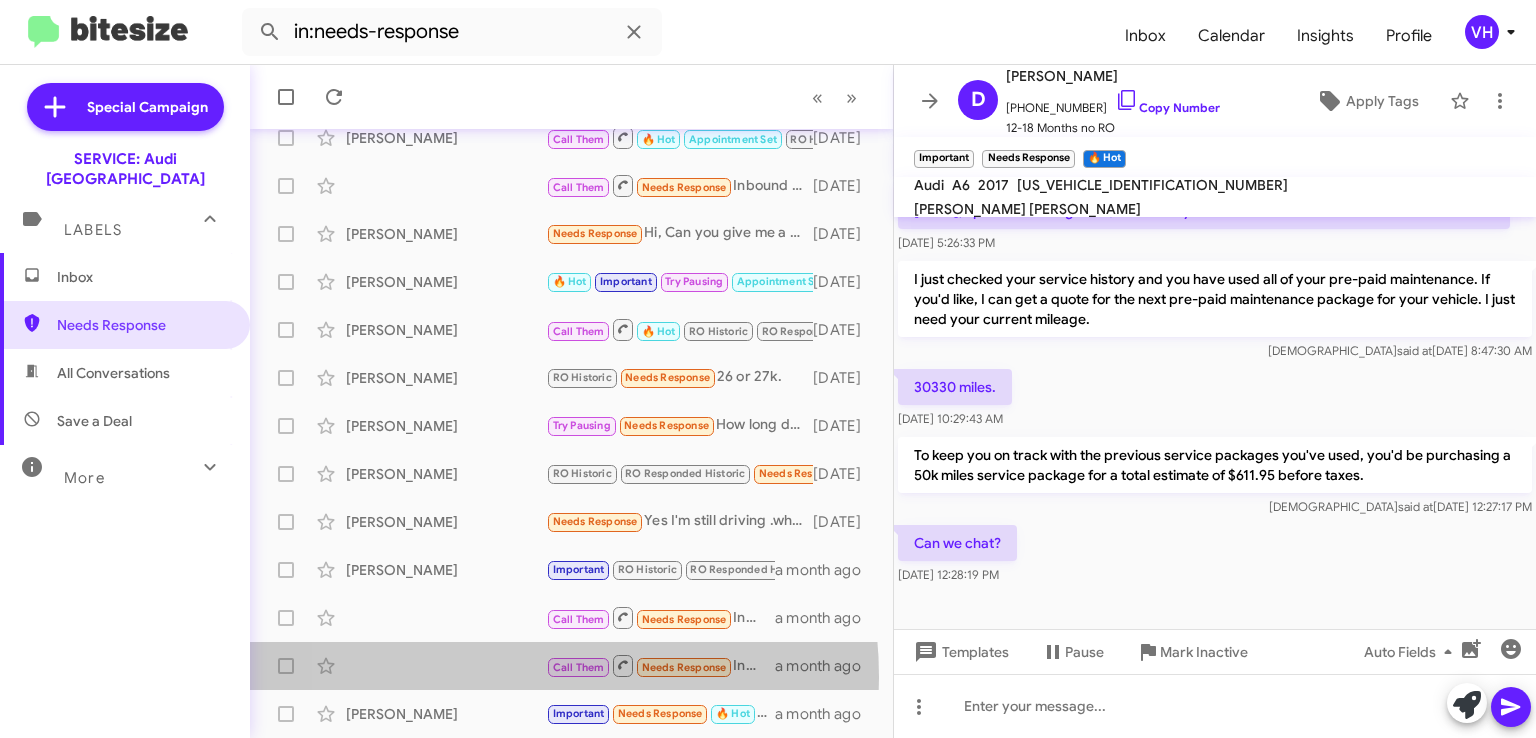 click on "Call Them   Needs Response   Inbound Call   a month ago" 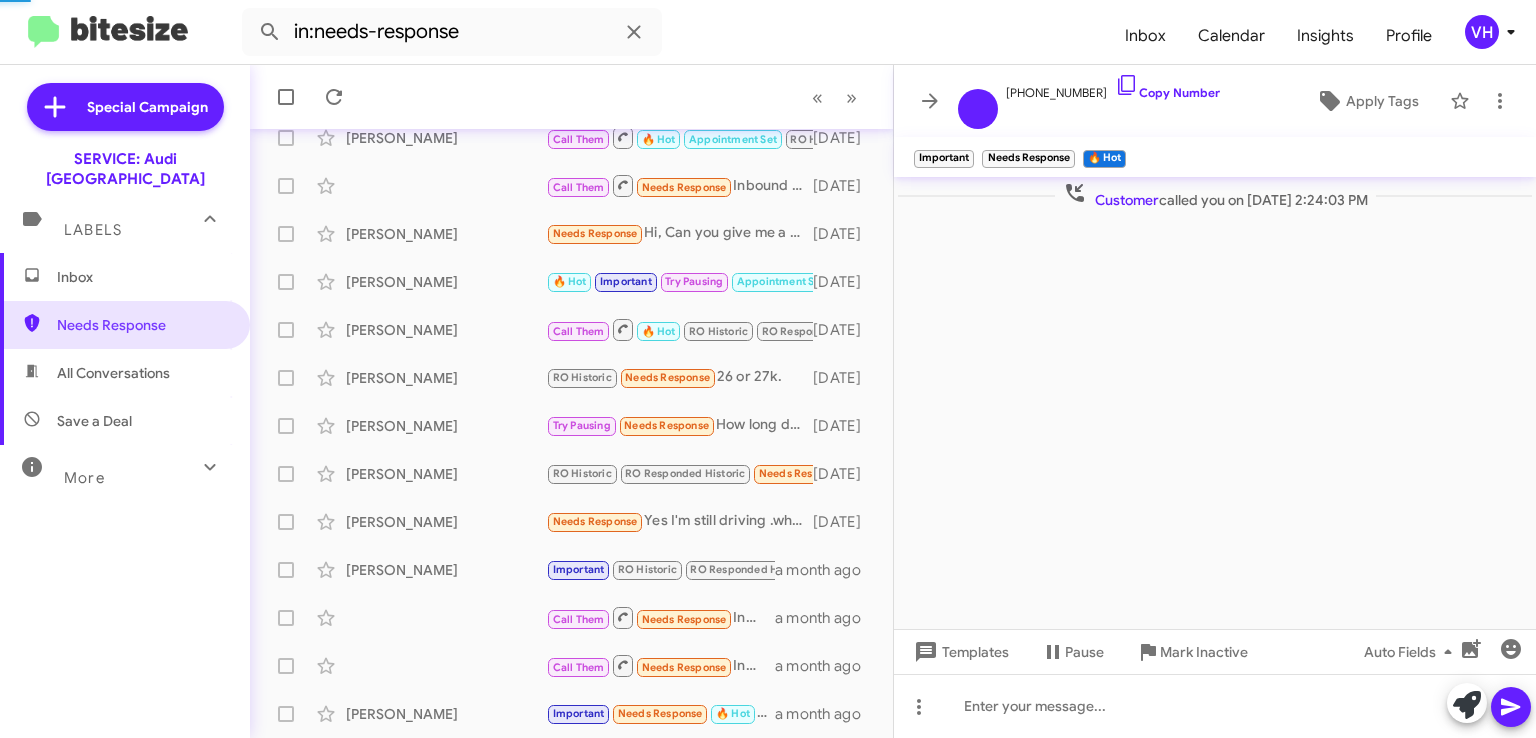 scroll, scrollTop: 0, scrollLeft: 0, axis: both 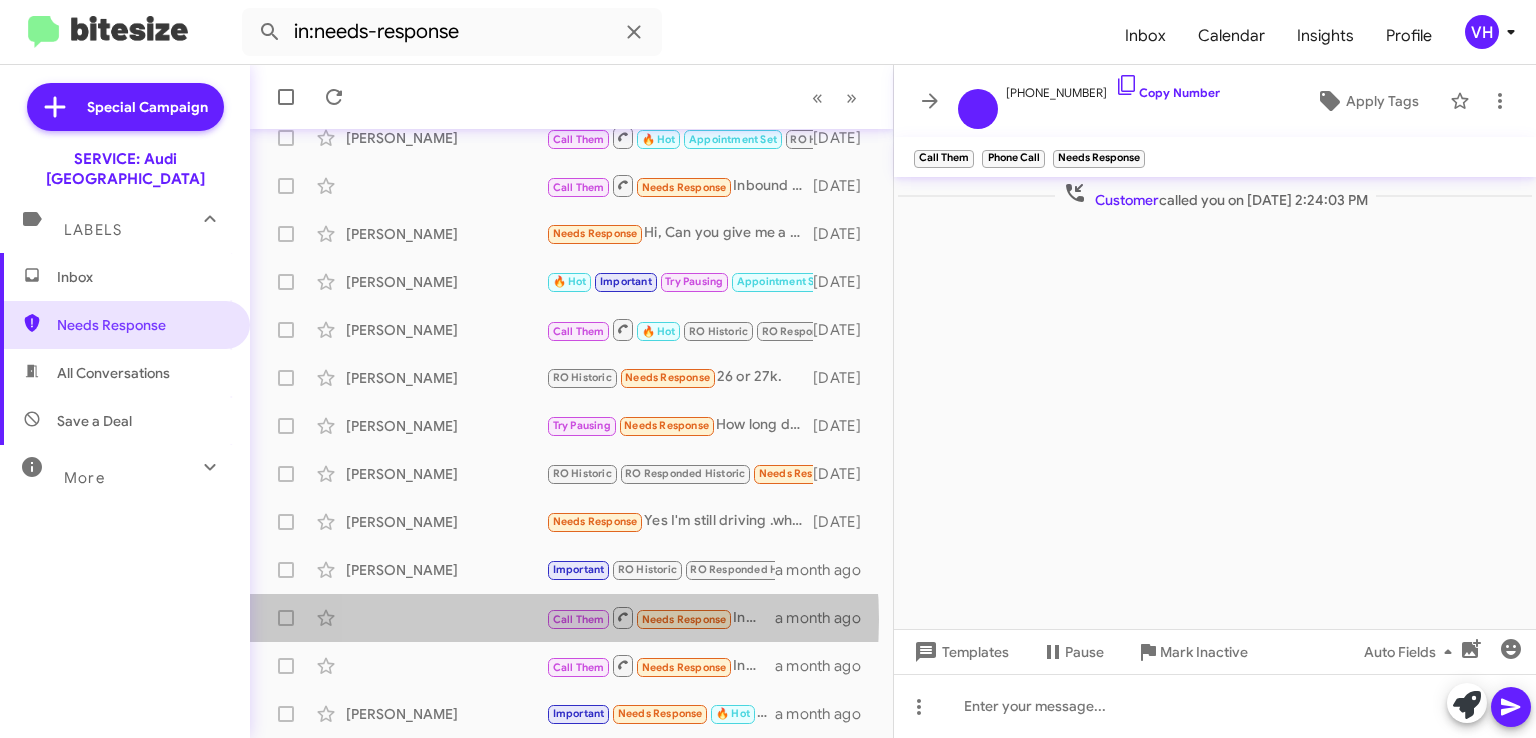 click on "Call Them   Needs Response   Inbound Call   a month ago" 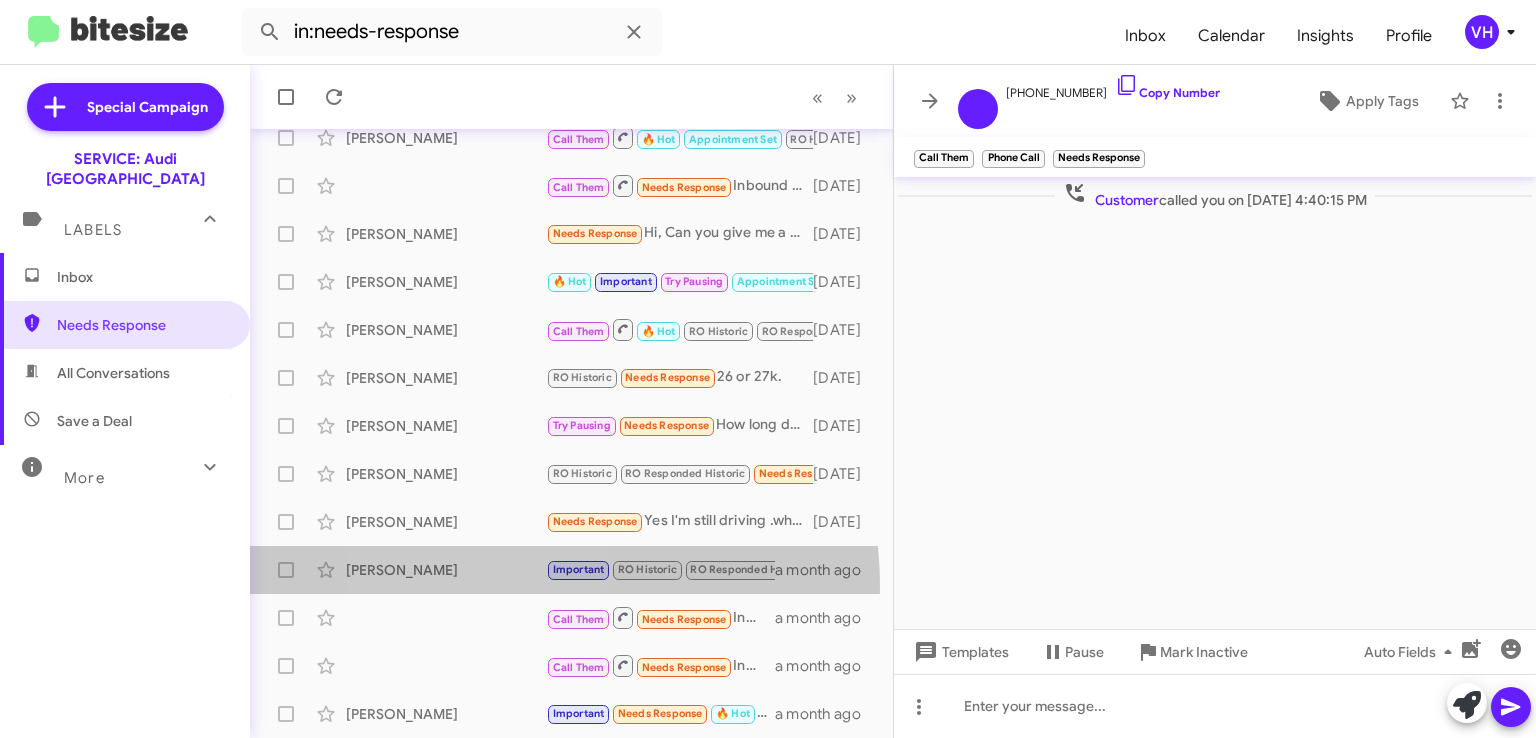 click on "[PERSON_NAME]  Important   RO Historic   RO Responded Historic   Needs Response   Do you still offer pick up and drop off service? If so, how much is a service cost?   a month ago" 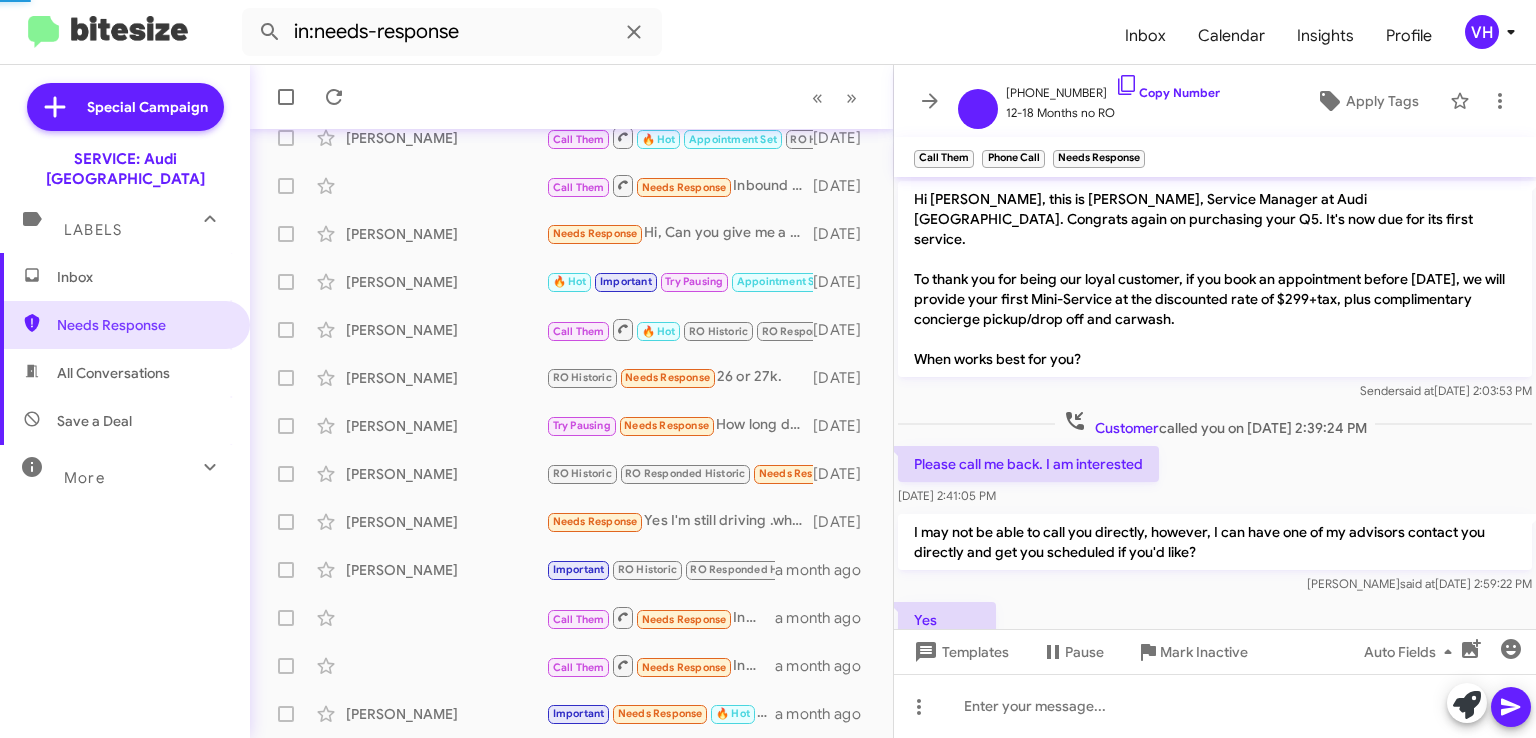scroll, scrollTop: 944, scrollLeft: 0, axis: vertical 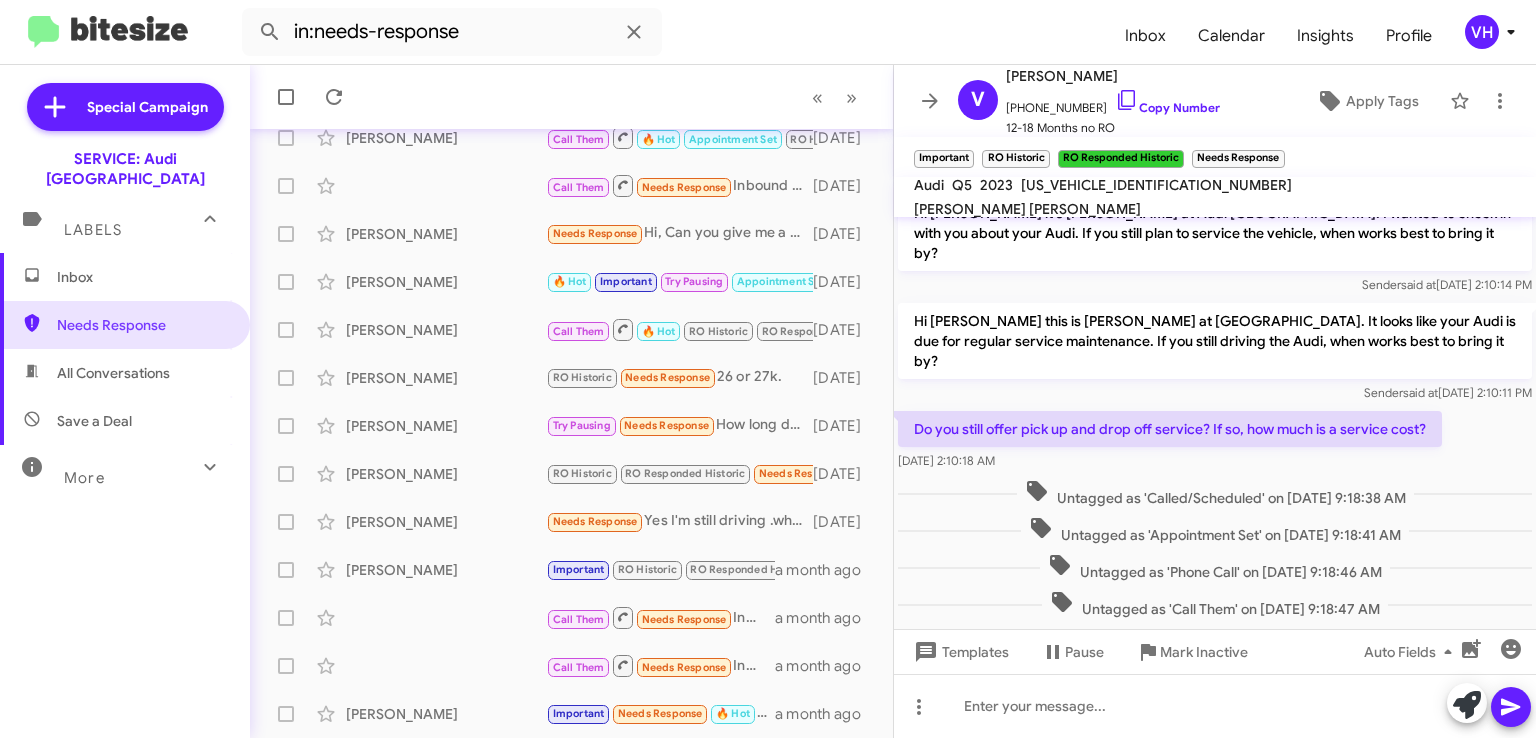 click on "[US_VEHICLE_IDENTIFICATION_NUMBER]" 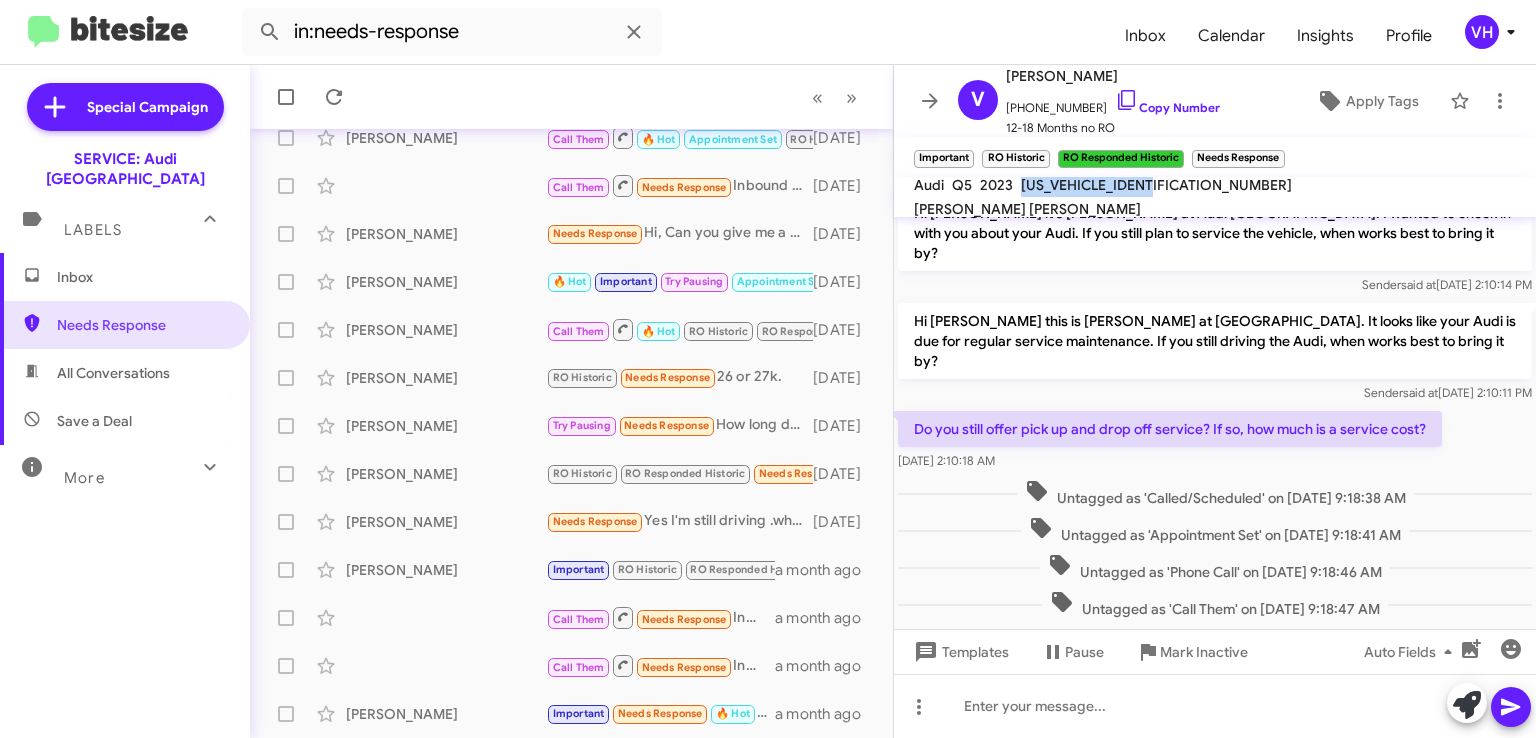 click on "[US_VEHICLE_IDENTIFICATION_NUMBER]" 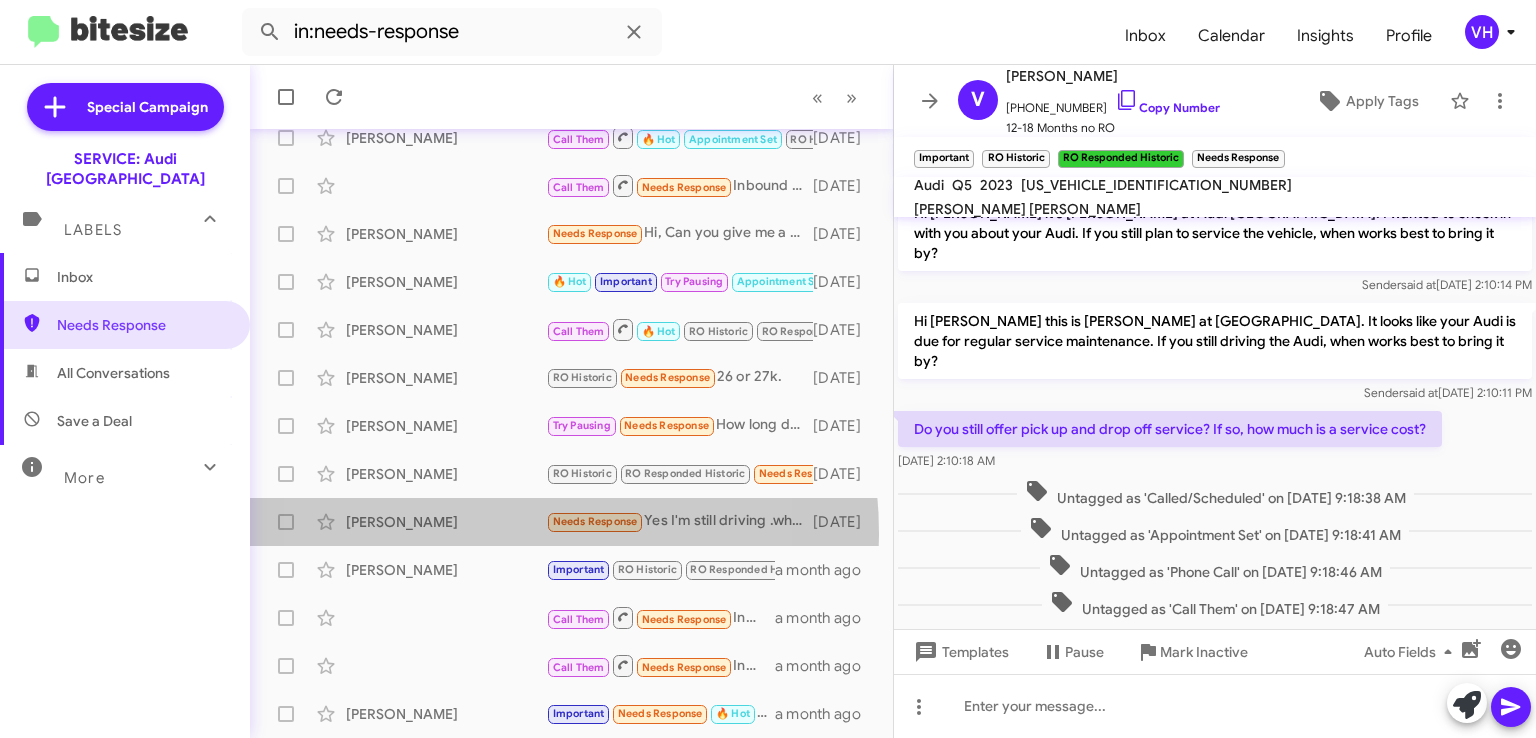 click on "[PERSON_NAME]  Needs Response   Yes I'm still driving .what it would be the cost of this service ?   [DATE]" 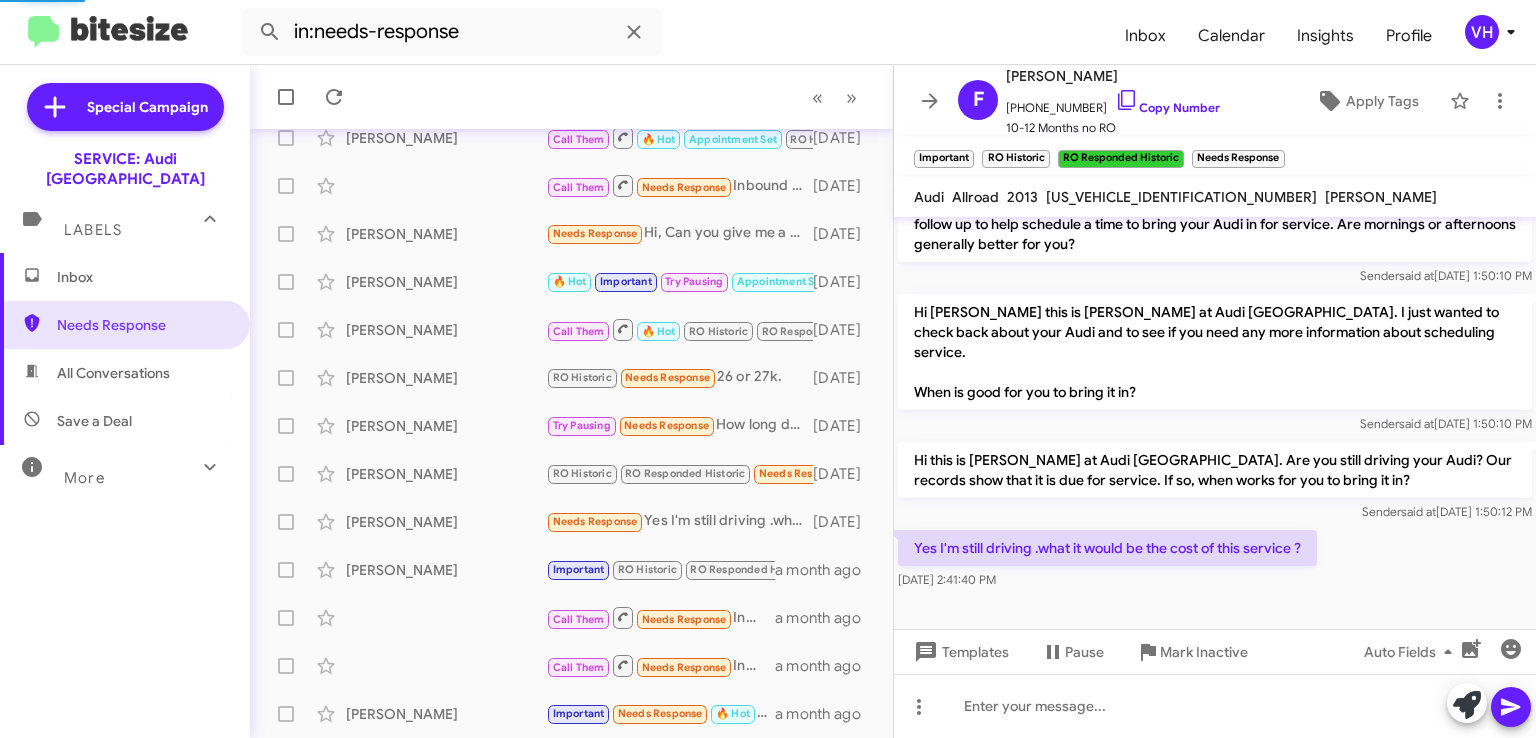 scroll, scrollTop: 459, scrollLeft: 0, axis: vertical 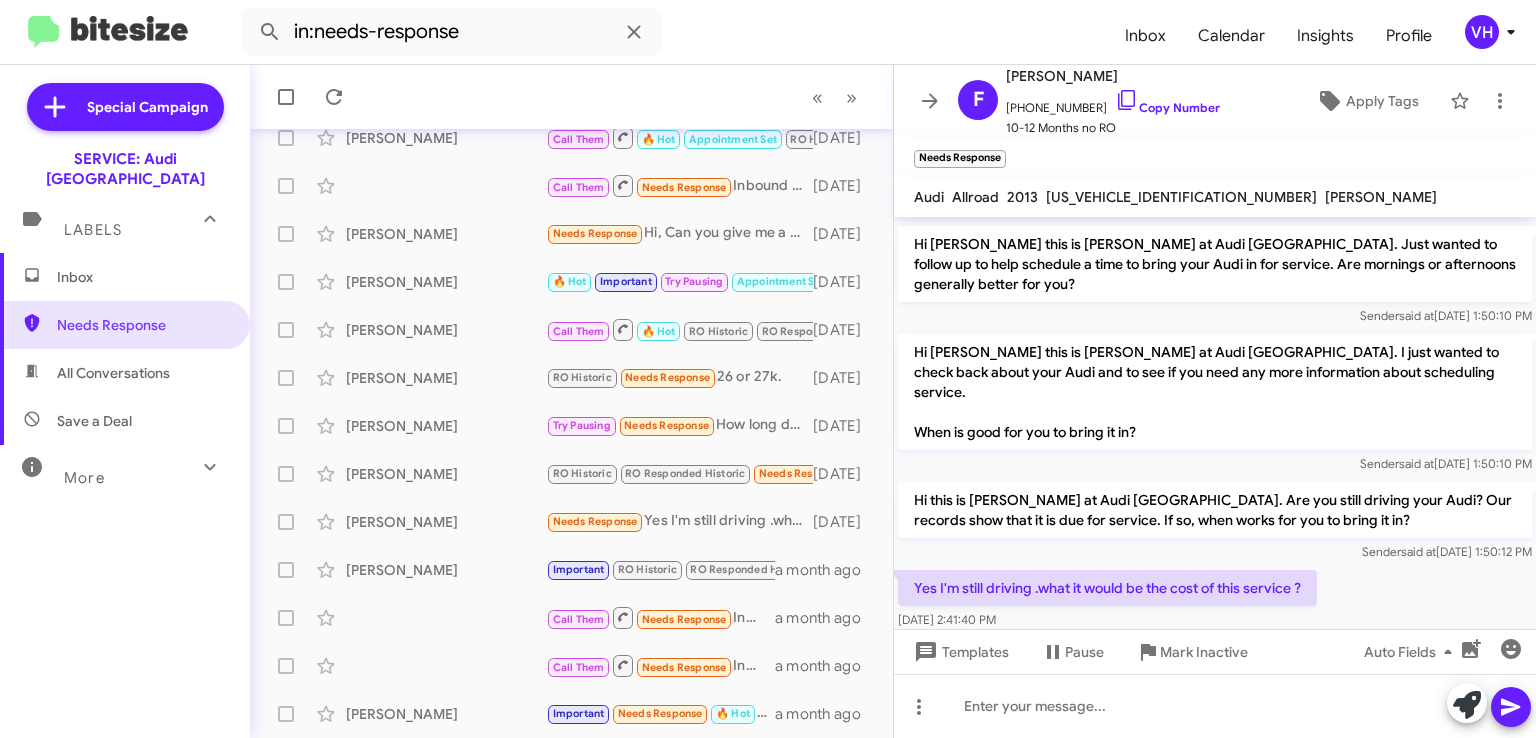 click on "[PERSON_NAME]" 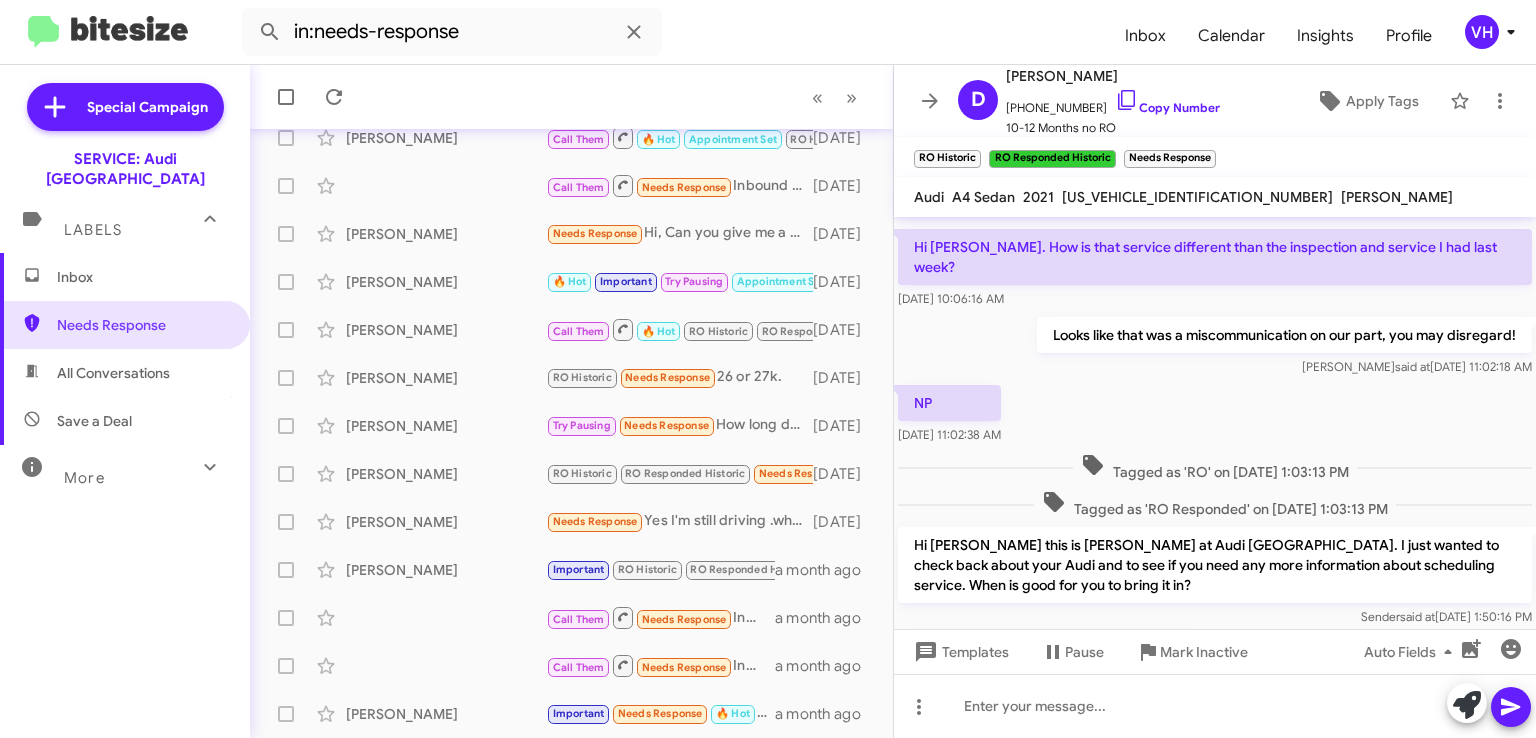 scroll, scrollTop: 291, scrollLeft: 0, axis: vertical 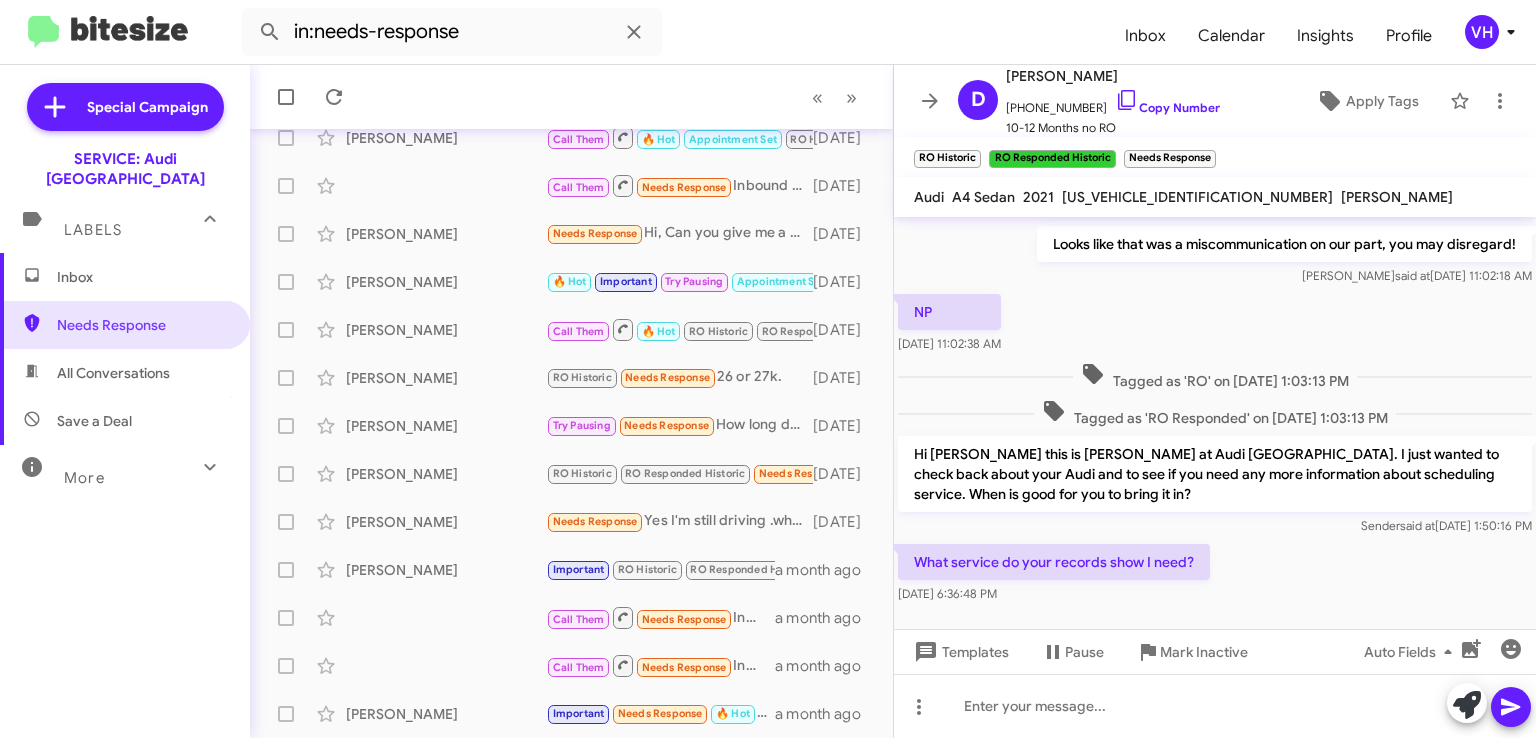 click on "[PERSON_NAME]" 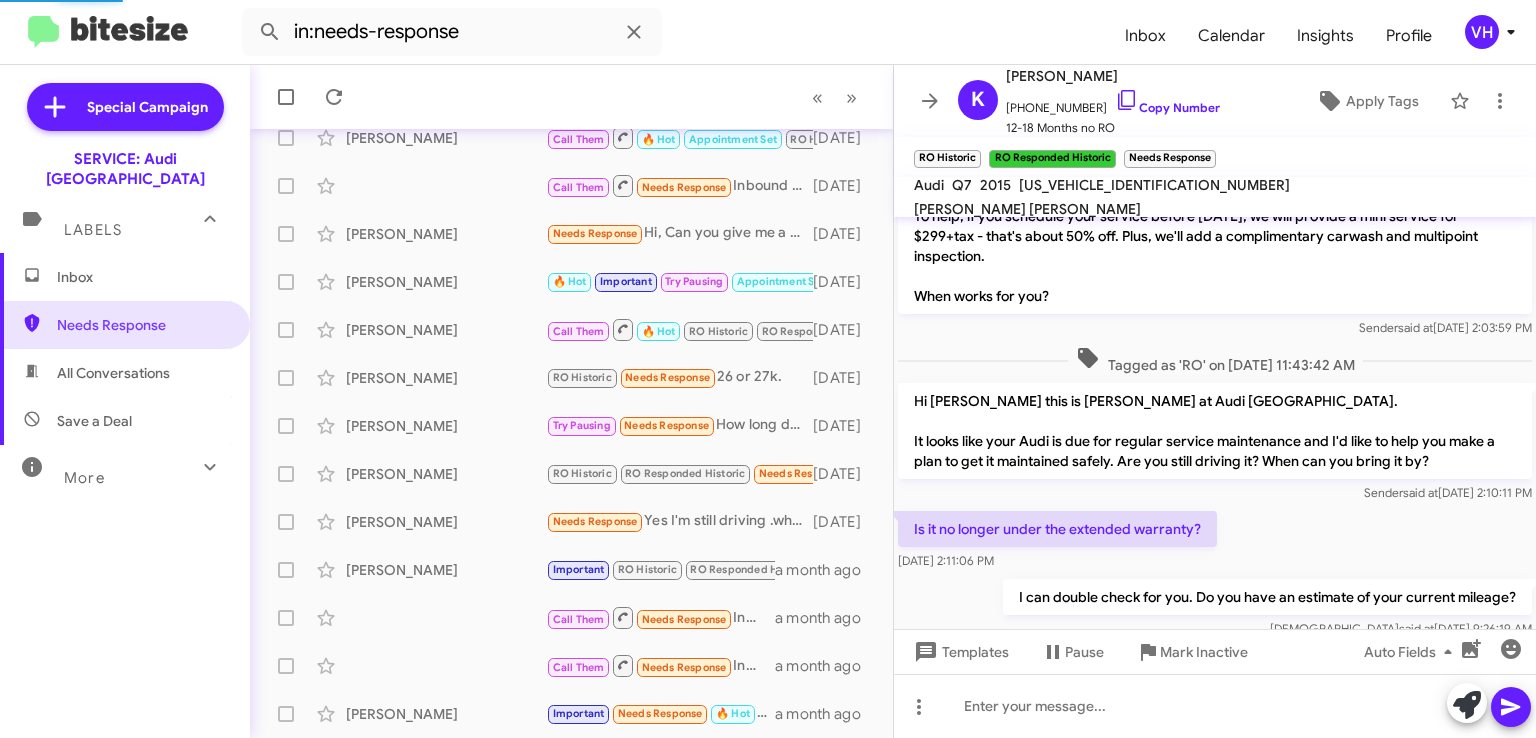 scroll, scrollTop: 408, scrollLeft: 0, axis: vertical 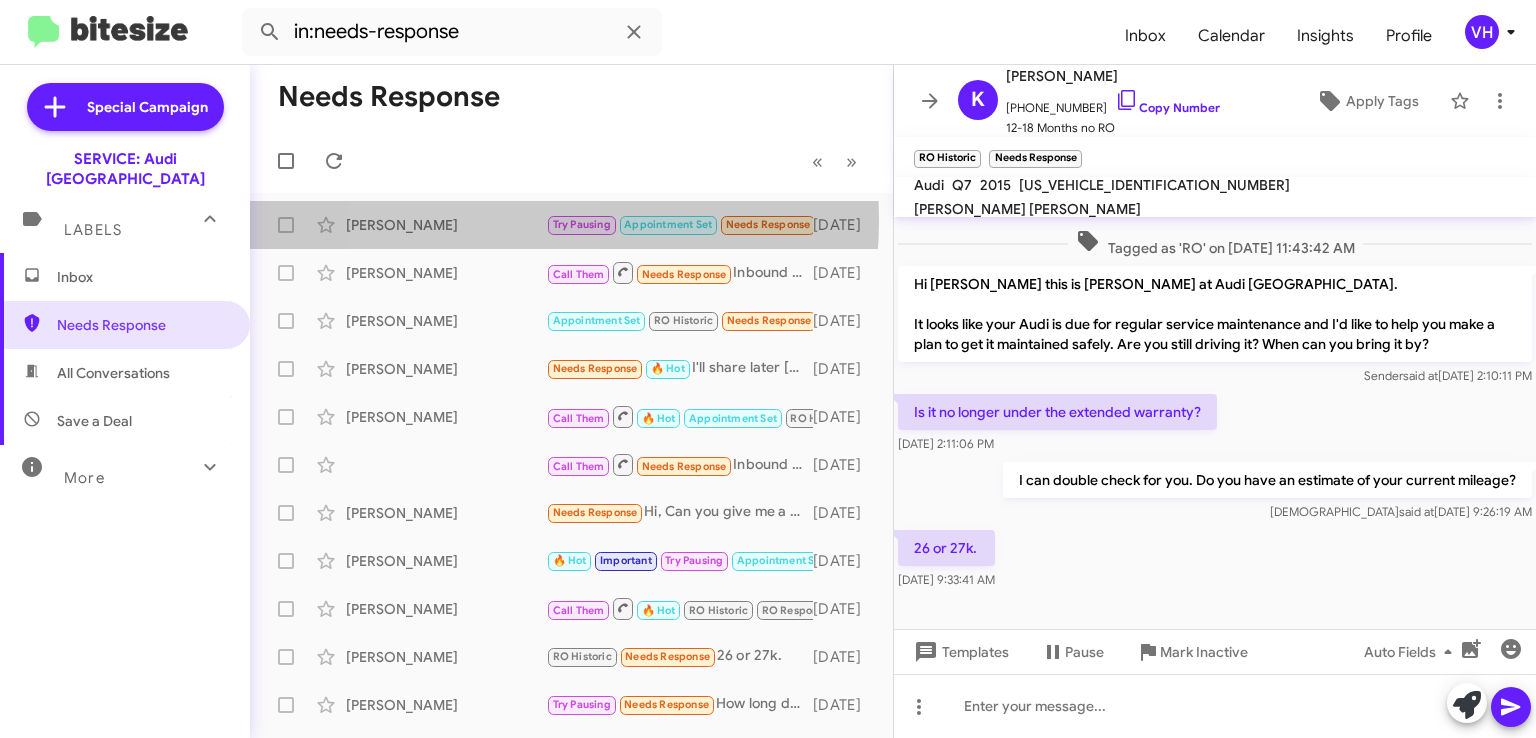 click on "[PERSON_NAME]" 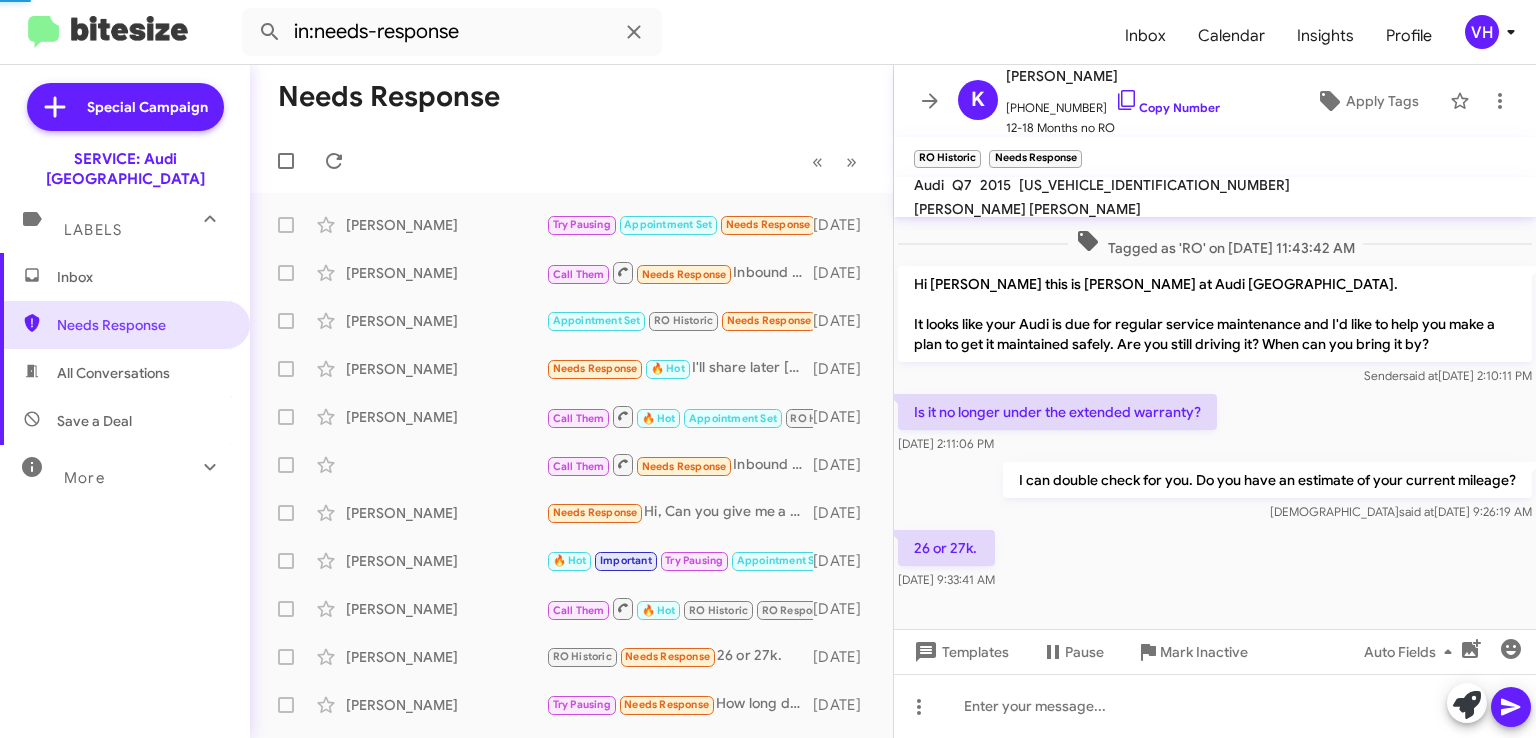 scroll, scrollTop: 434, scrollLeft: 0, axis: vertical 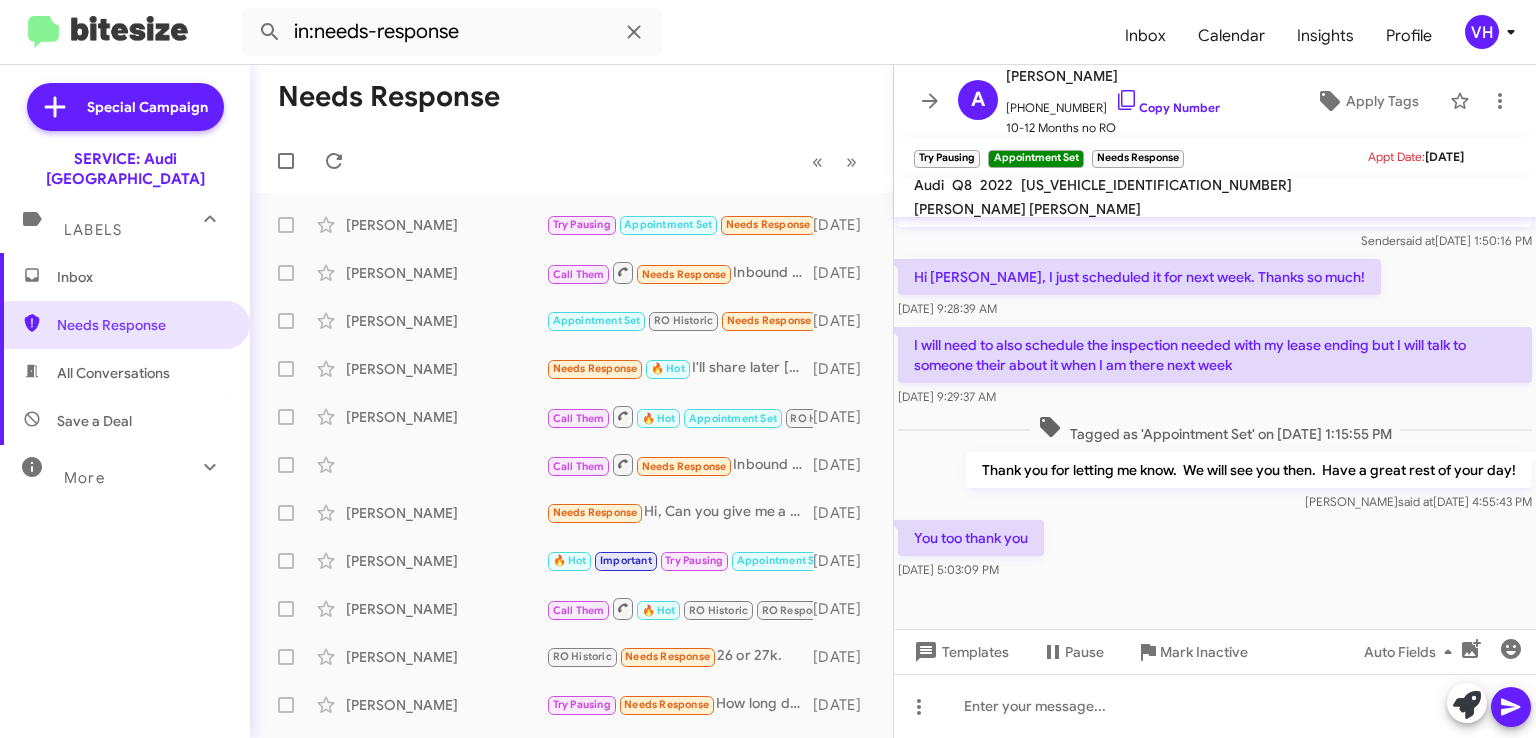 click on "[PERSON_NAME]" 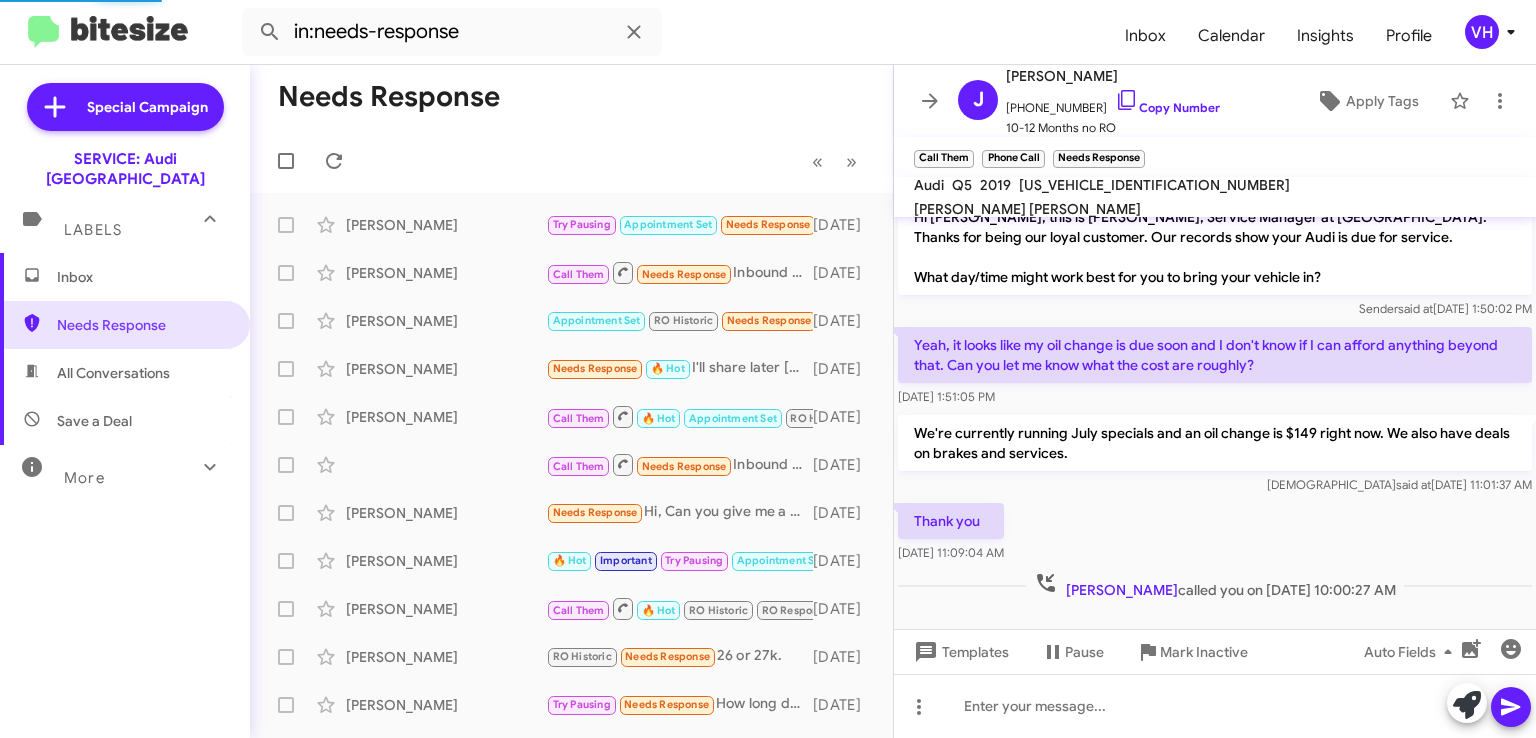 click on "[PERSON_NAME]" 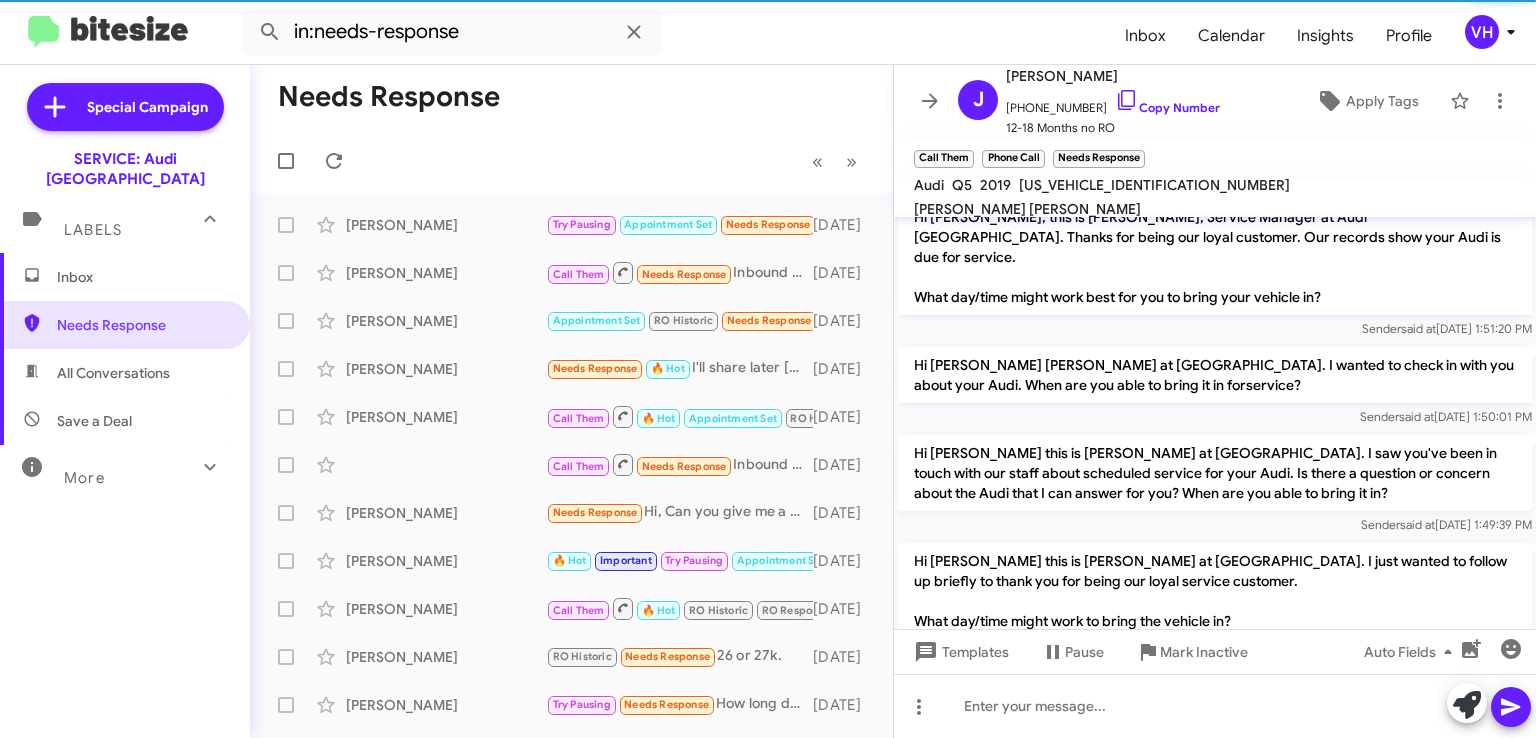 scroll, scrollTop: 830, scrollLeft: 0, axis: vertical 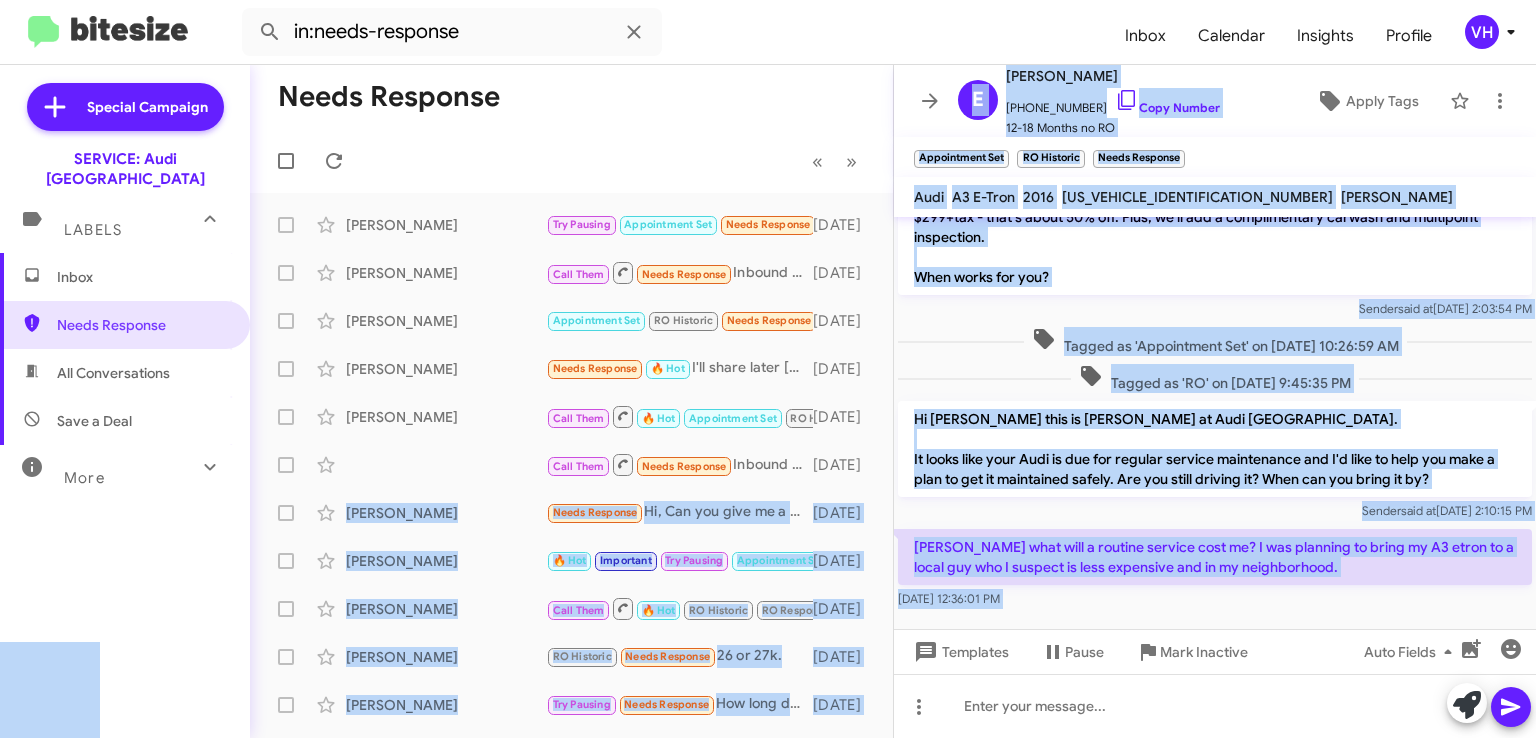 drag, startPoint x: 882, startPoint y: 345, endPoint x: 868, endPoint y: 477, distance: 132.74034 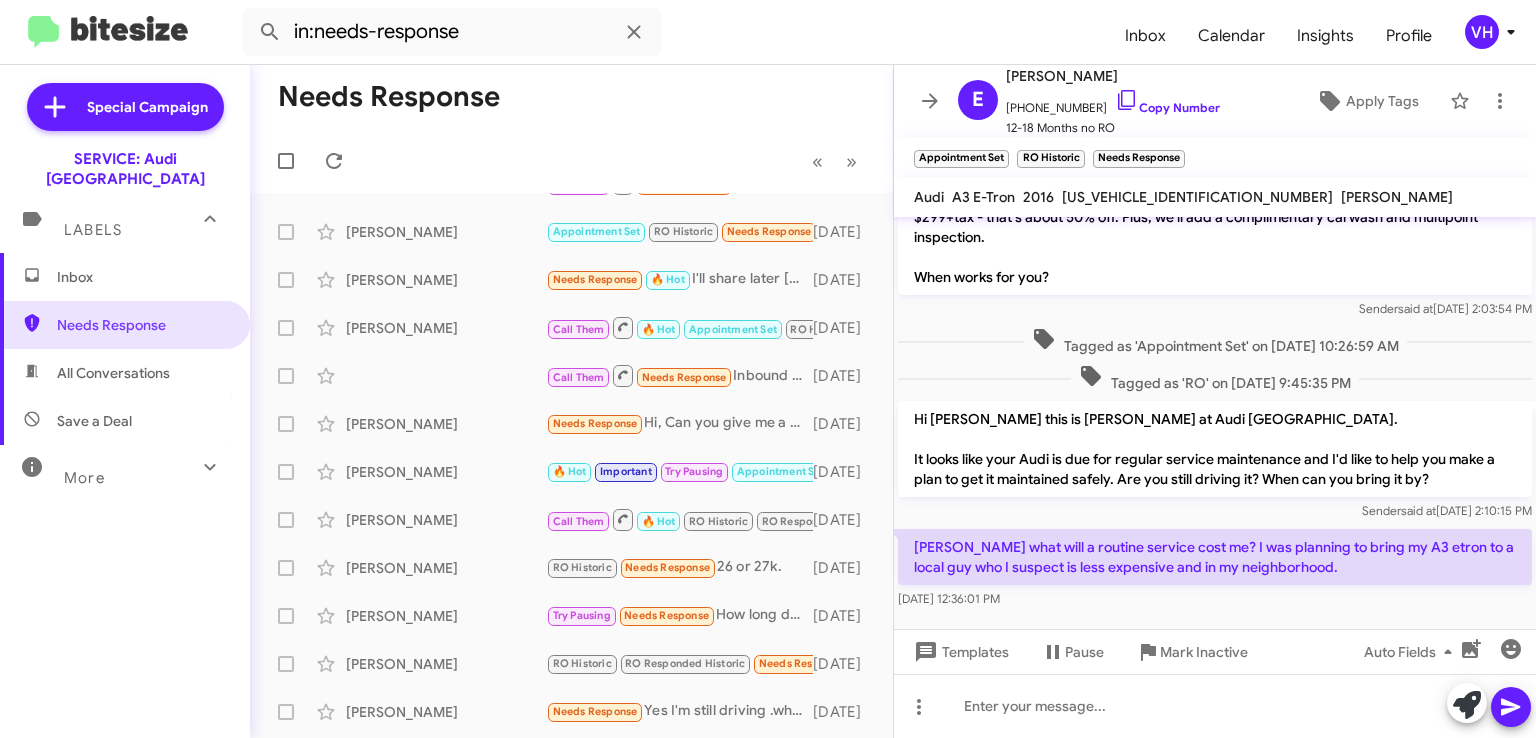 scroll, scrollTop: 0, scrollLeft: 0, axis: both 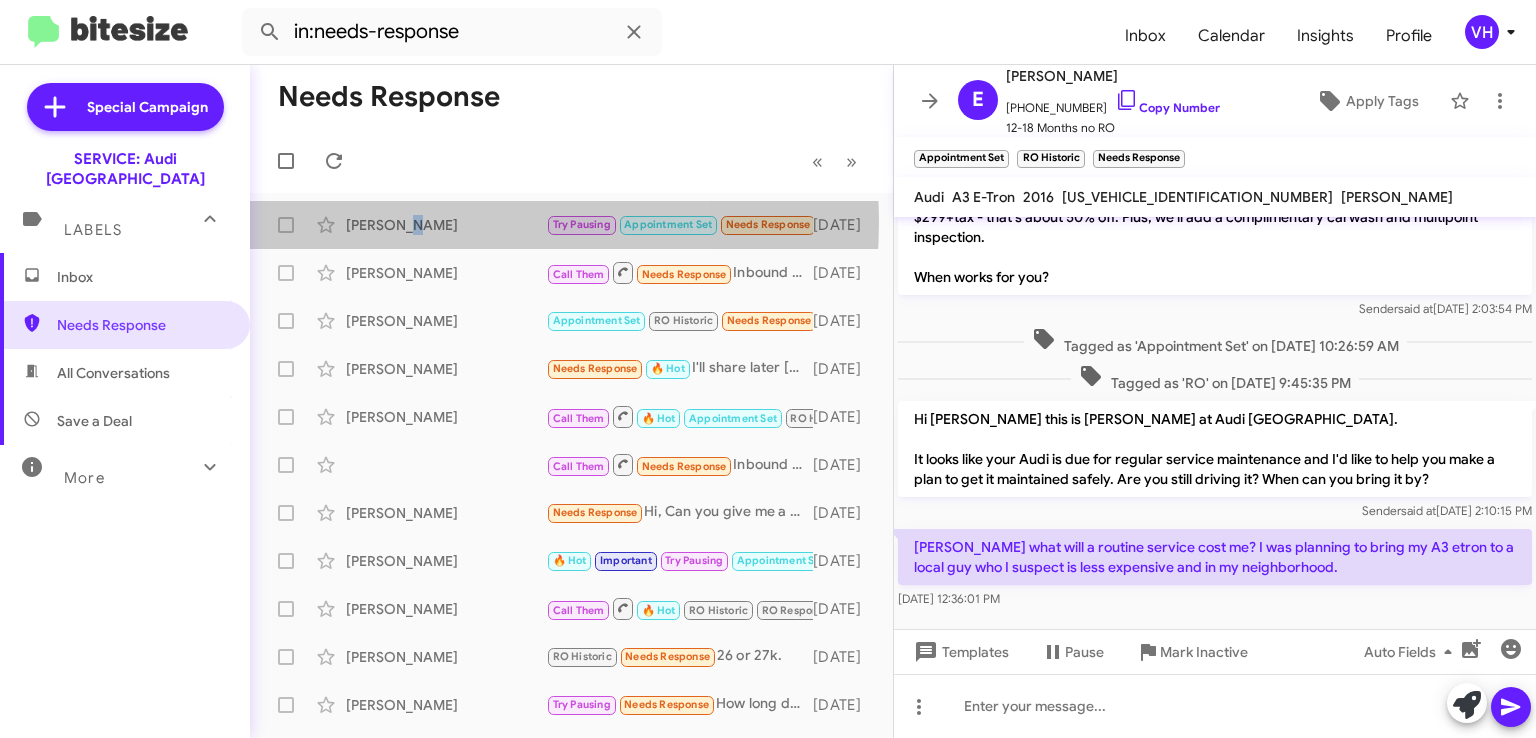 click on "[PERSON_NAME]" 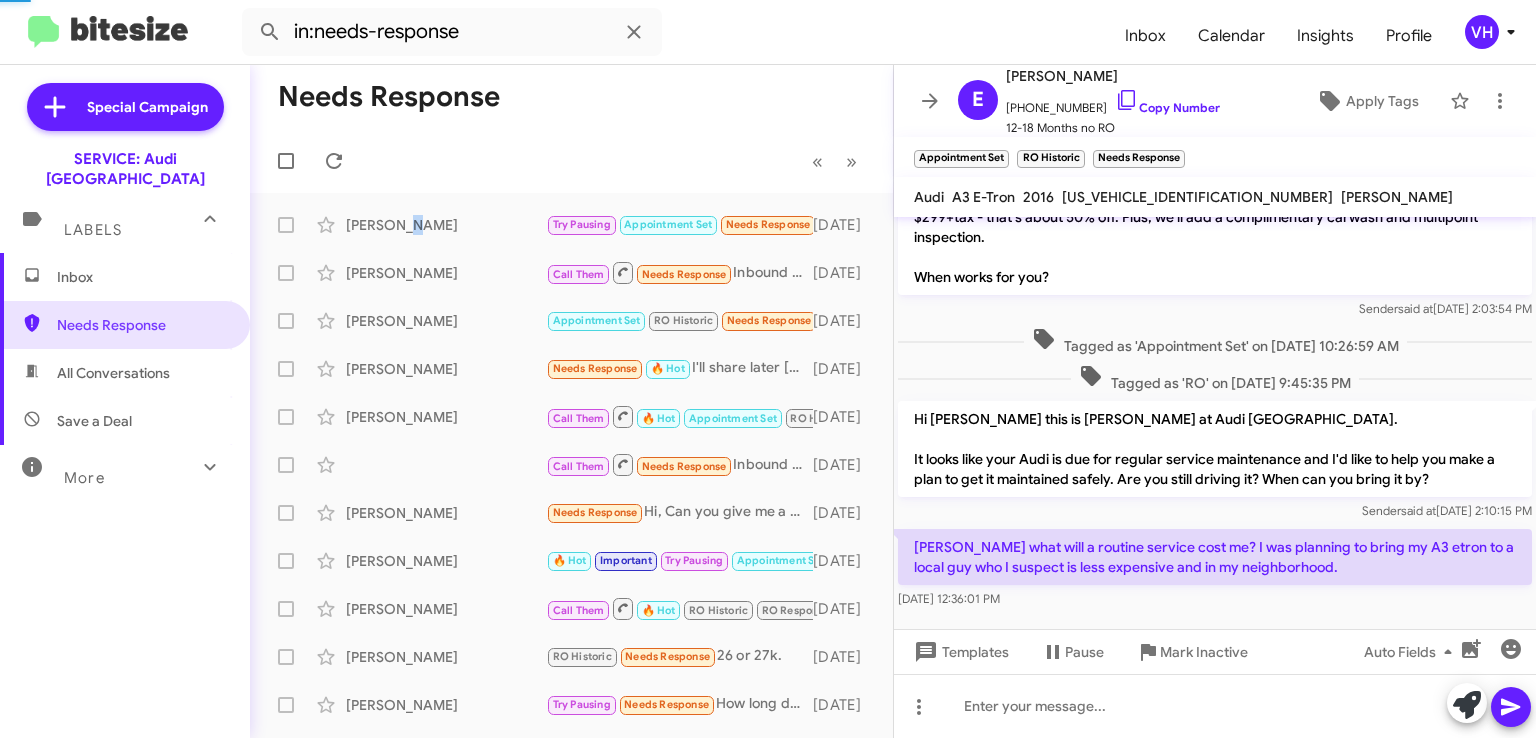 scroll, scrollTop: 434, scrollLeft: 0, axis: vertical 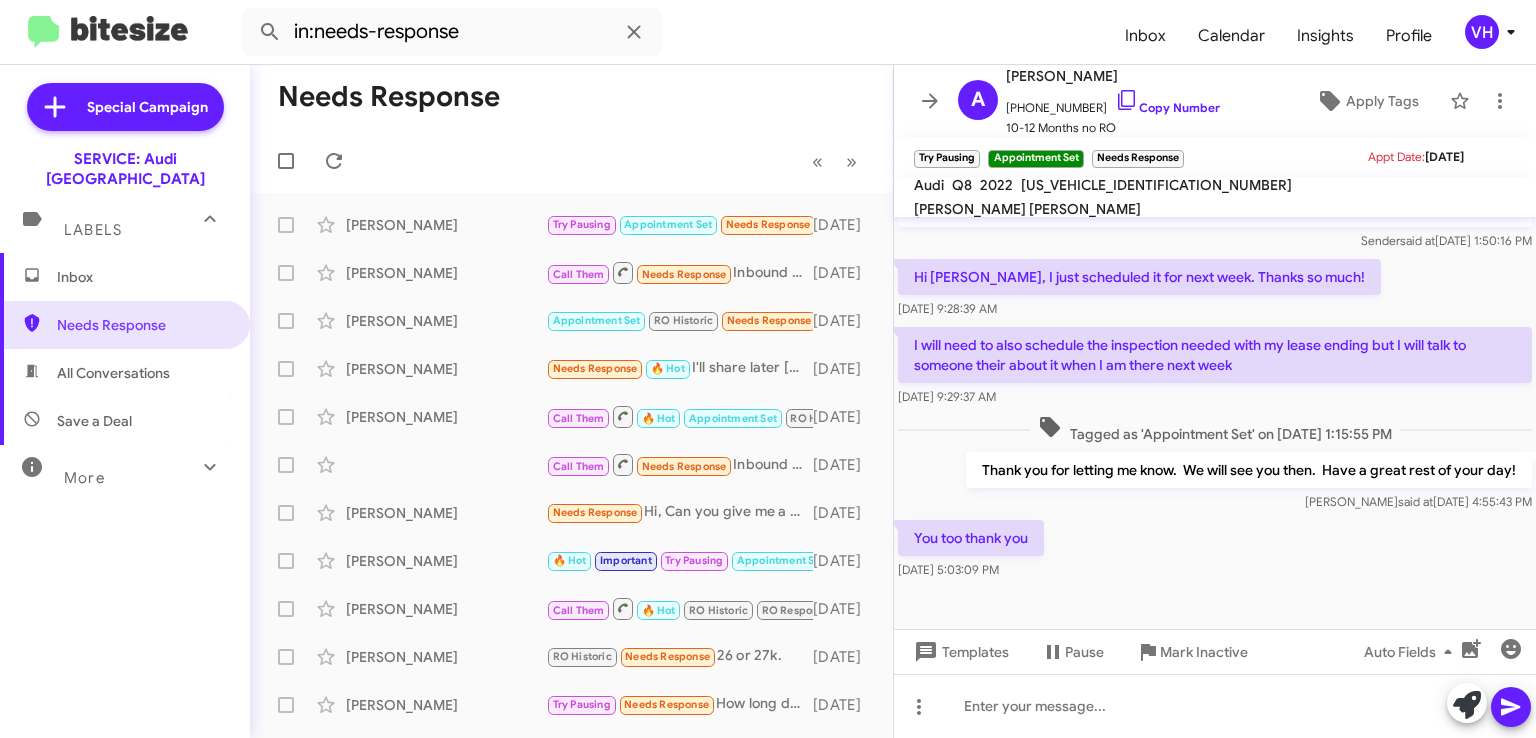 click on "You too thank you    [DATE] 5:03:09 PM" 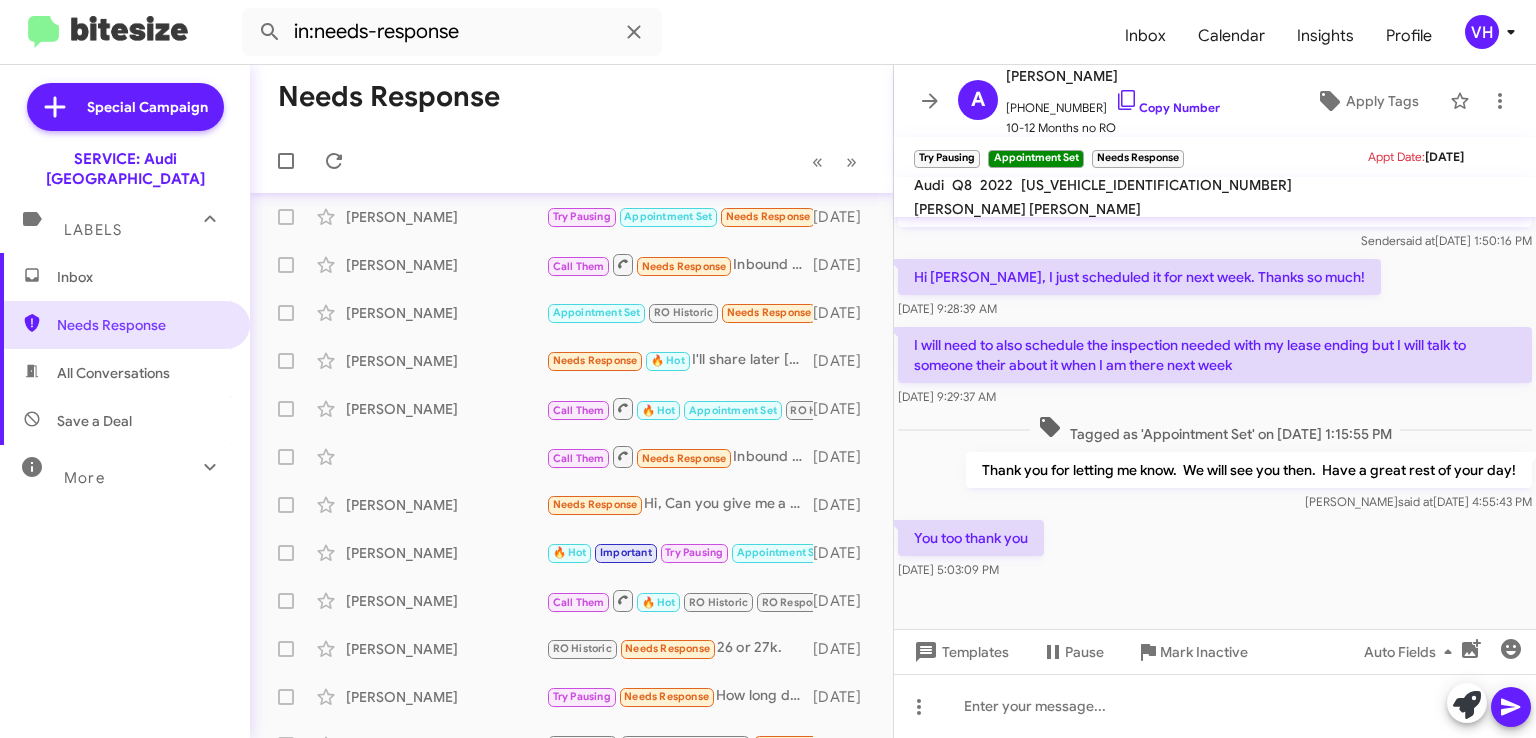 scroll, scrollTop: 0, scrollLeft: 0, axis: both 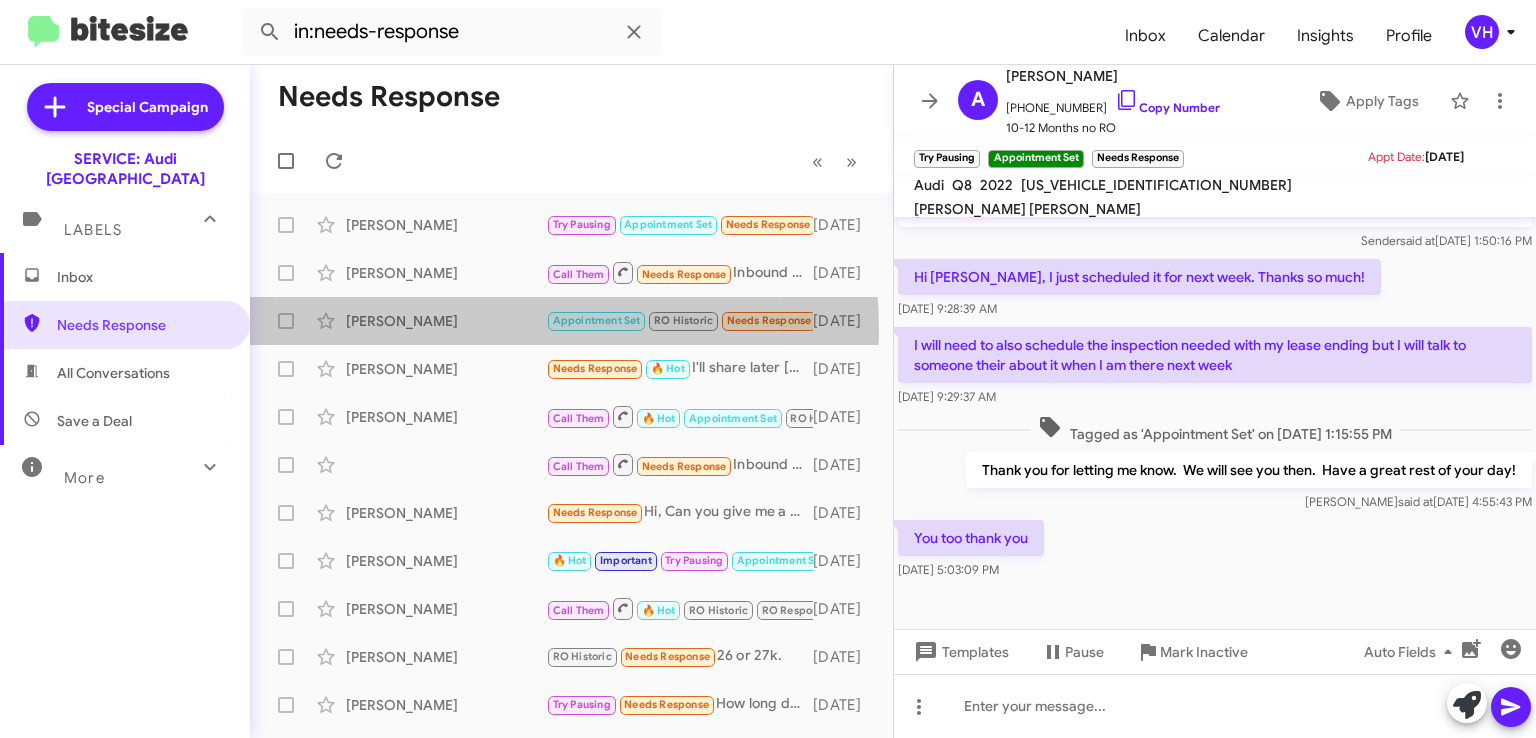 click on "[PERSON_NAME]" 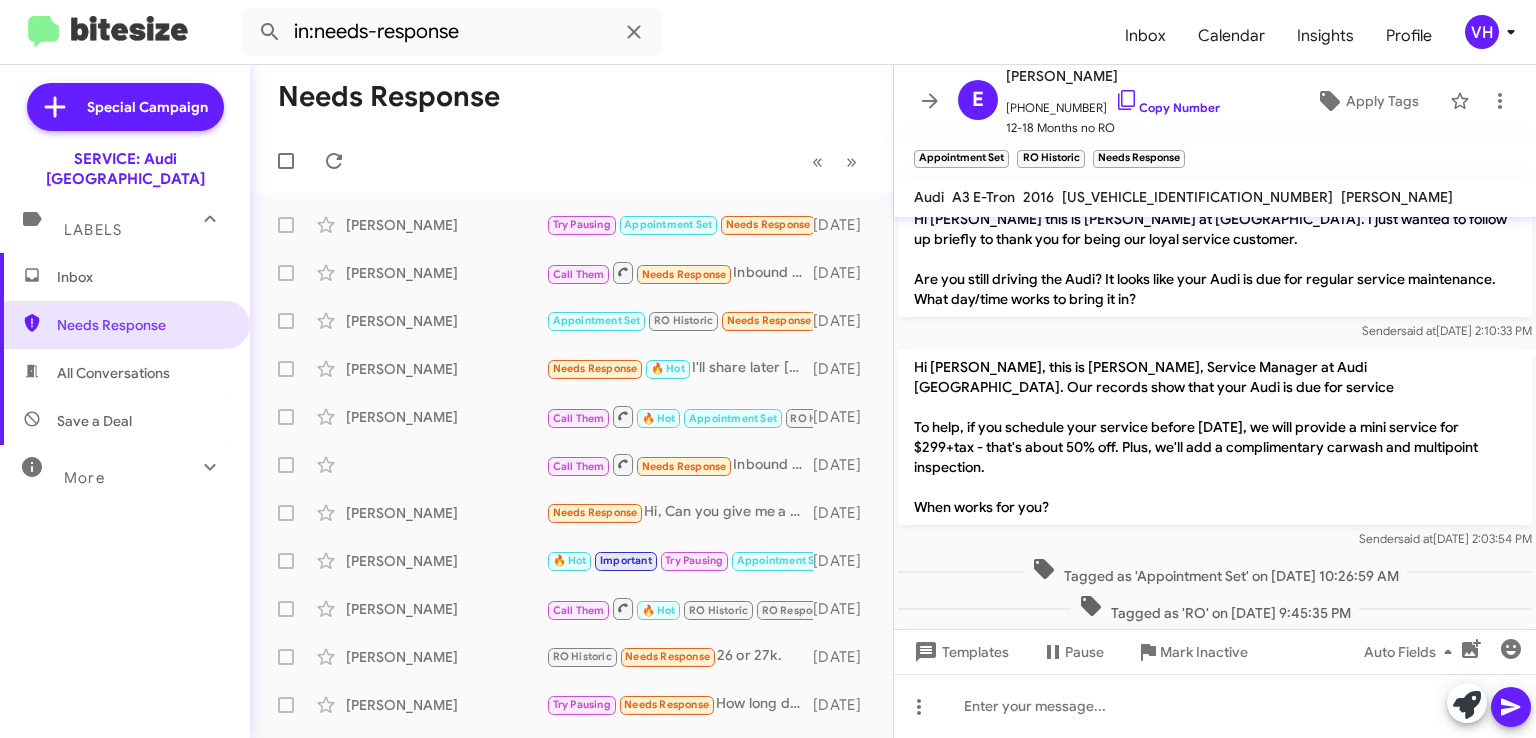 scroll, scrollTop: 830, scrollLeft: 0, axis: vertical 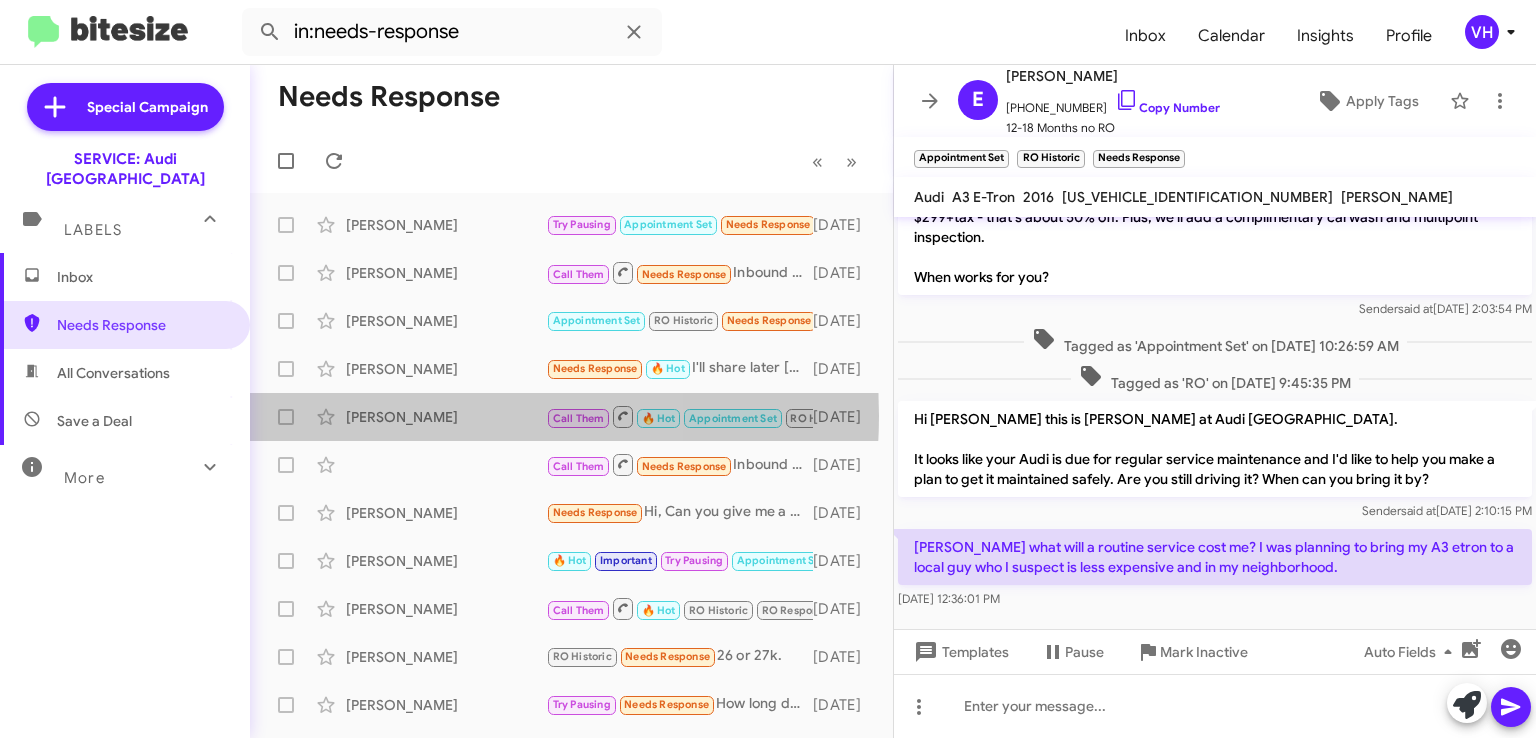 click on "[PERSON_NAME]" 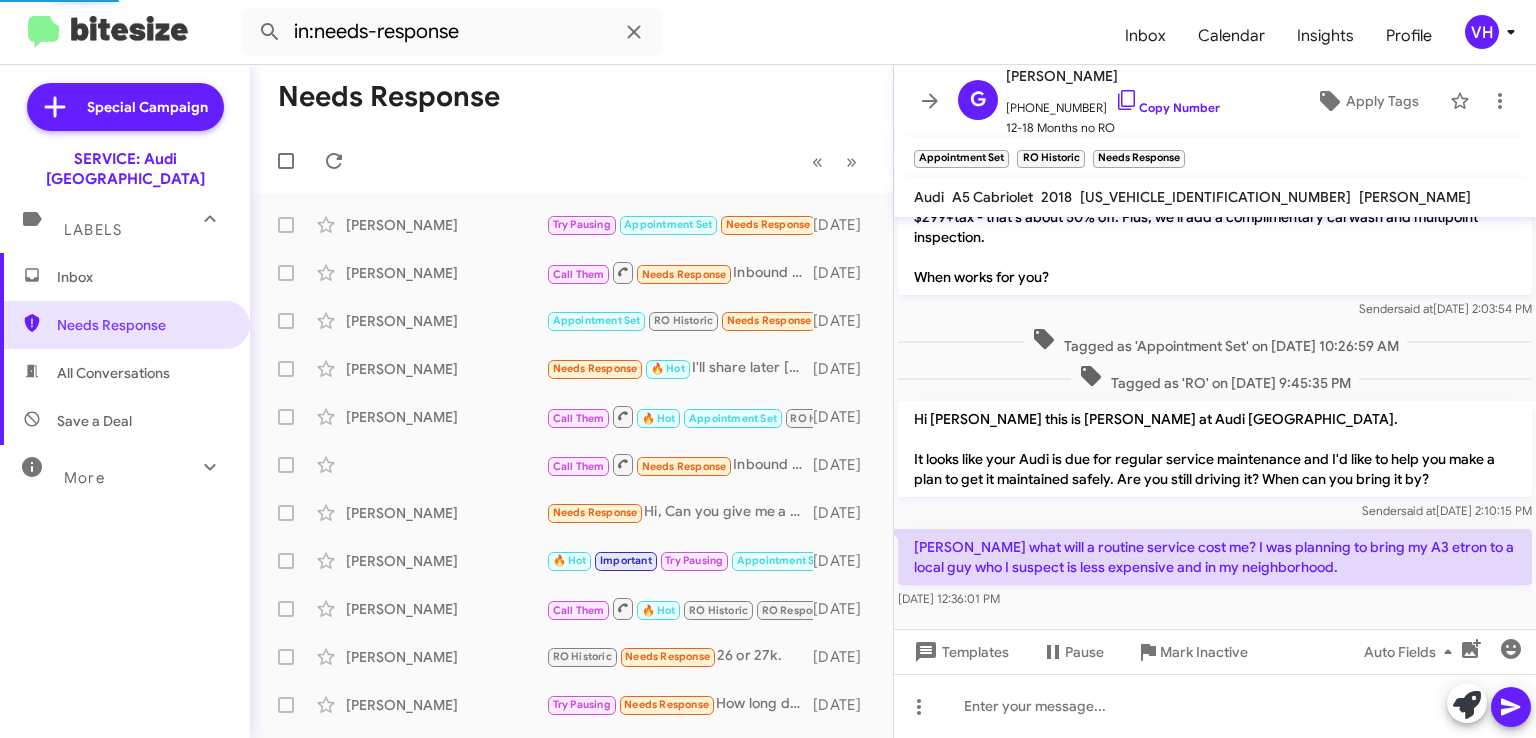 scroll, scrollTop: 0, scrollLeft: 0, axis: both 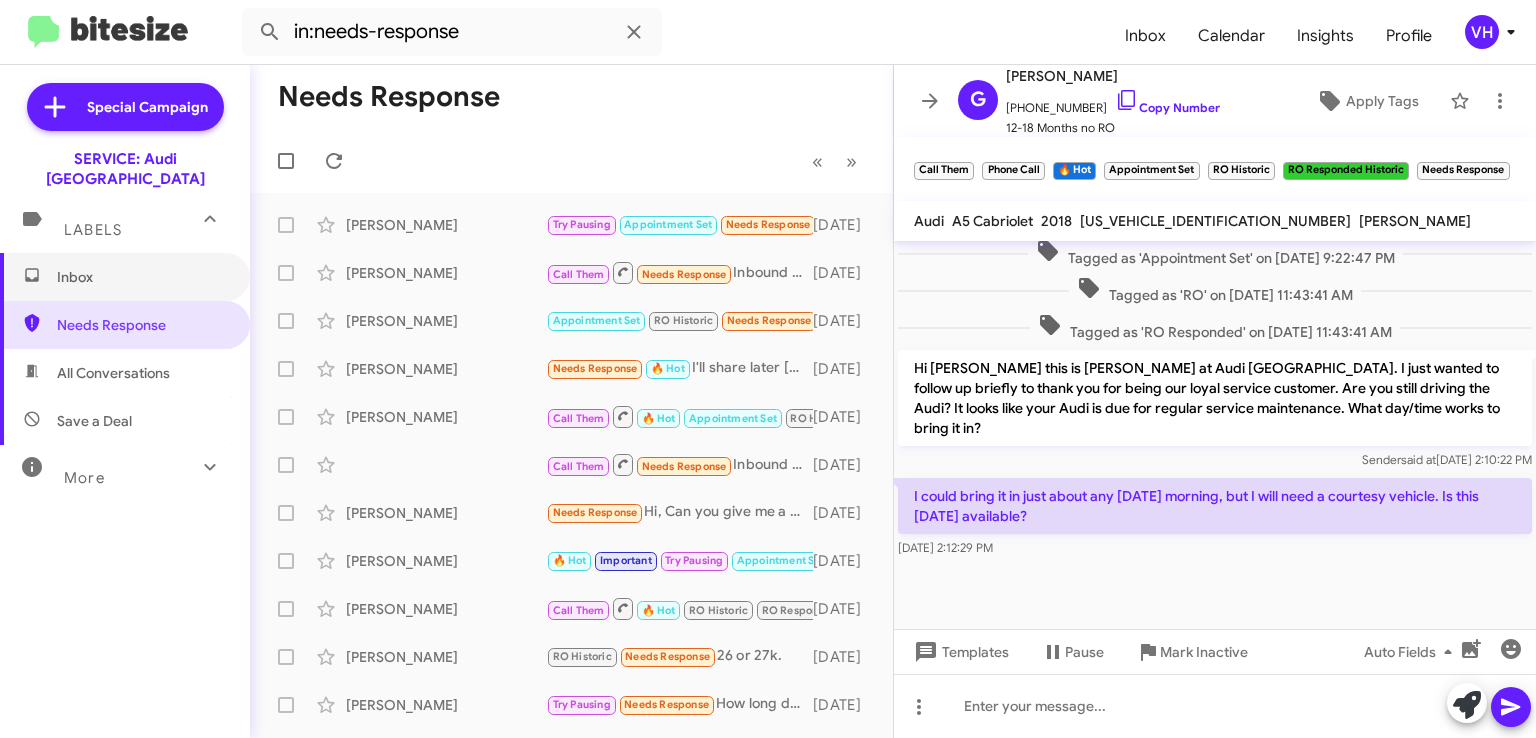 click on "Inbox" at bounding box center [142, 277] 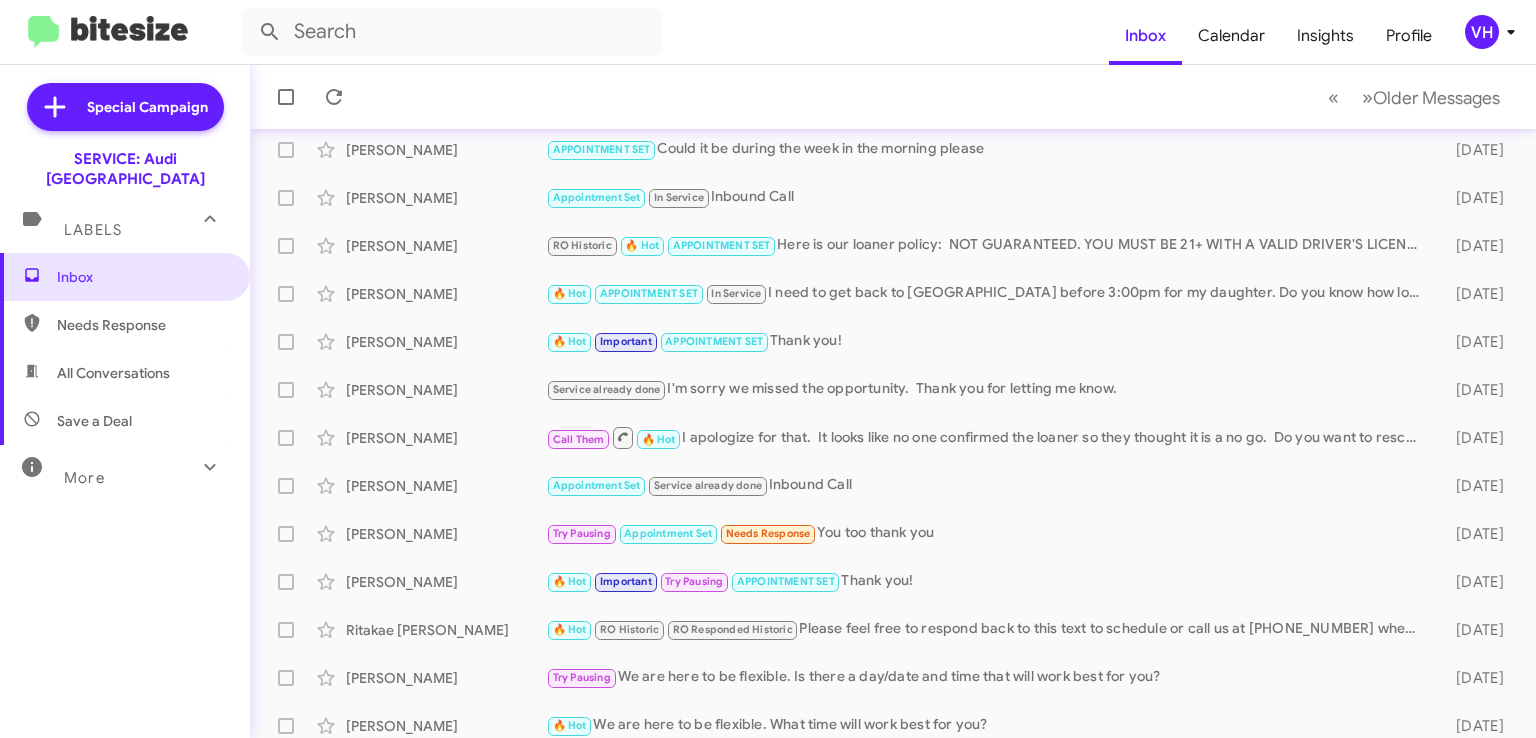 scroll, scrollTop: 200, scrollLeft: 0, axis: vertical 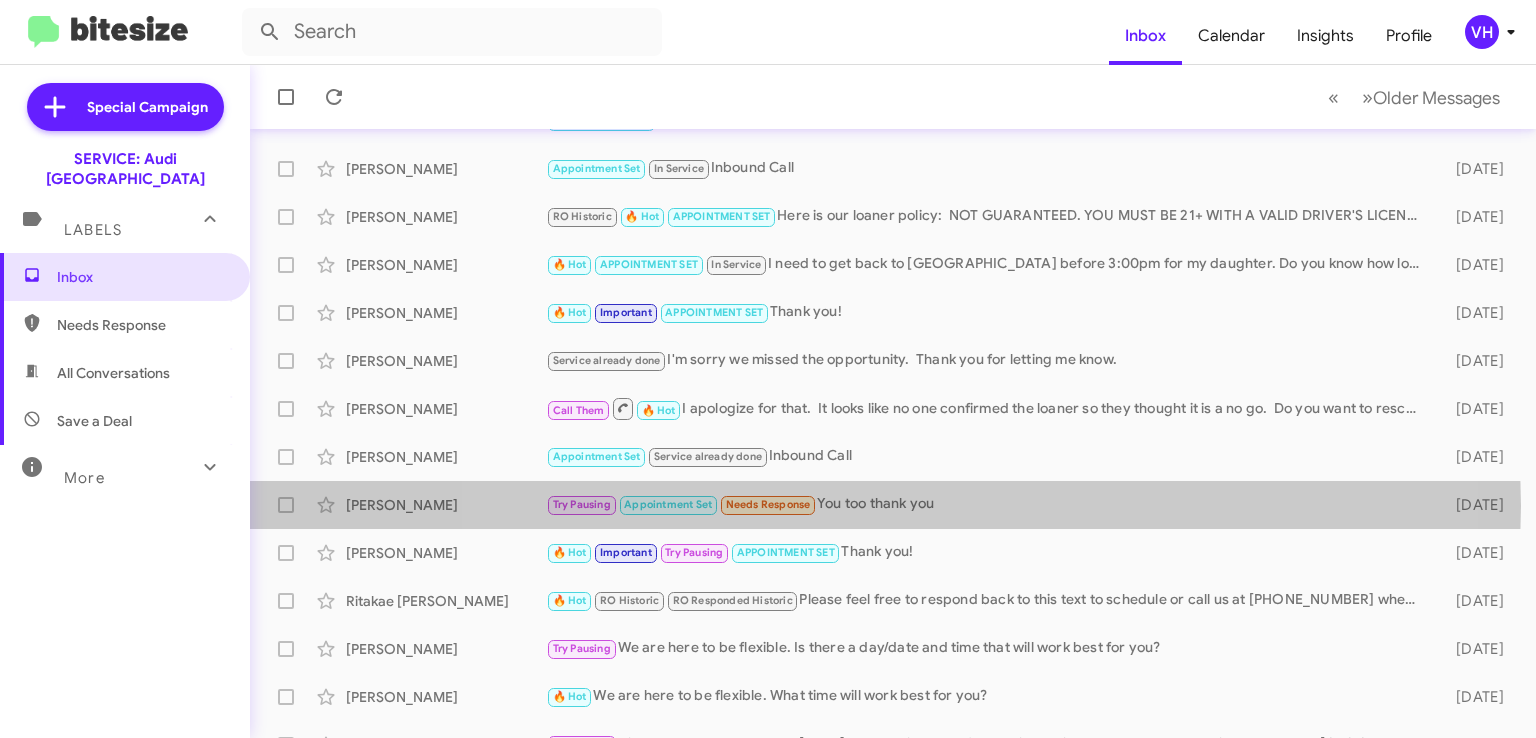 click on "Try Pausing   Appointment Set   Needs Response   You too thank you" 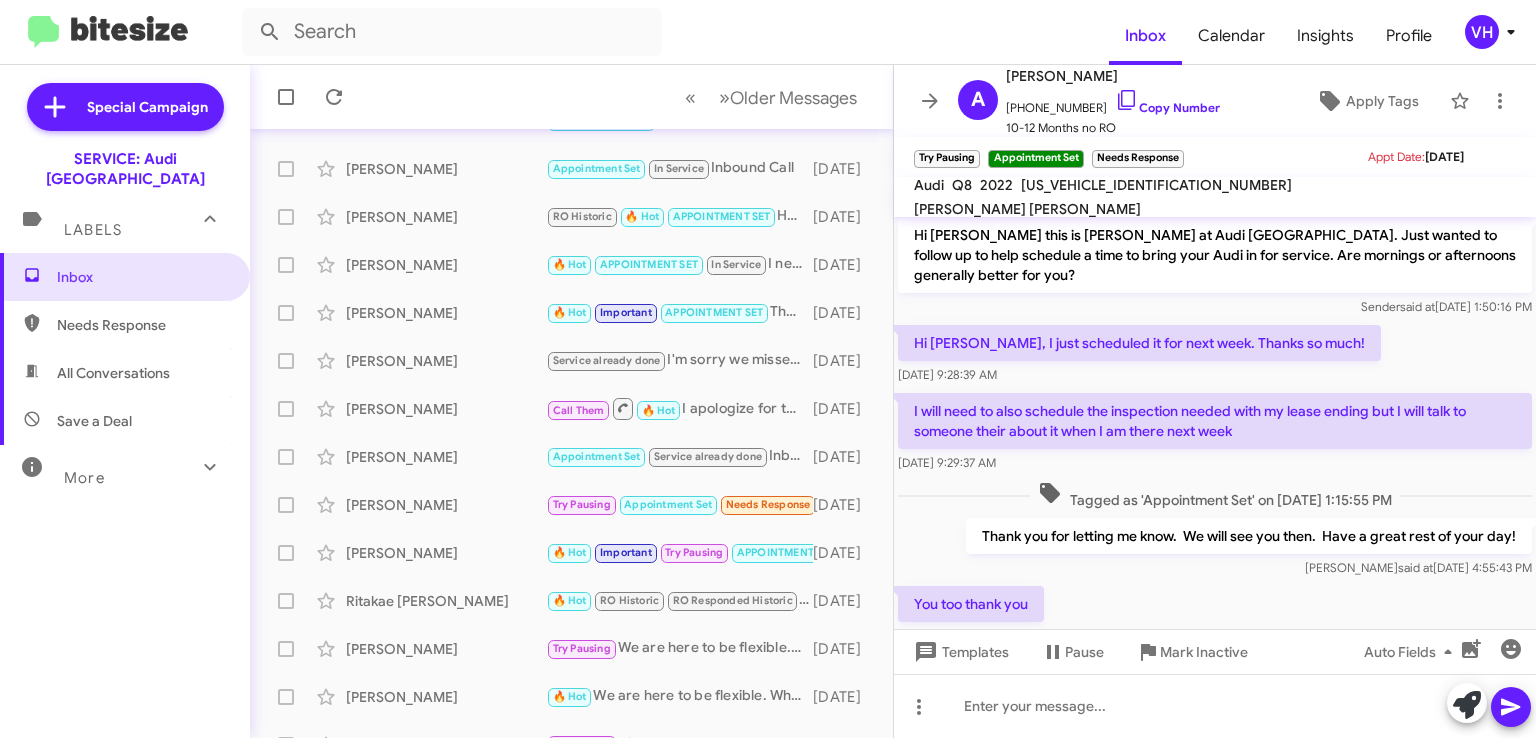 scroll, scrollTop: 334, scrollLeft: 0, axis: vertical 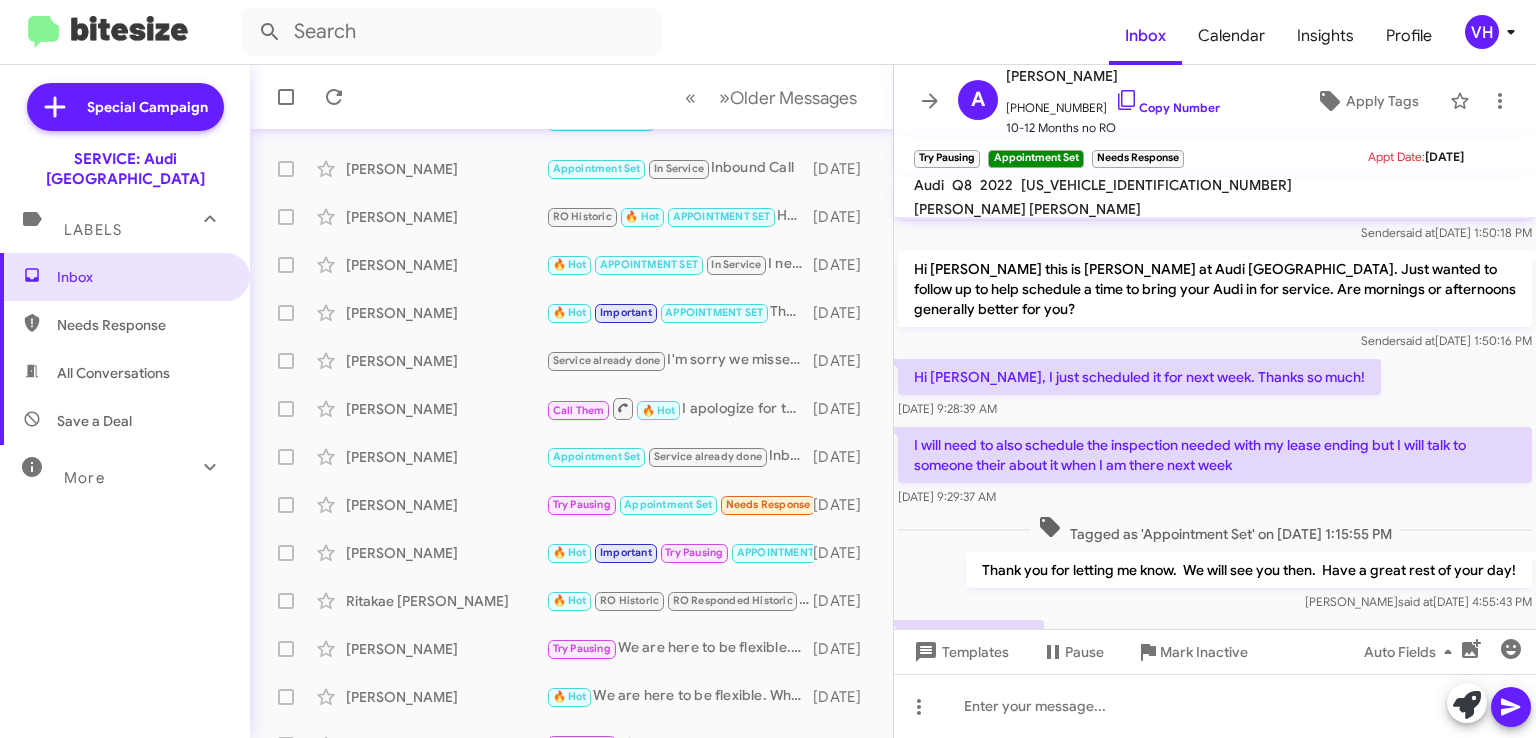 click on "×" 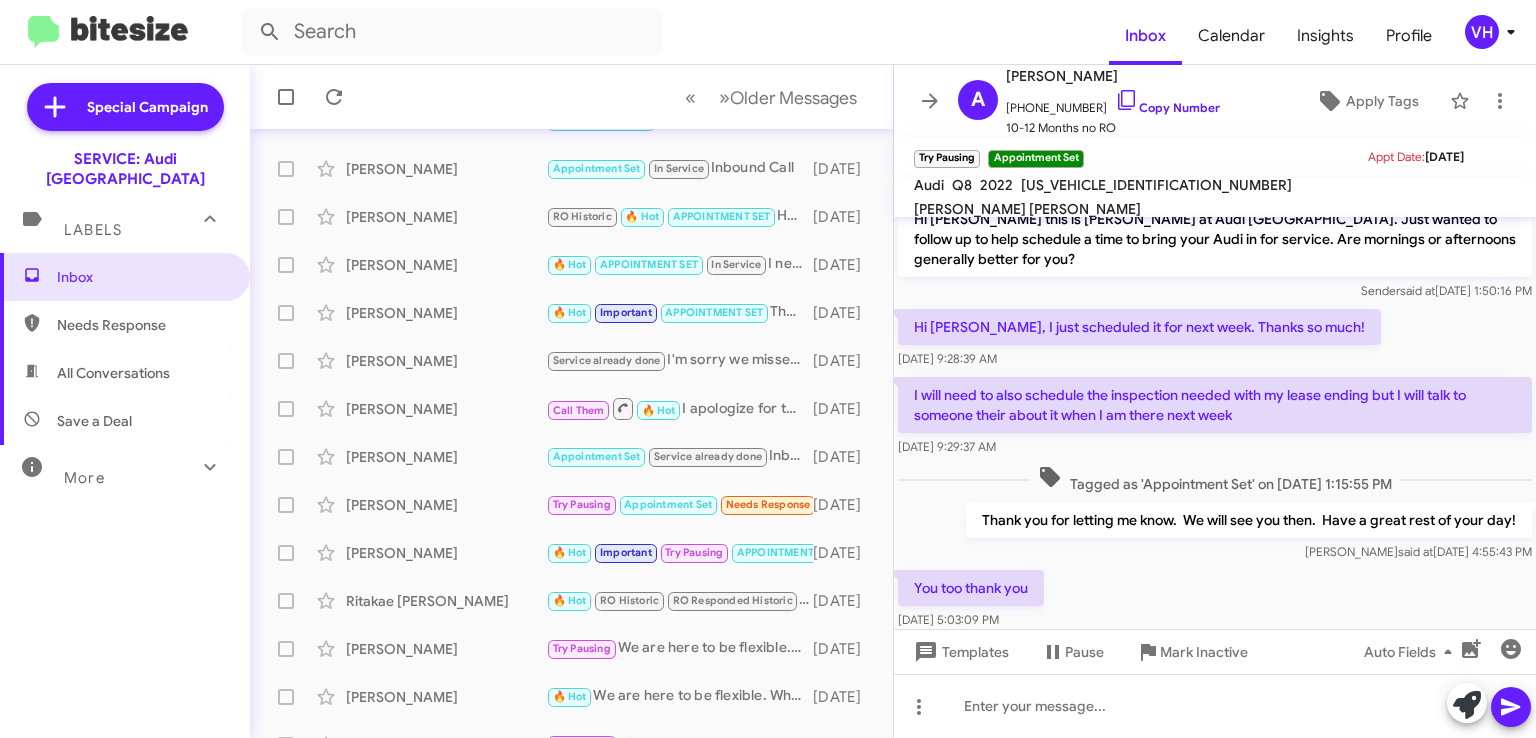 scroll, scrollTop: 434, scrollLeft: 0, axis: vertical 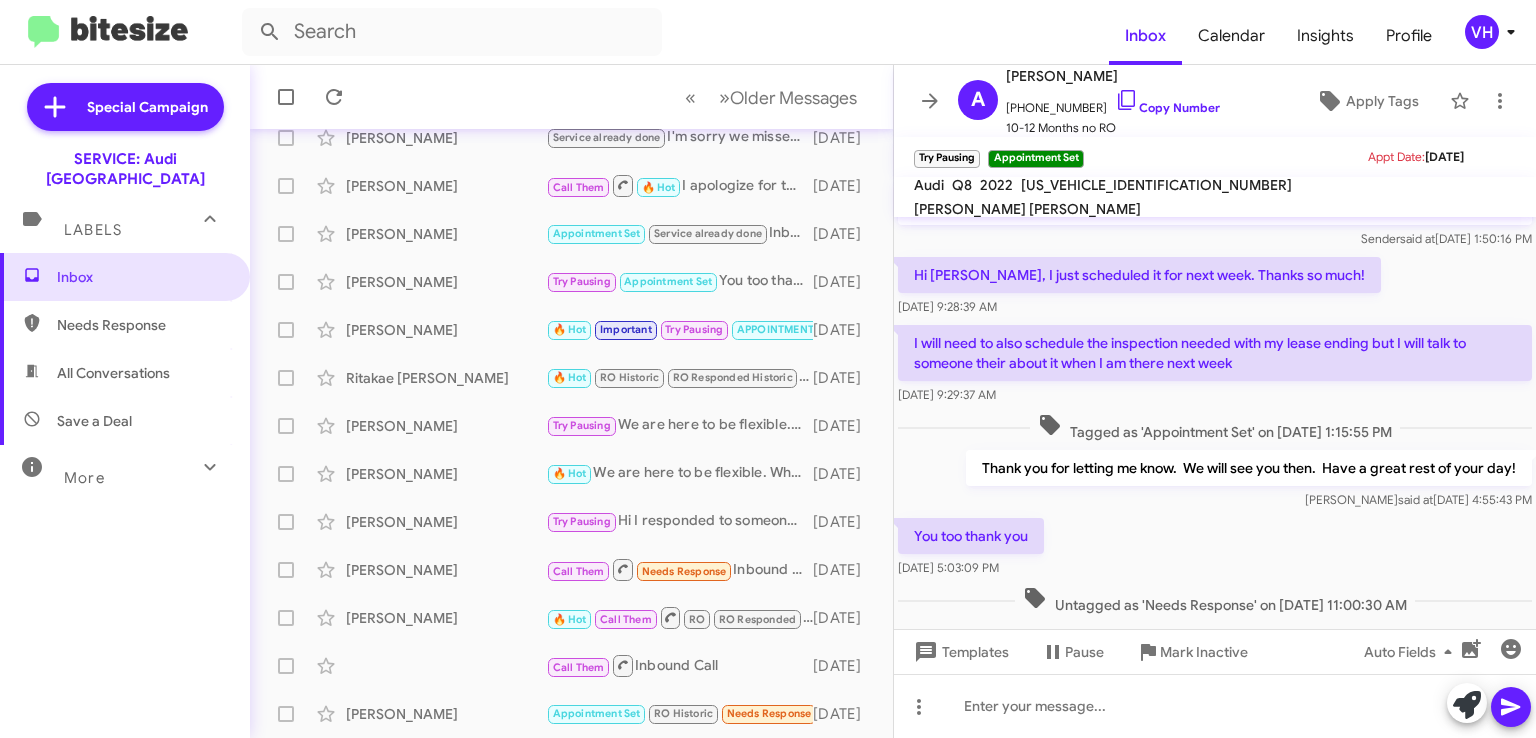 click on "Janette Stockwell  Call Them   Needs Response   Inbound Call   6 days ago" 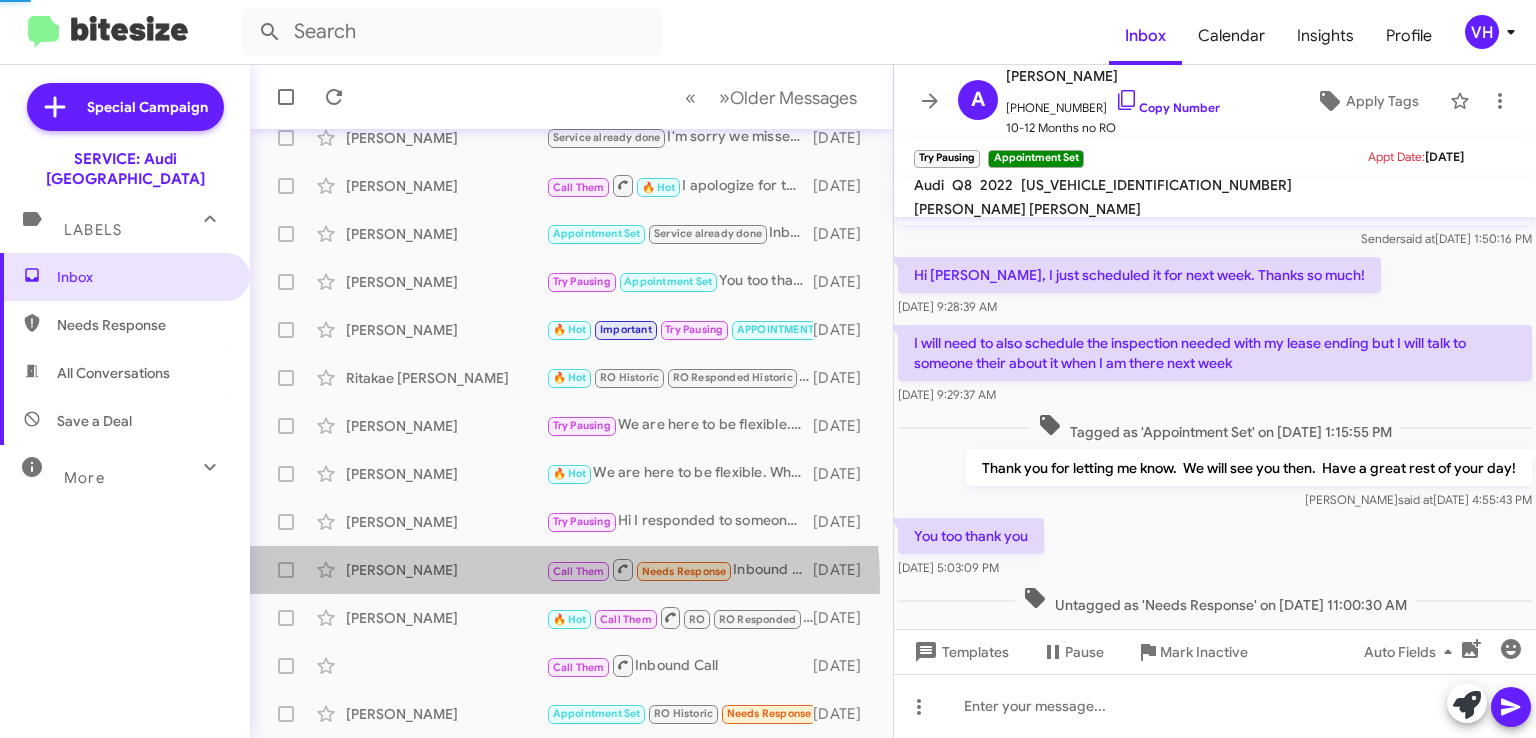 scroll, scrollTop: 22, scrollLeft: 0, axis: vertical 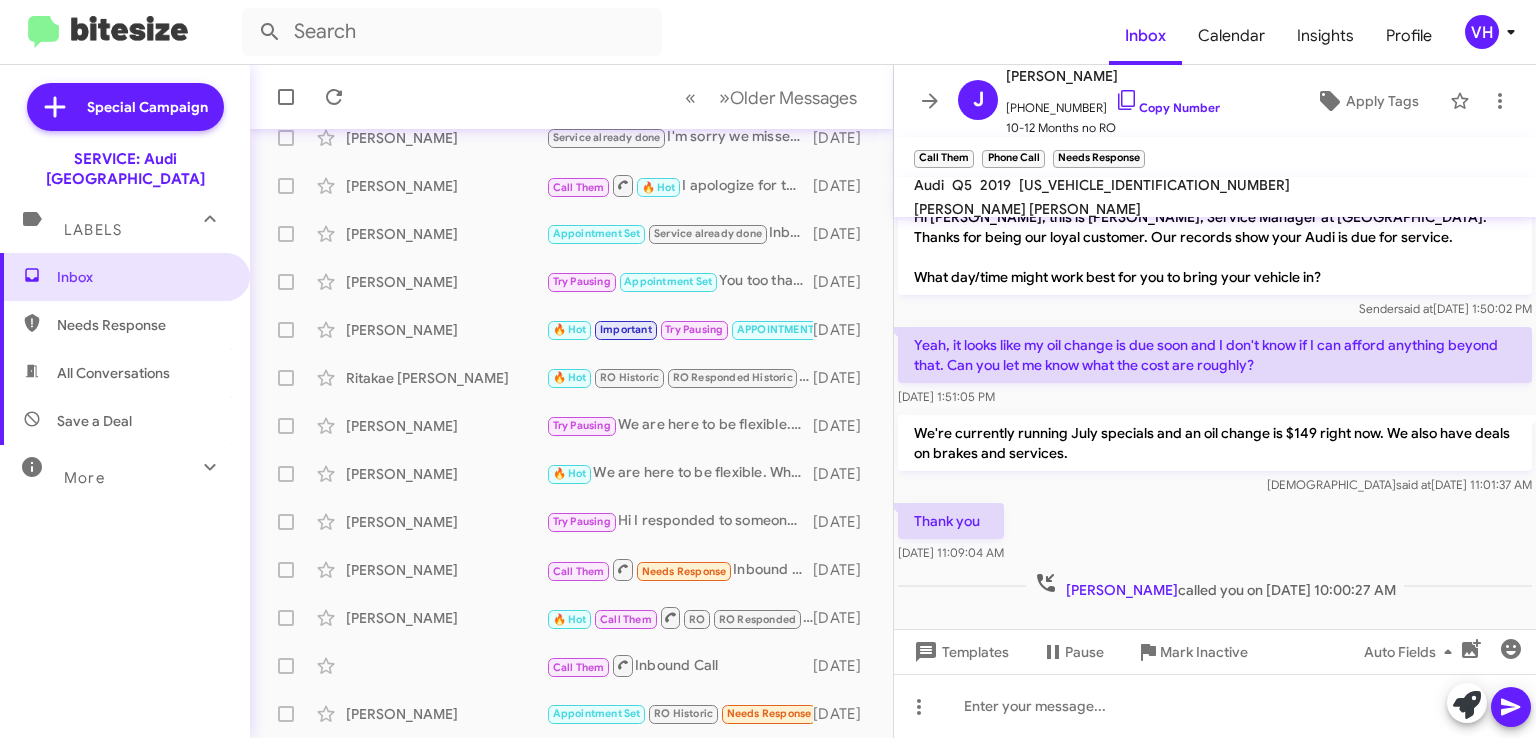 click on "[US_VEHICLE_IDENTIFICATION_NUMBER]" 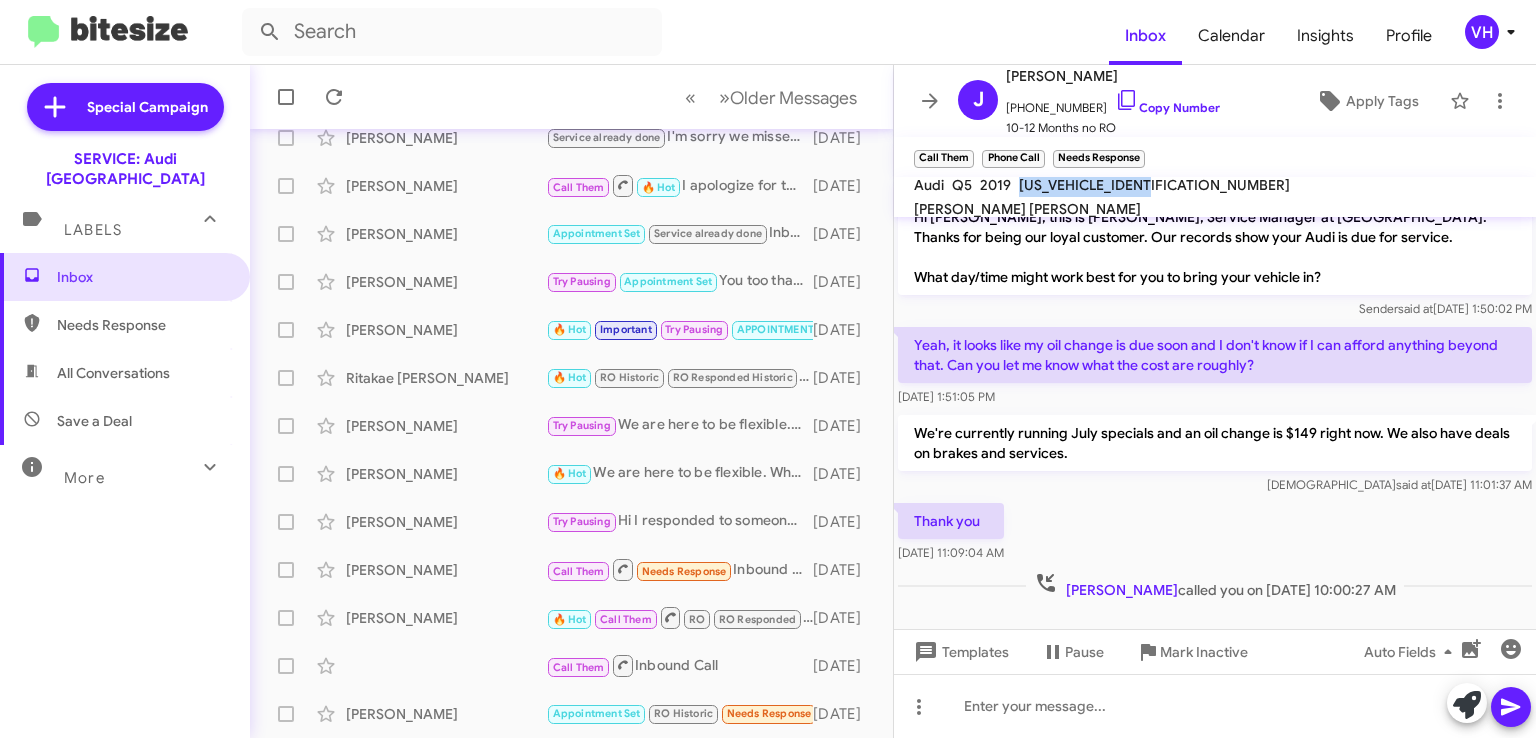 click on "[US_VEHICLE_IDENTIFICATION_NUMBER]" 